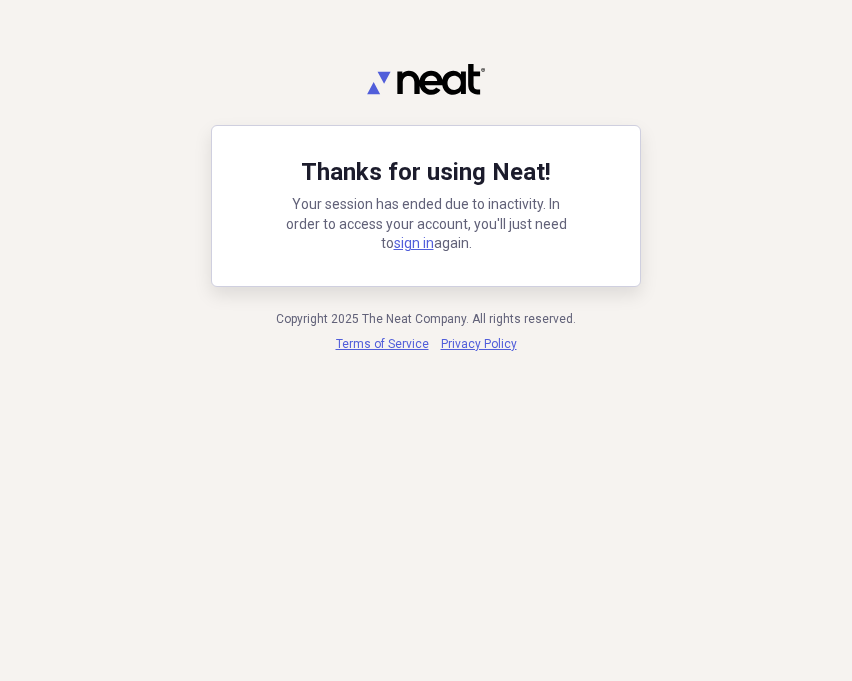 scroll, scrollTop: 0, scrollLeft: 0, axis: both 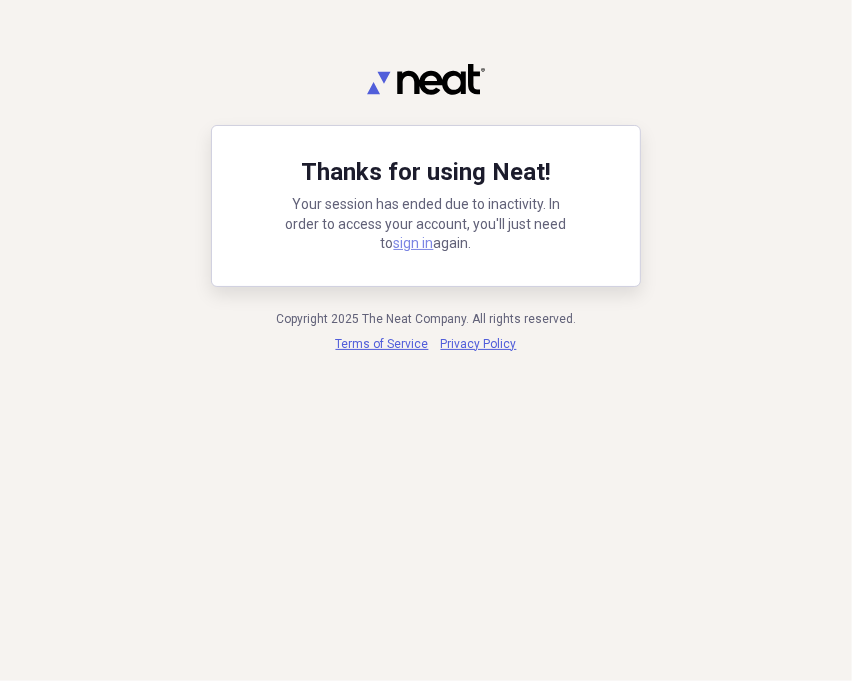 click on "sign in" at bounding box center [414, 243] 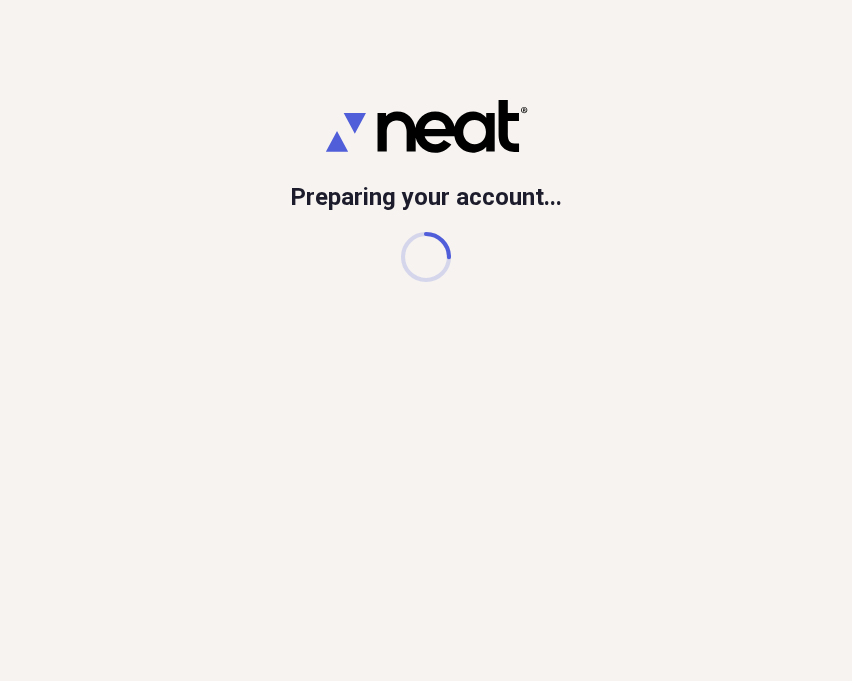 scroll, scrollTop: 0, scrollLeft: 0, axis: both 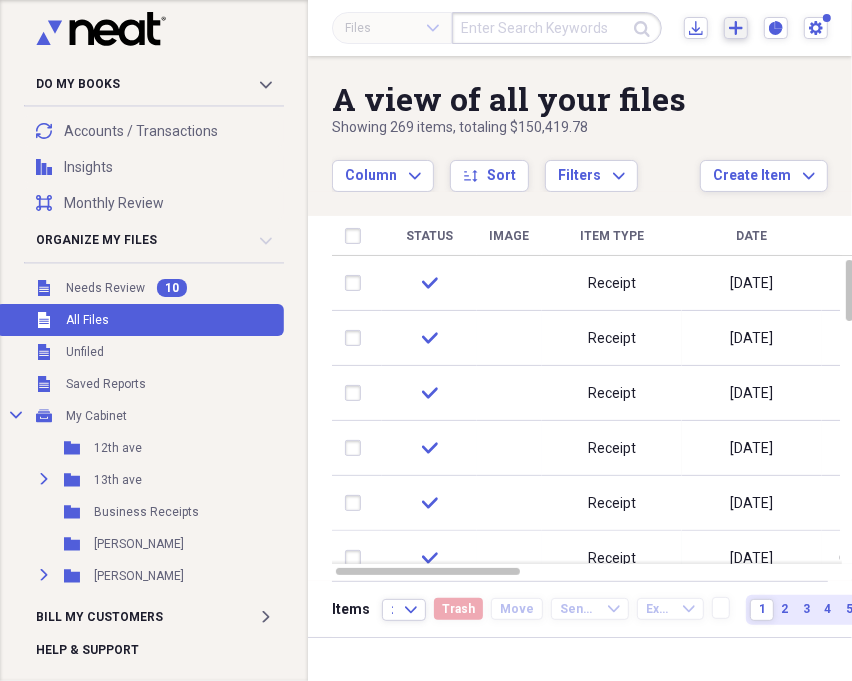 click on "Add" 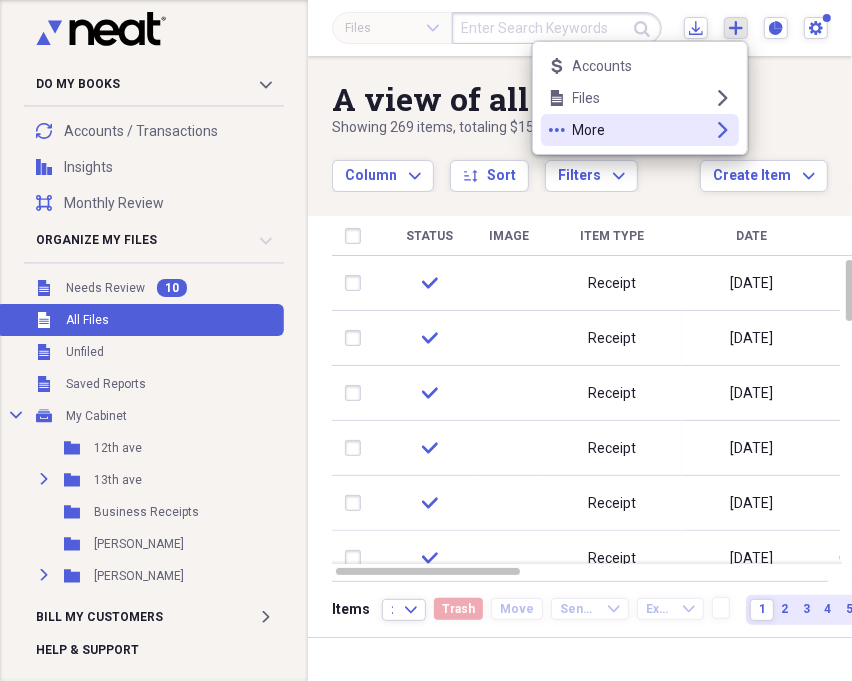 click on "Files" at bounding box center [640, 98] 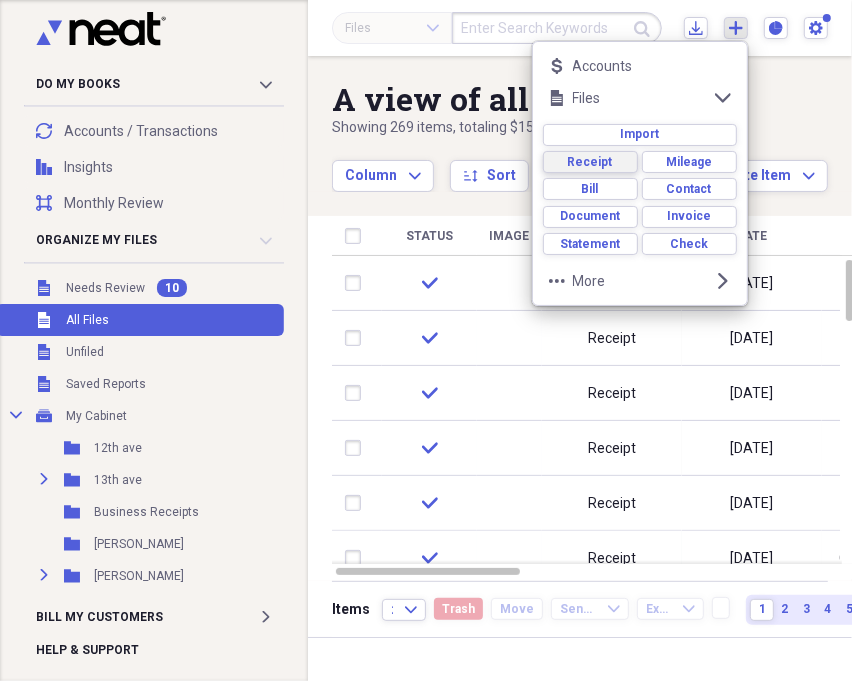 click on "Receipt" at bounding box center (590, 162) 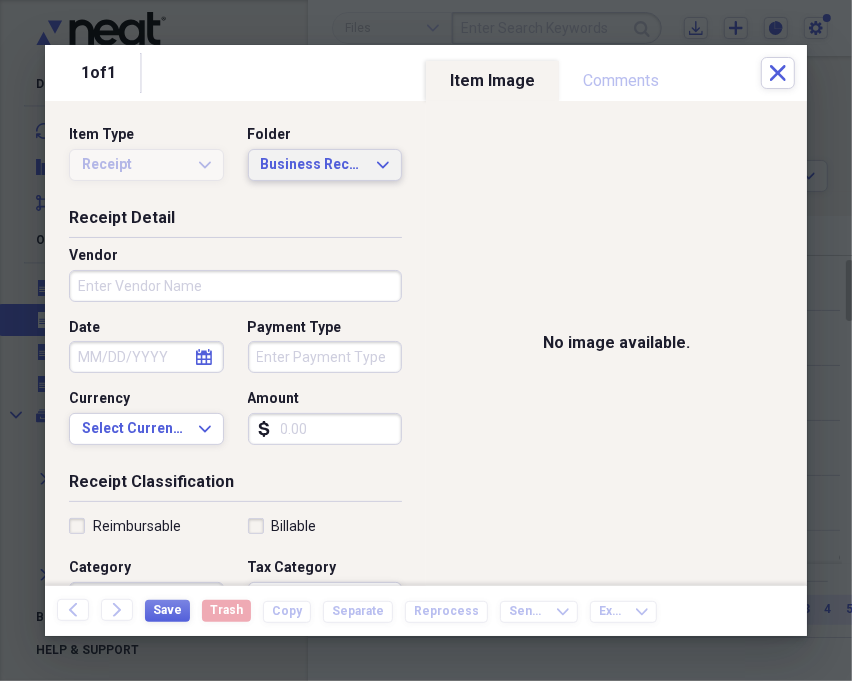 click on "Business Receipts" at bounding box center [313, 165] 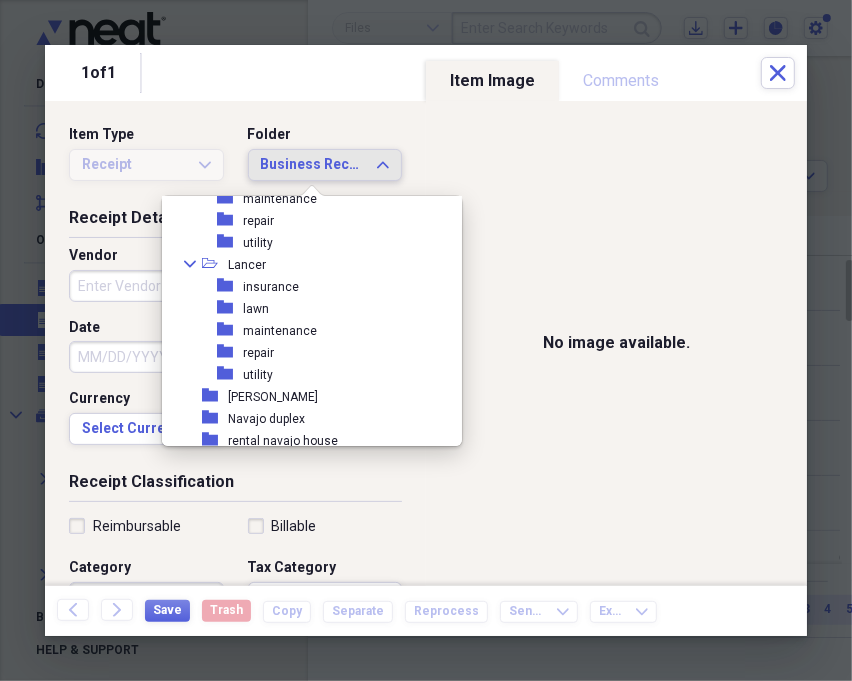 scroll, scrollTop: 222, scrollLeft: 0, axis: vertical 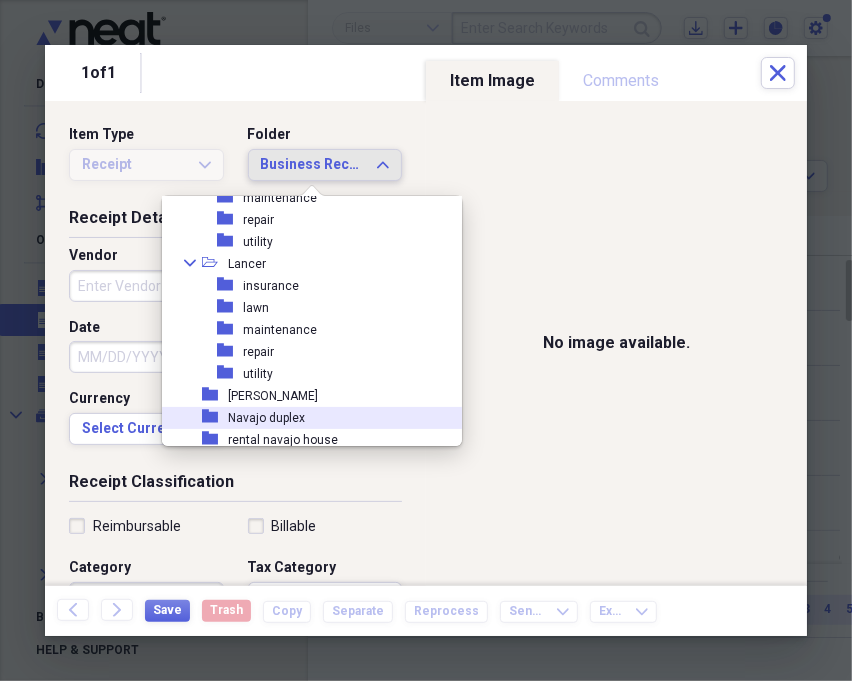 click on "folder Navajo duplex" at bounding box center (304, 418) 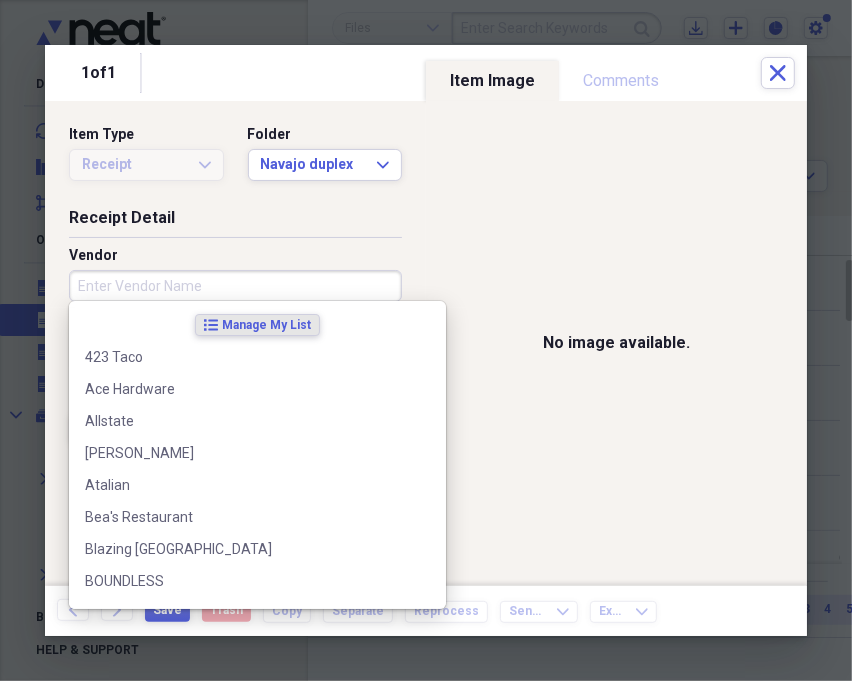 click on "Vendor" at bounding box center (235, 286) 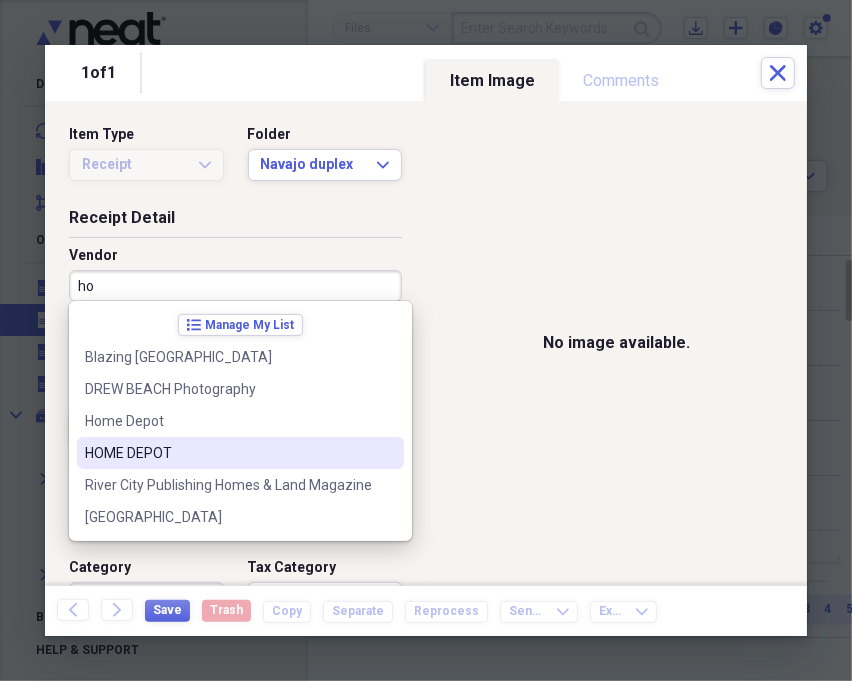 click on "HOME DEPOT" at bounding box center [228, 453] 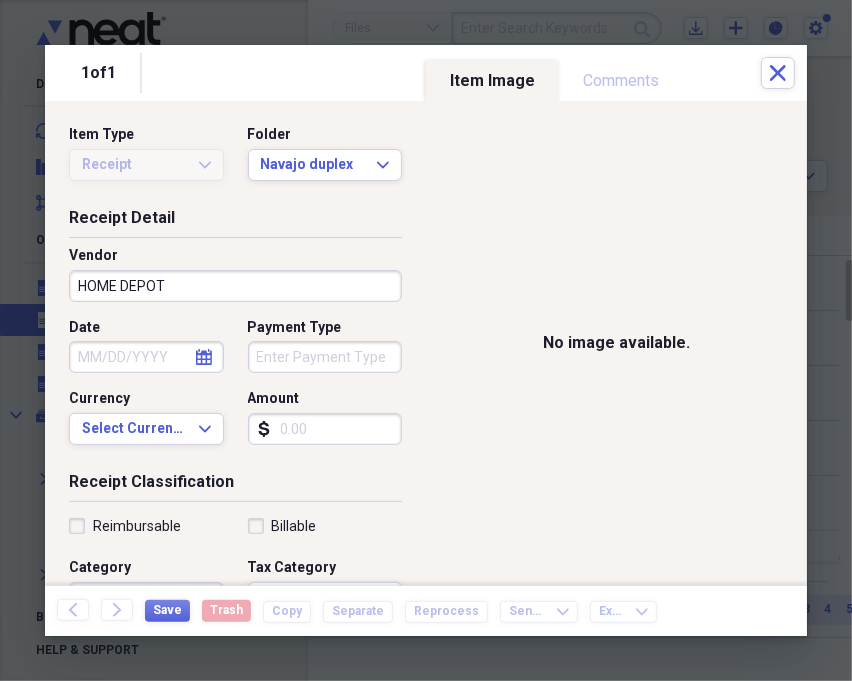 select on "6" 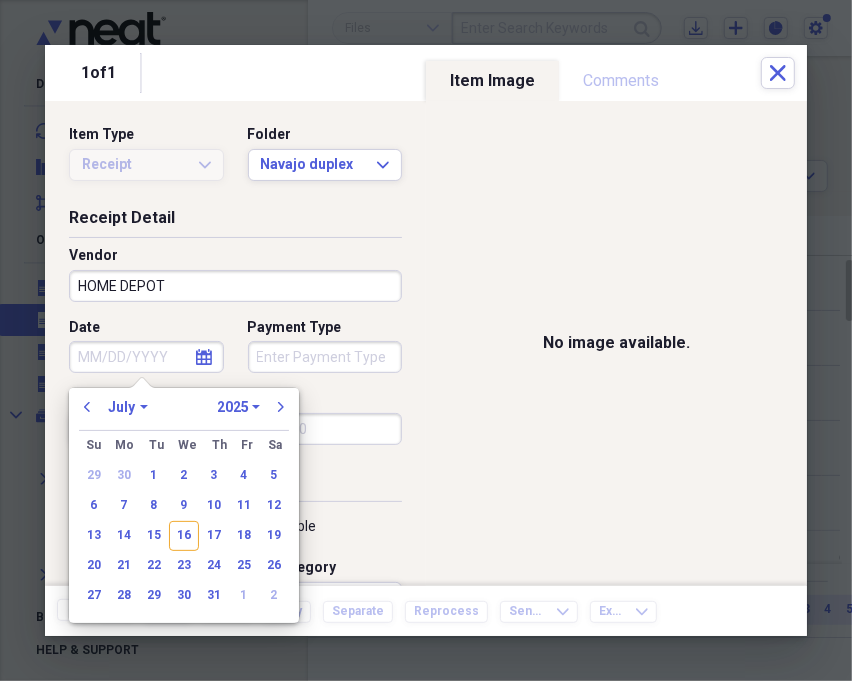 click on "Date" at bounding box center (146, 357) 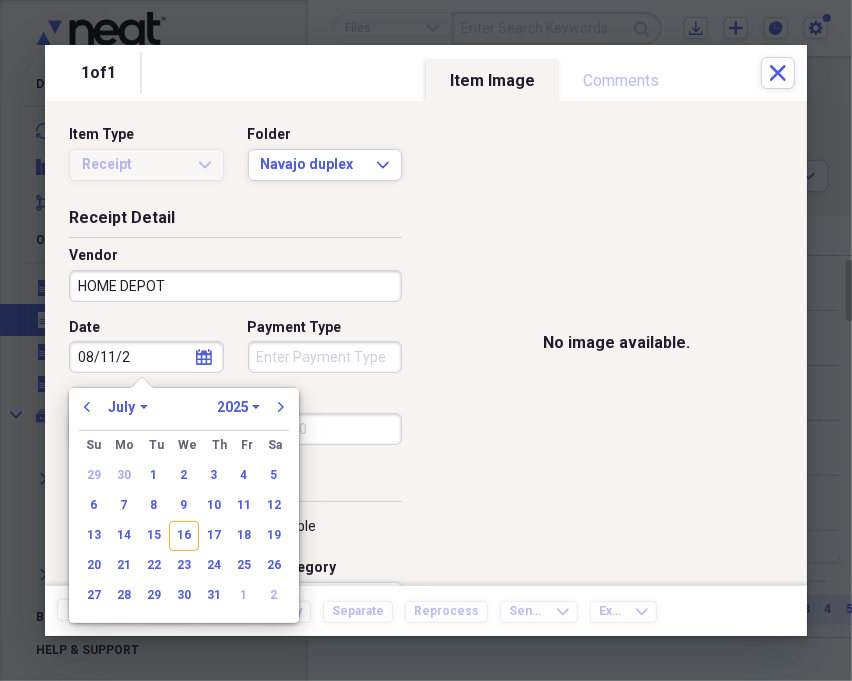 type on "[DATE]" 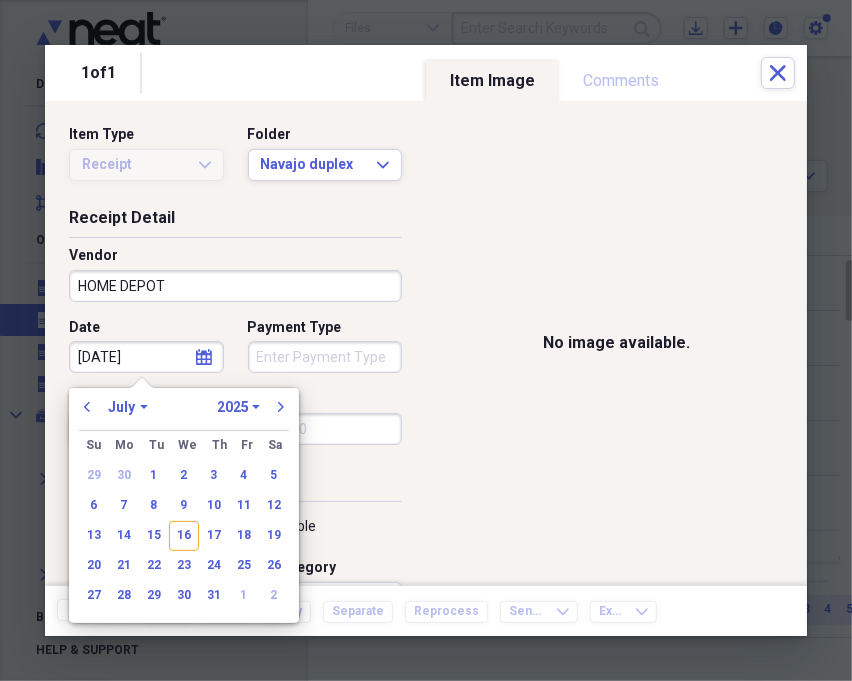 select on "7" 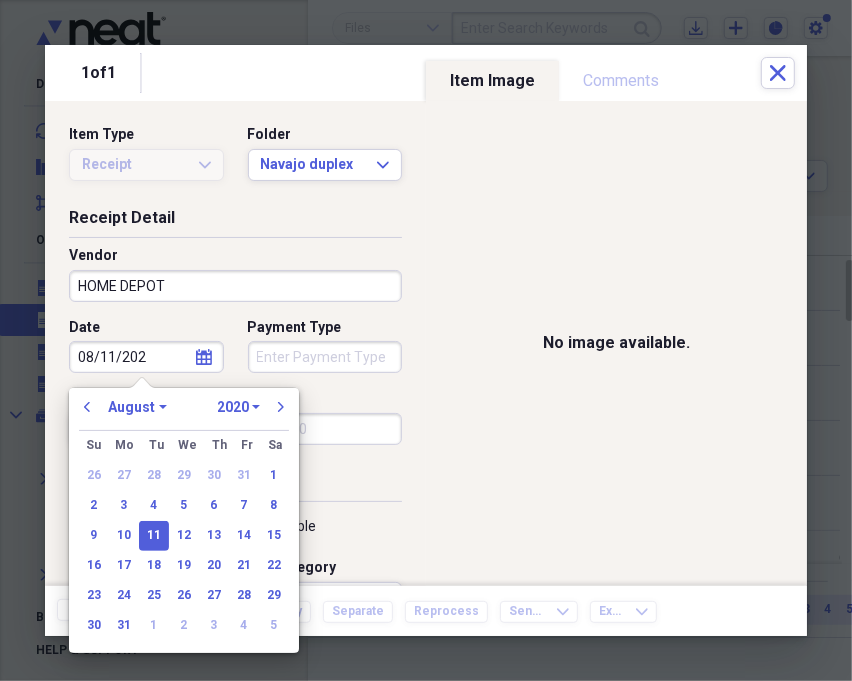 type on "[DATE]" 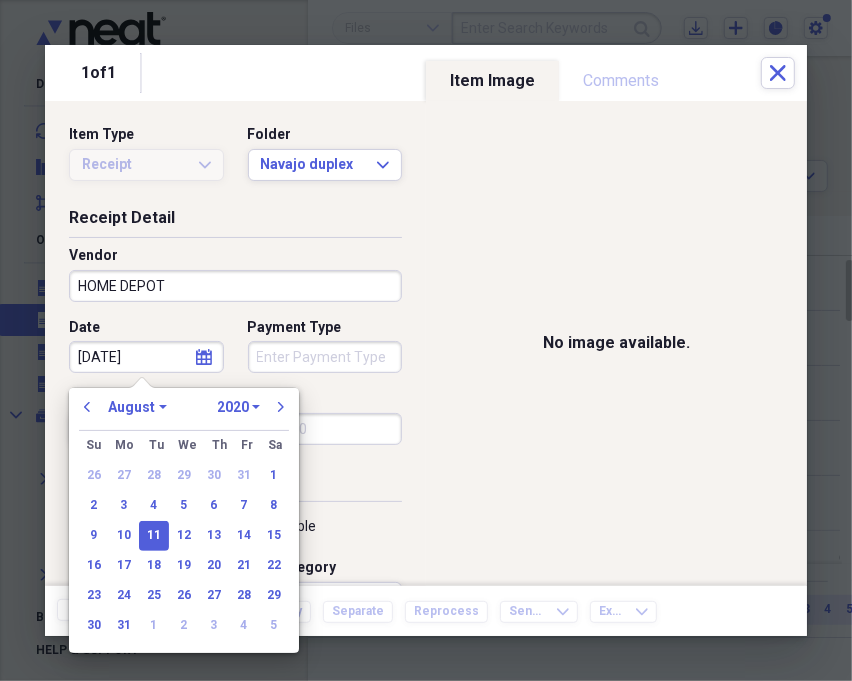 select on "2024" 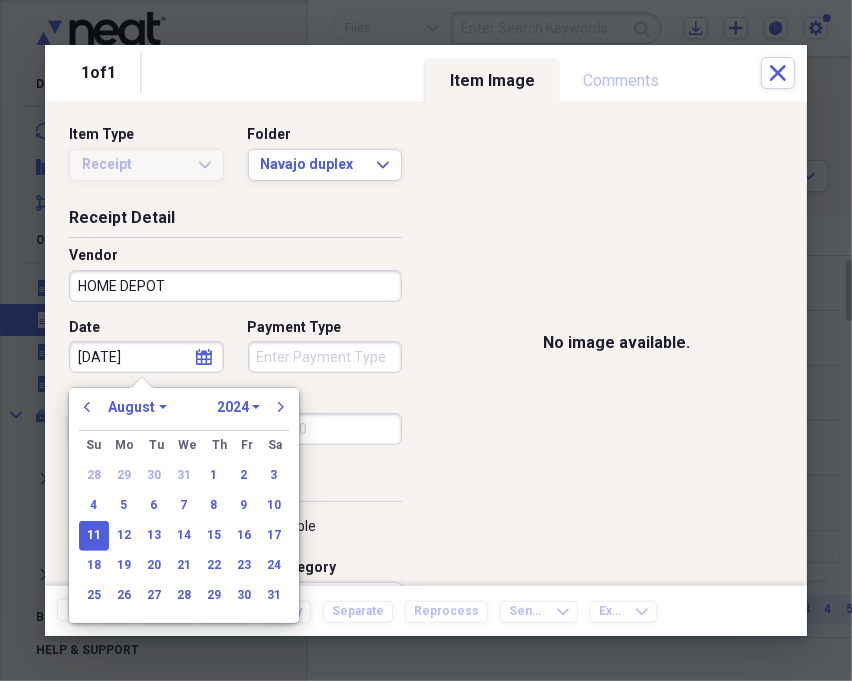 type on "[DATE]" 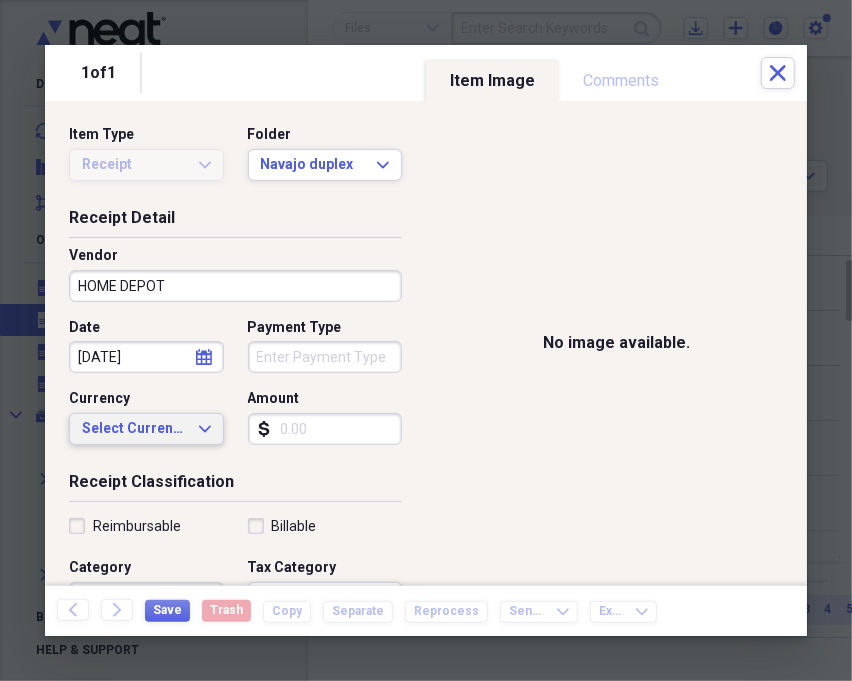 click on "Select Currency" at bounding box center [134, 429] 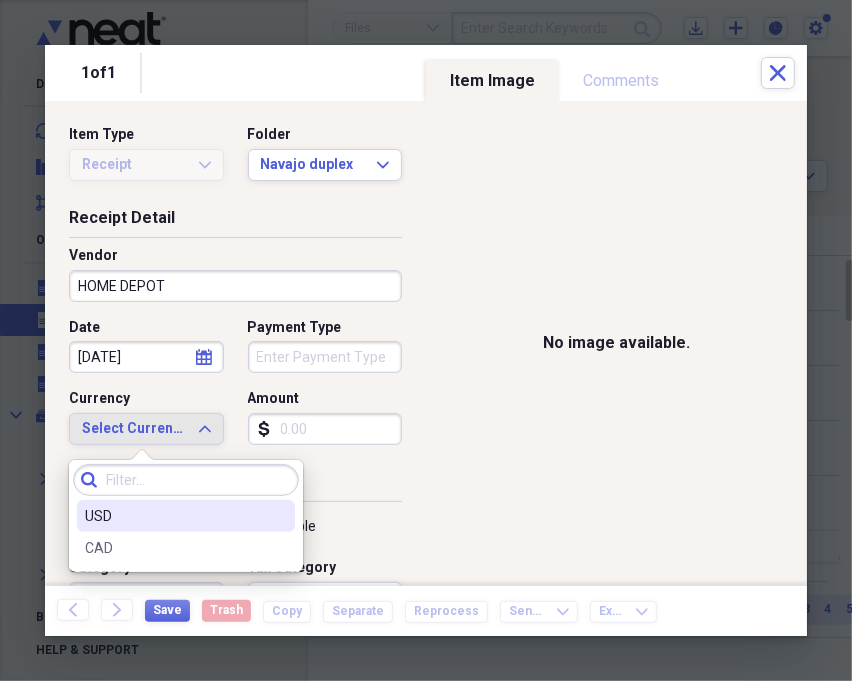 click on "USD" at bounding box center (174, 516) 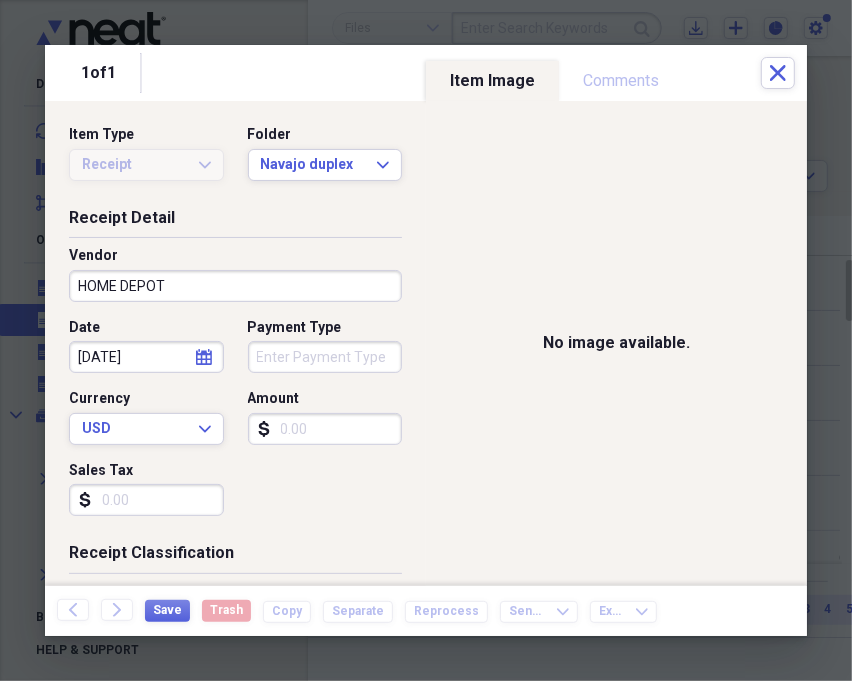 click on "Amount" at bounding box center [325, 429] 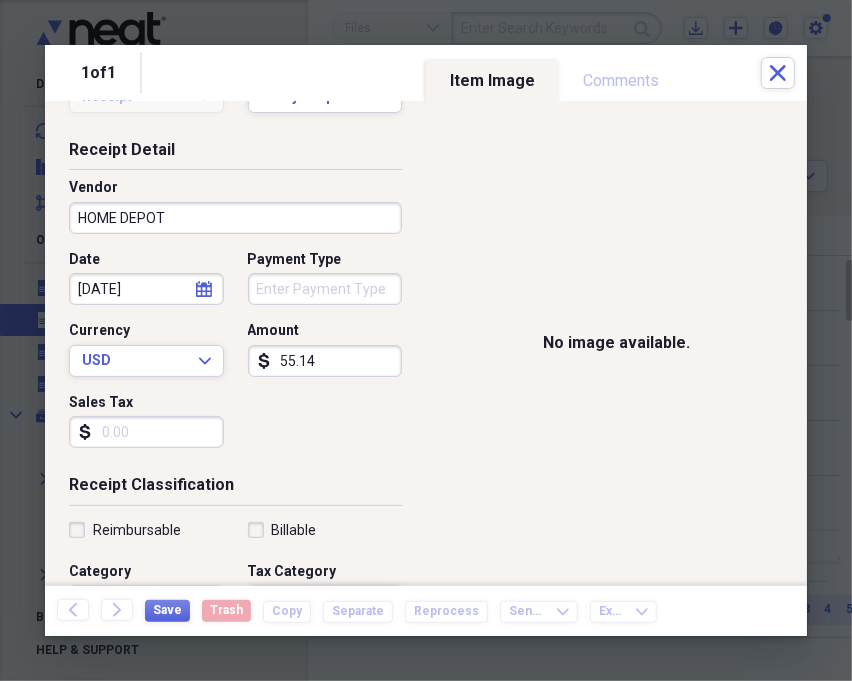 scroll, scrollTop: 333, scrollLeft: 0, axis: vertical 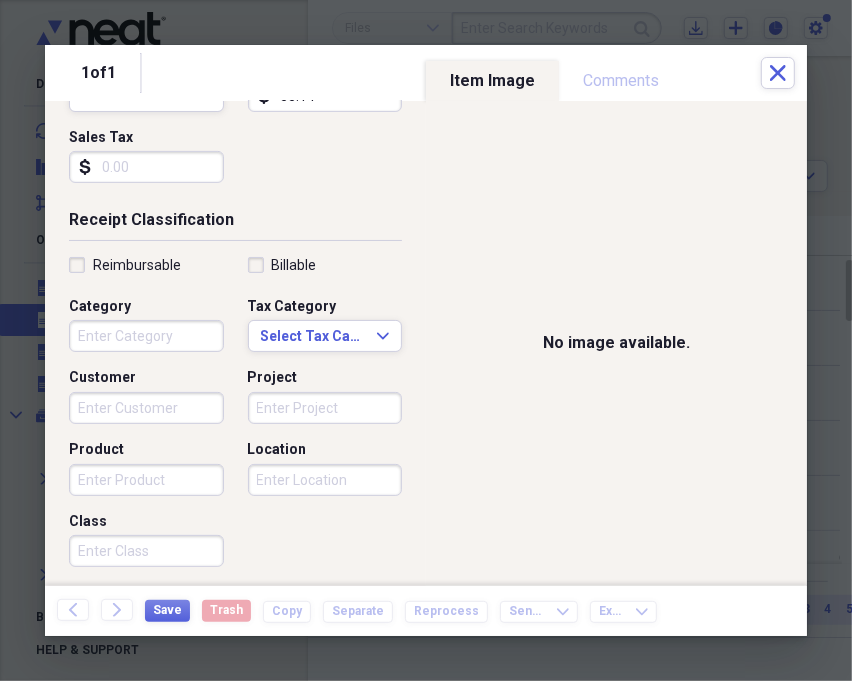 type on "55.14" 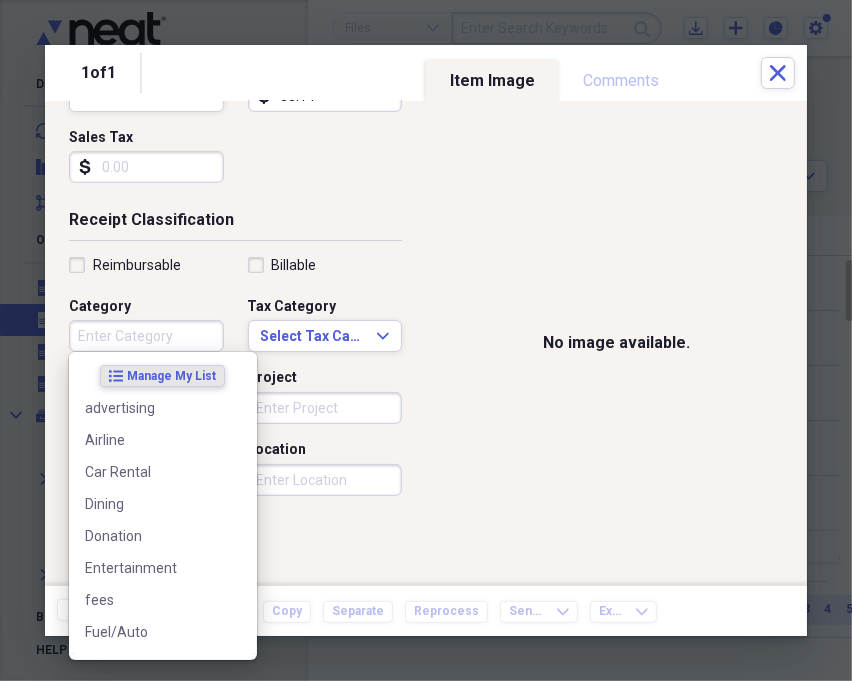 click on "Category" at bounding box center (146, 336) 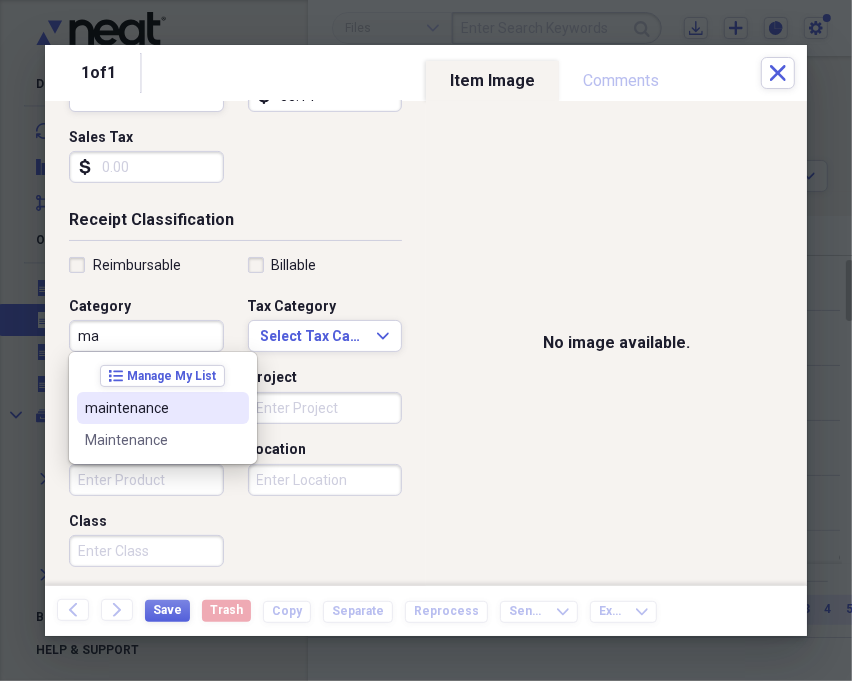 click on "maintenance" at bounding box center (151, 408) 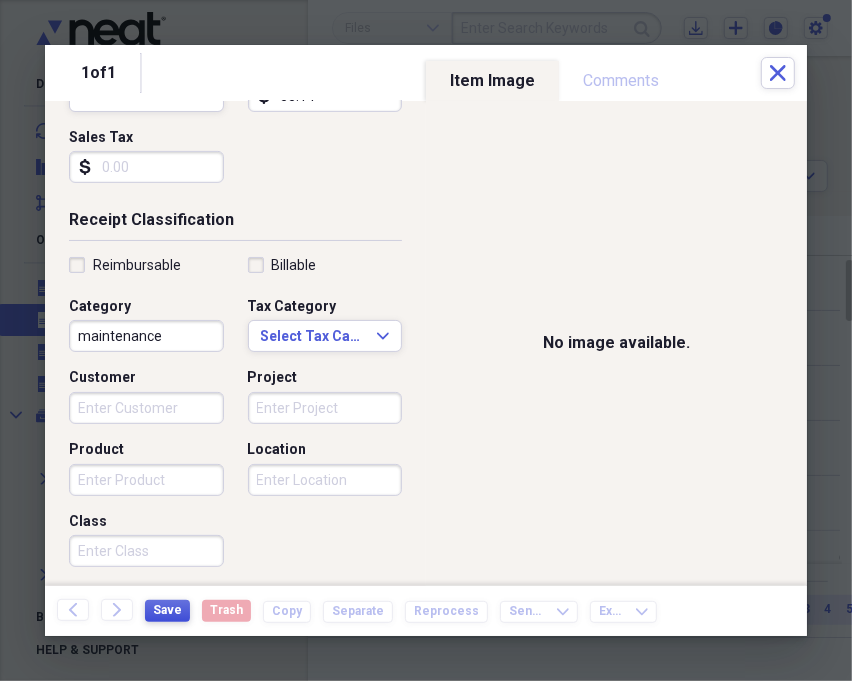 click on "Save" at bounding box center (167, 610) 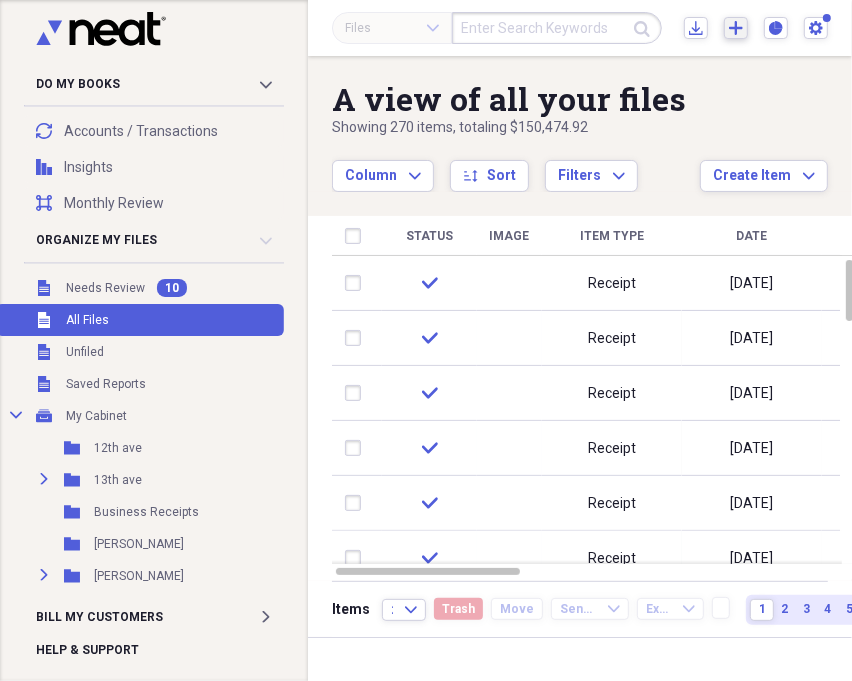 drag, startPoint x: 741, startPoint y: 27, endPoint x: 725, endPoint y: 34, distance: 17.464249 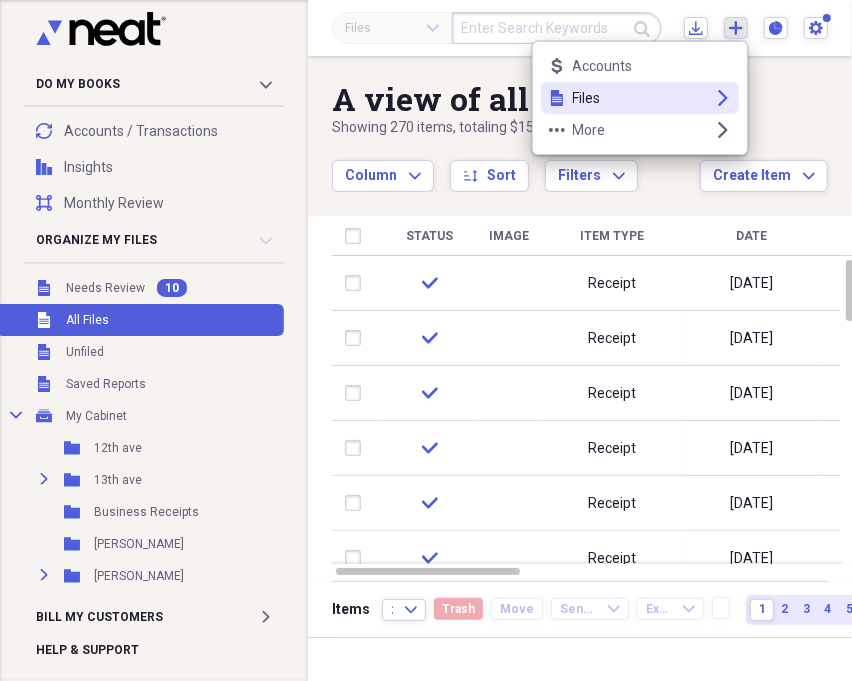 click on "Files" at bounding box center (640, 98) 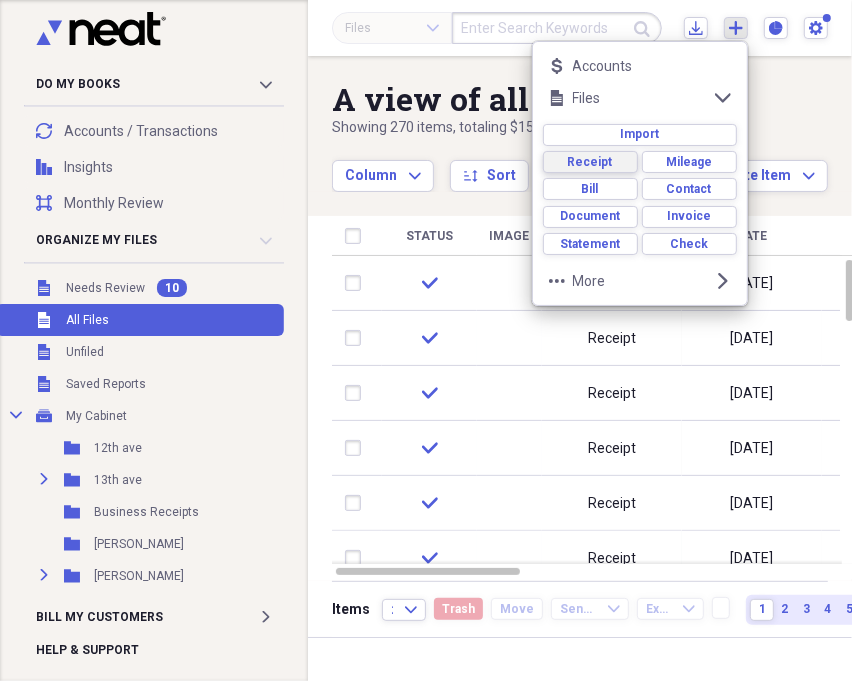 click on "Receipt" at bounding box center (590, 162) 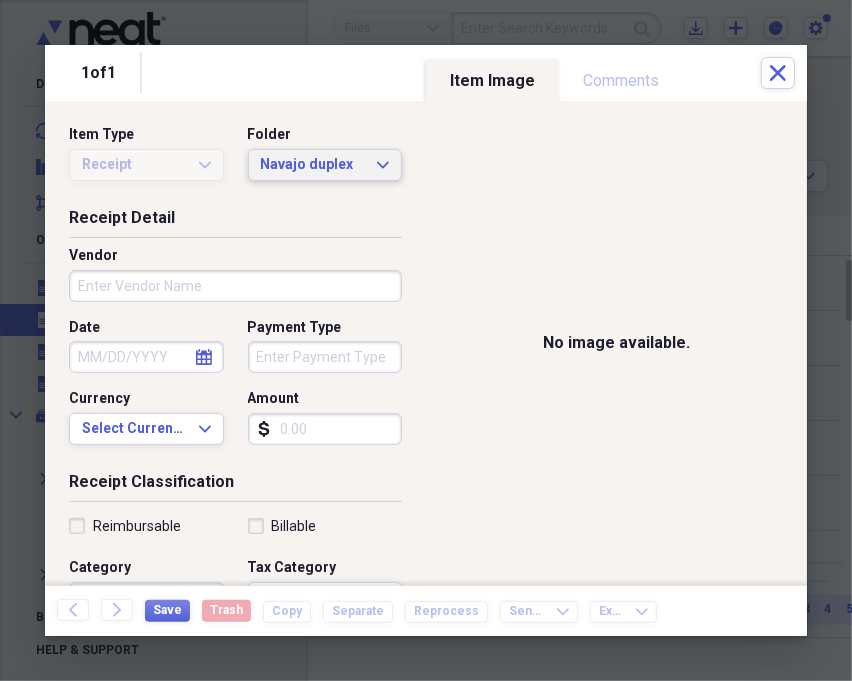 click on "Navajo duplex" at bounding box center (313, 165) 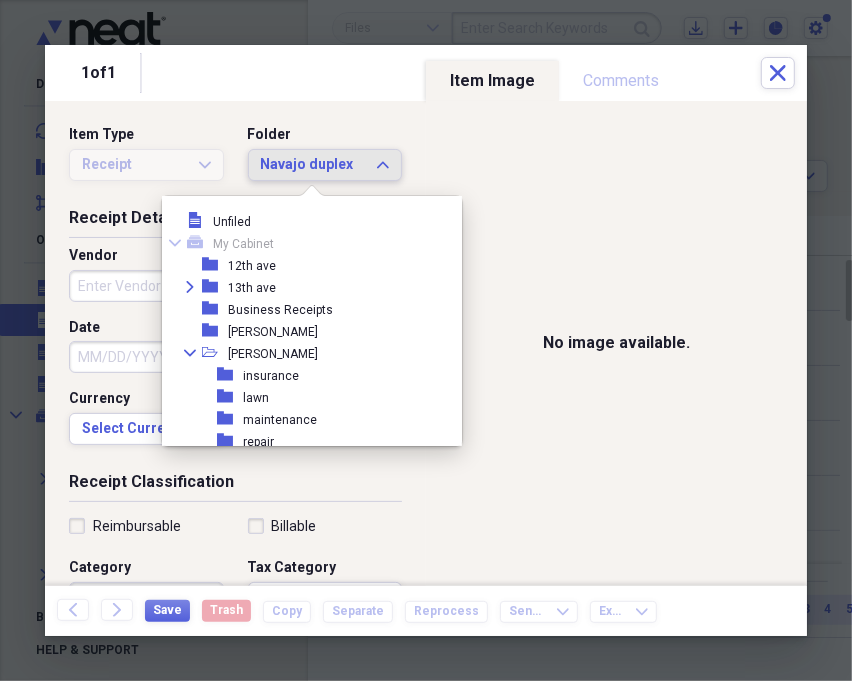 scroll, scrollTop: 271, scrollLeft: 0, axis: vertical 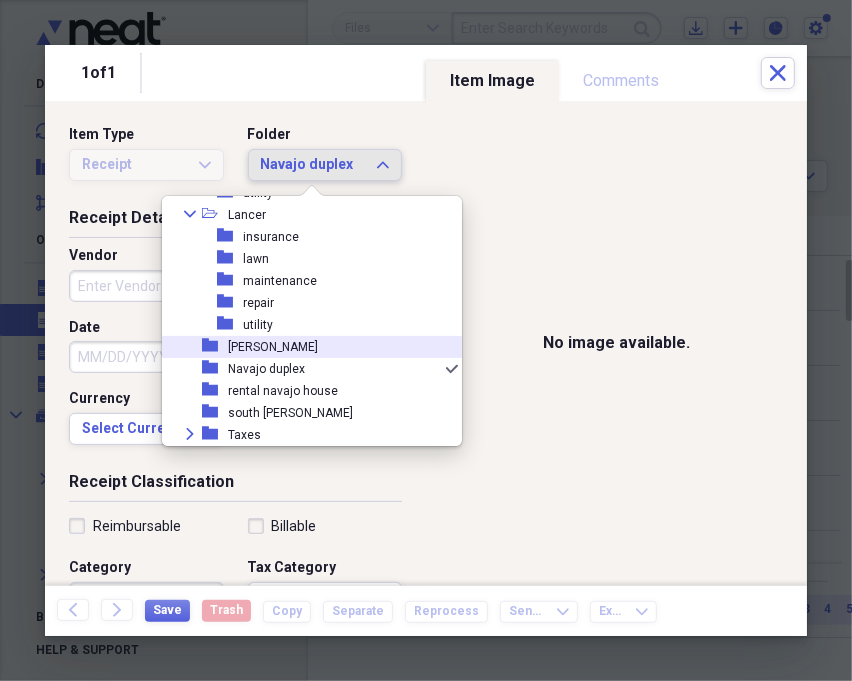 click on "folder [PERSON_NAME]" at bounding box center [304, 347] 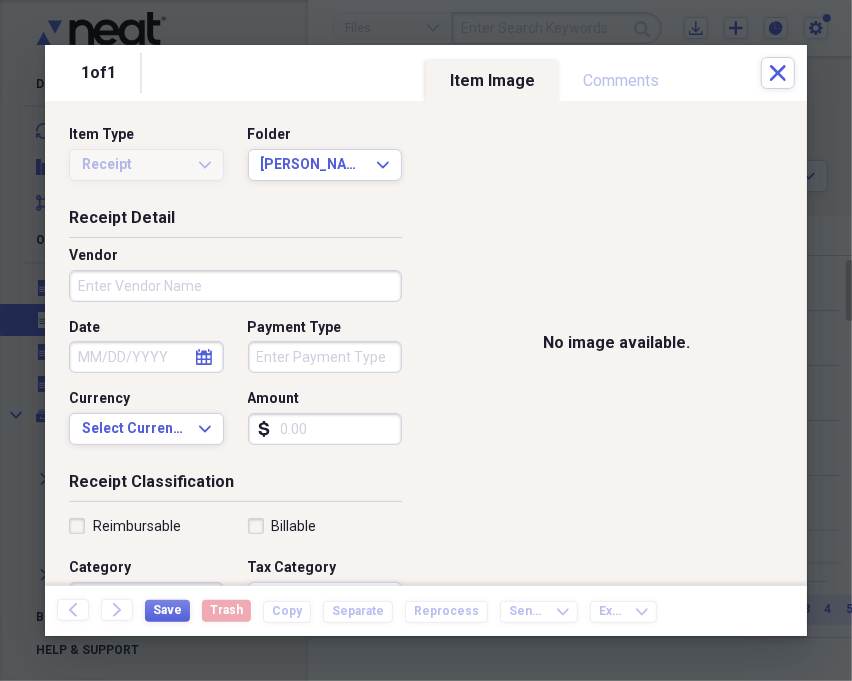 click on "Vendor" at bounding box center [235, 286] 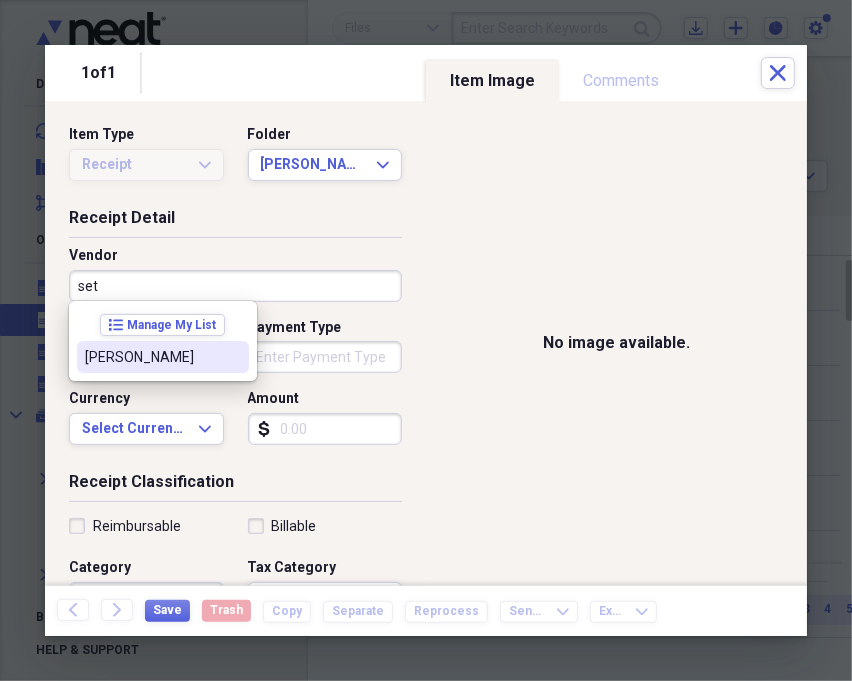 click on "[PERSON_NAME]" at bounding box center (151, 357) 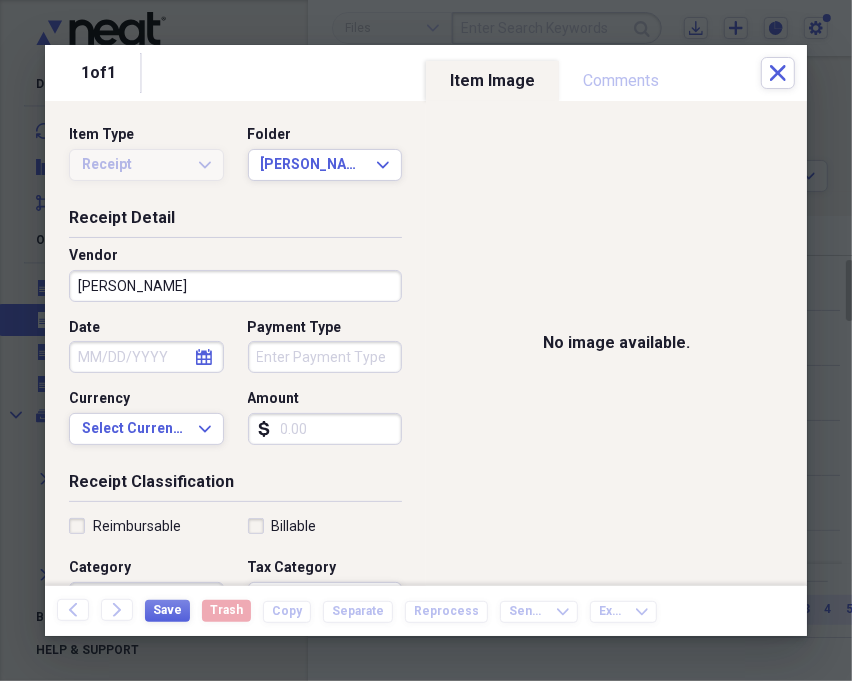 click on "Date" at bounding box center [146, 357] 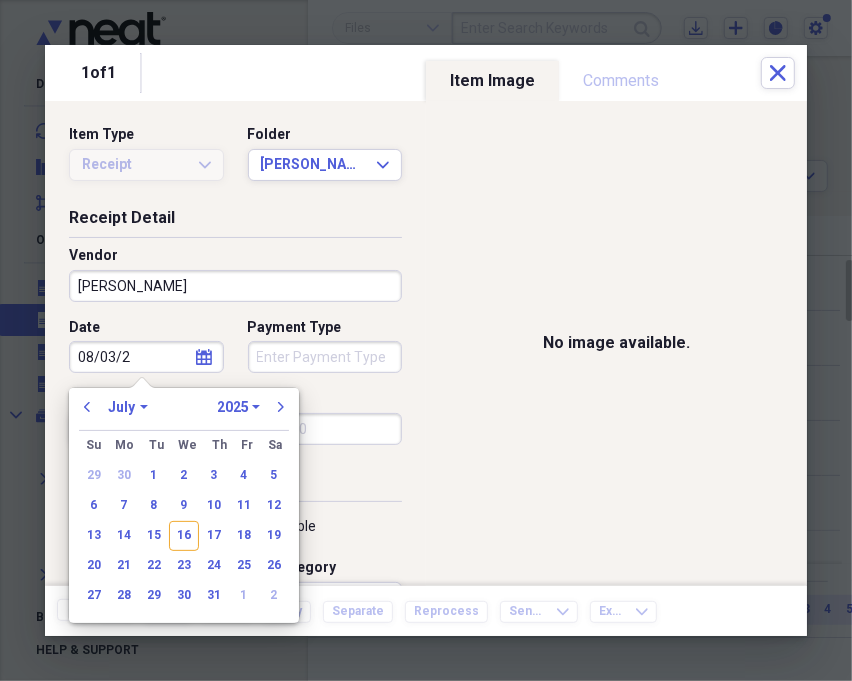 type on "[DATE]" 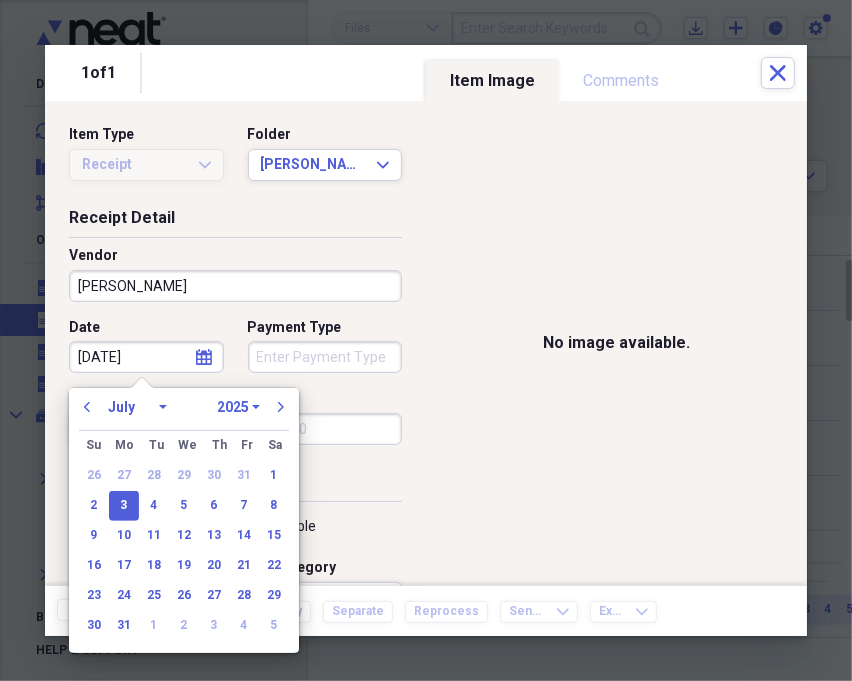 select on "7" 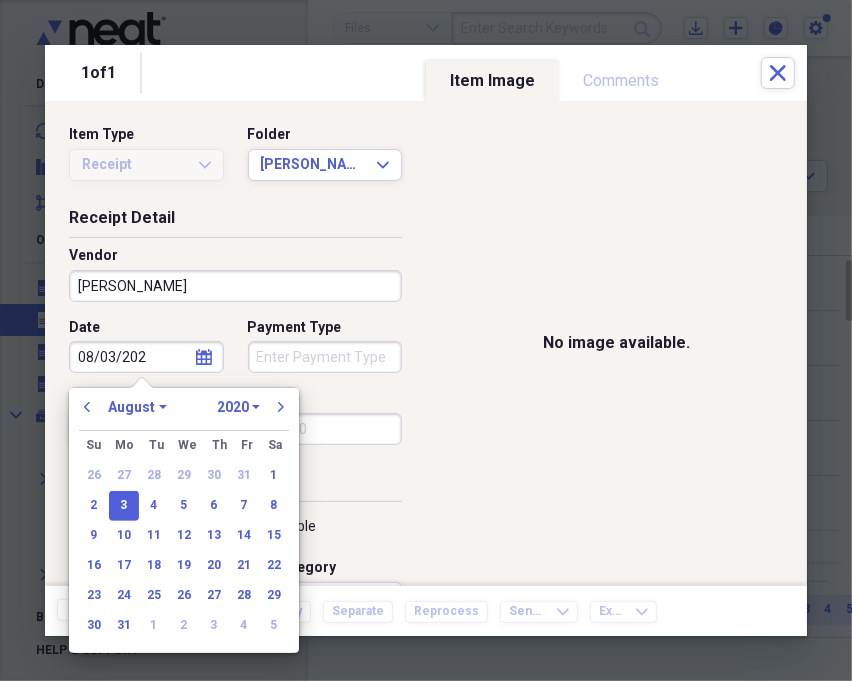 type on "[DATE]" 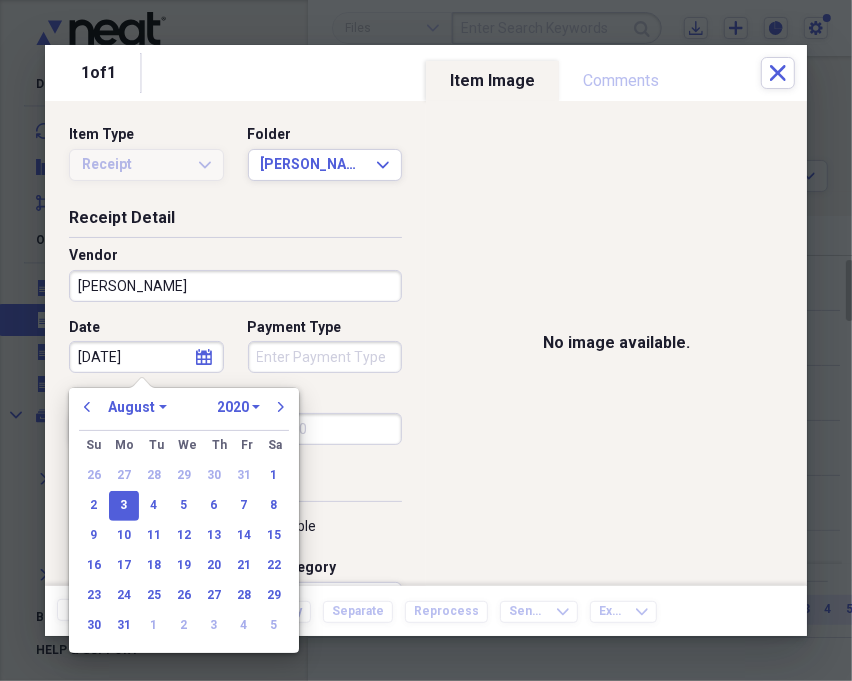 select on "2024" 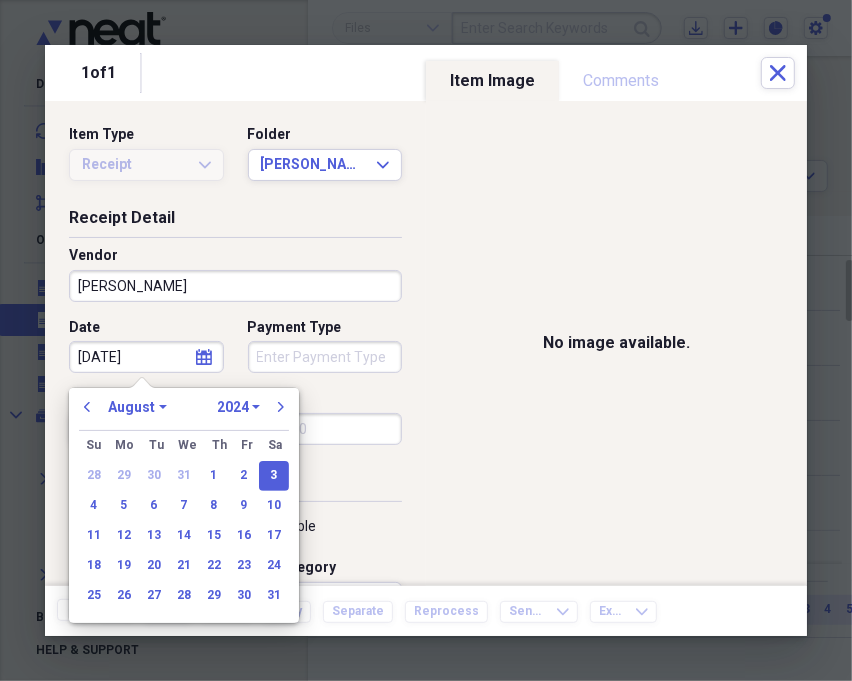 type on "[DATE]" 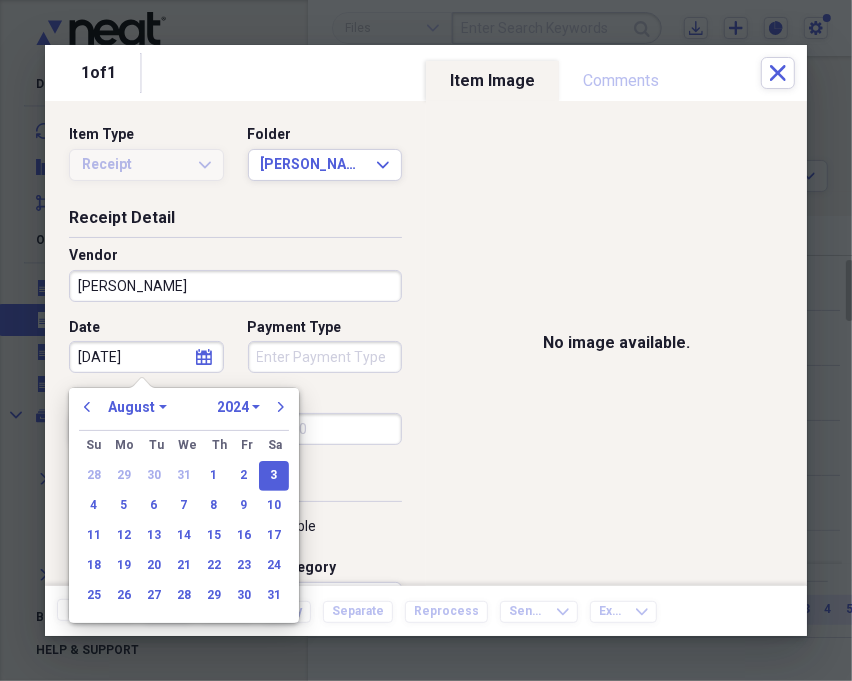 click on "Payment Type" at bounding box center (325, 357) 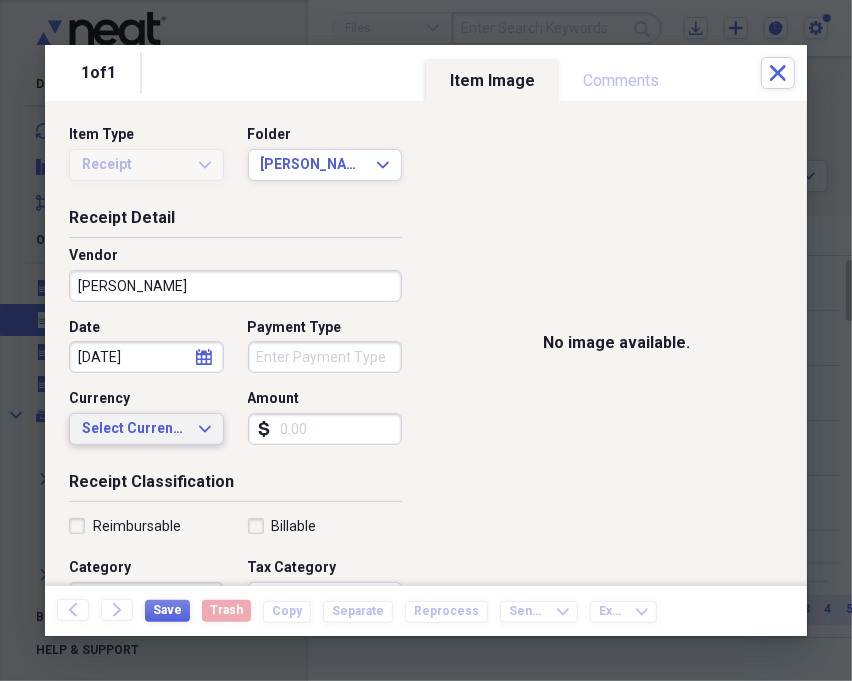 click on "Select Currency" at bounding box center [134, 429] 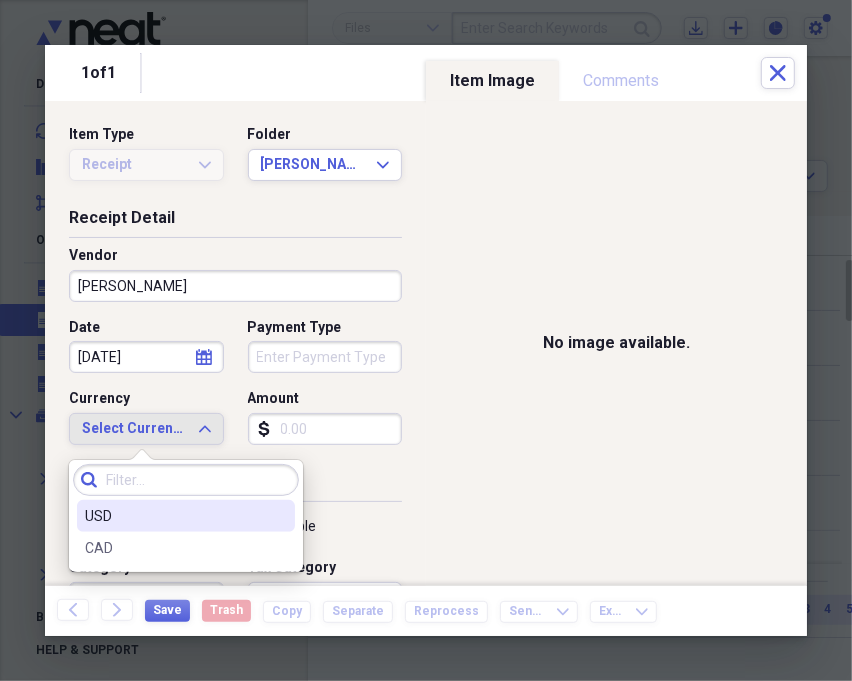 click on "USD" at bounding box center (174, 516) 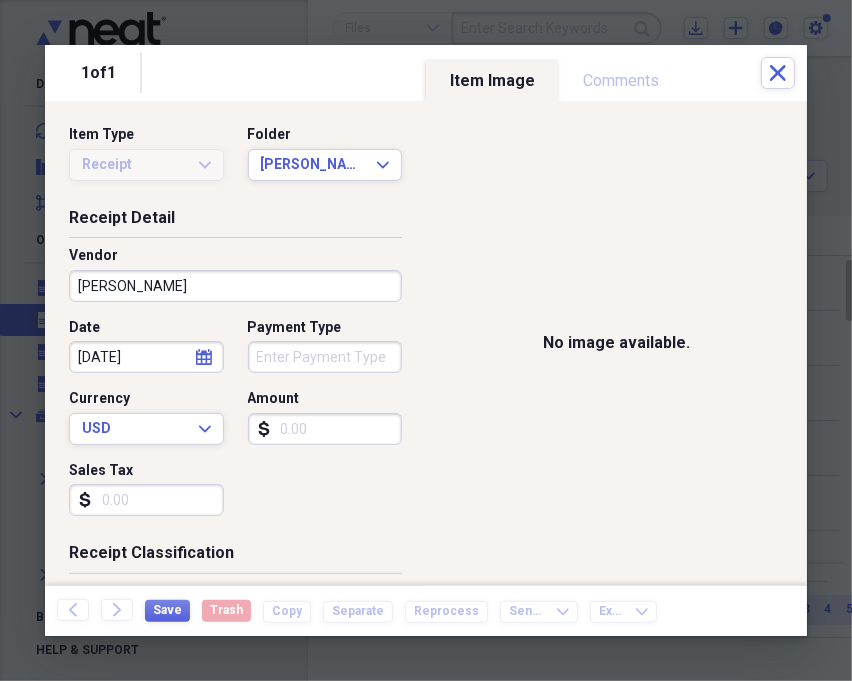 click on "Amount" at bounding box center (325, 429) 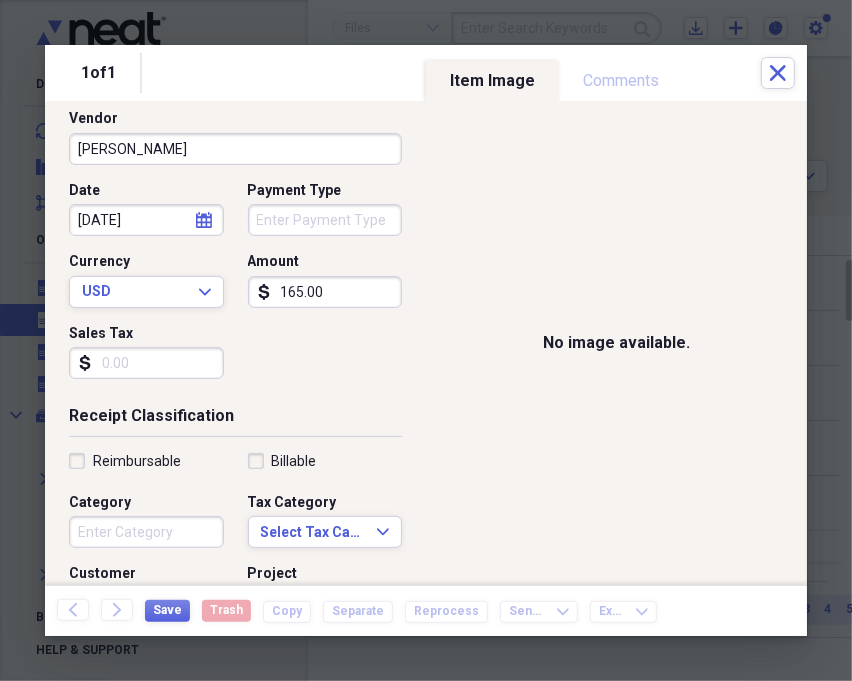 scroll, scrollTop: 222, scrollLeft: 0, axis: vertical 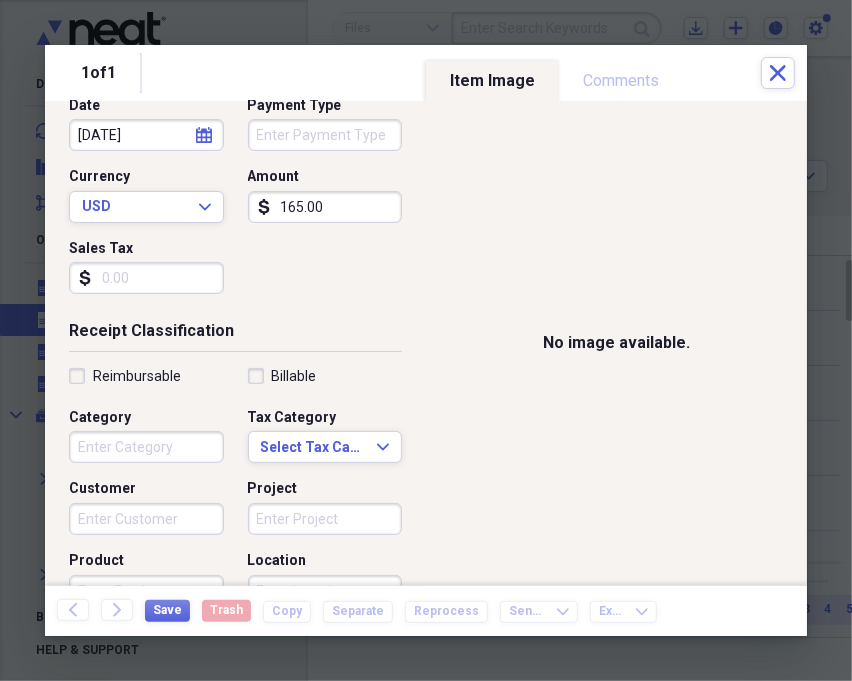 type on "165.00" 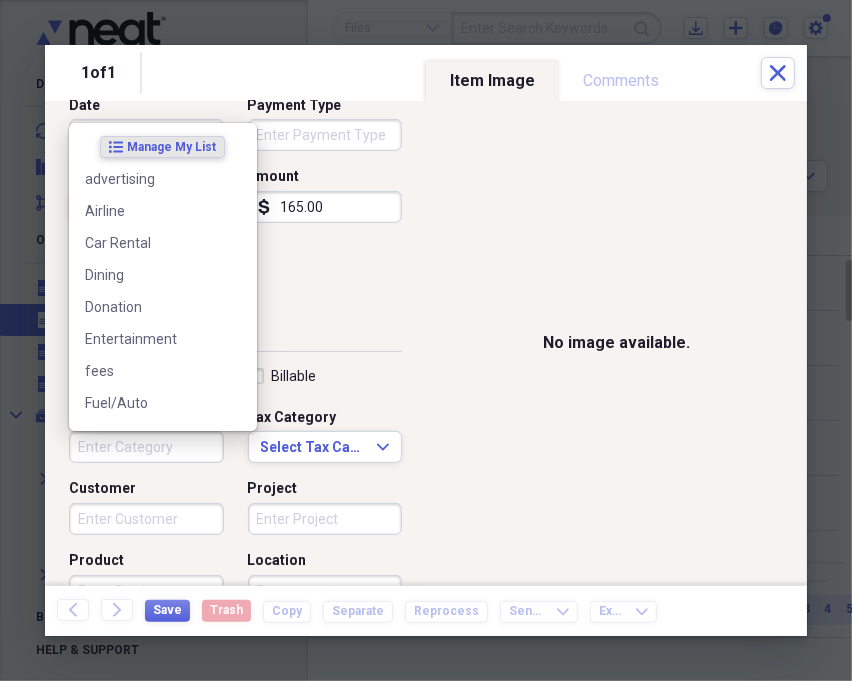 click on "Category" at bounding box center (146, 447) 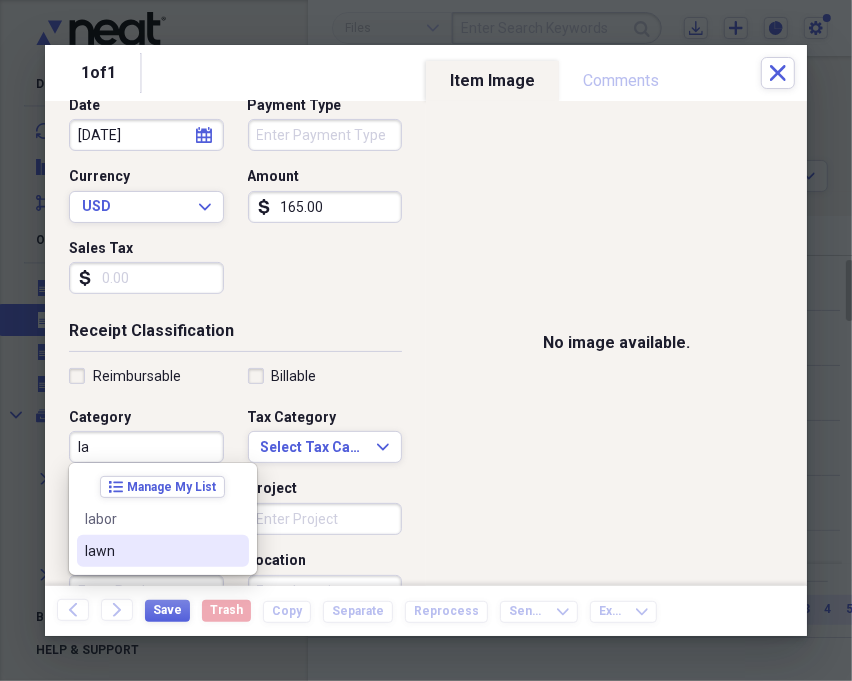 click on "lawn" at bounding box center [163, 551] 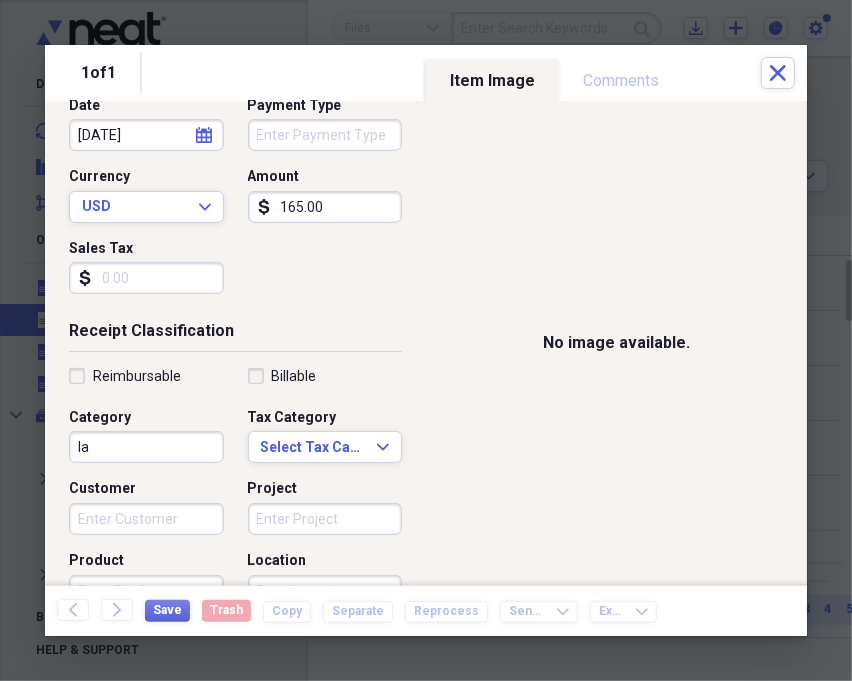 type on "lawn" 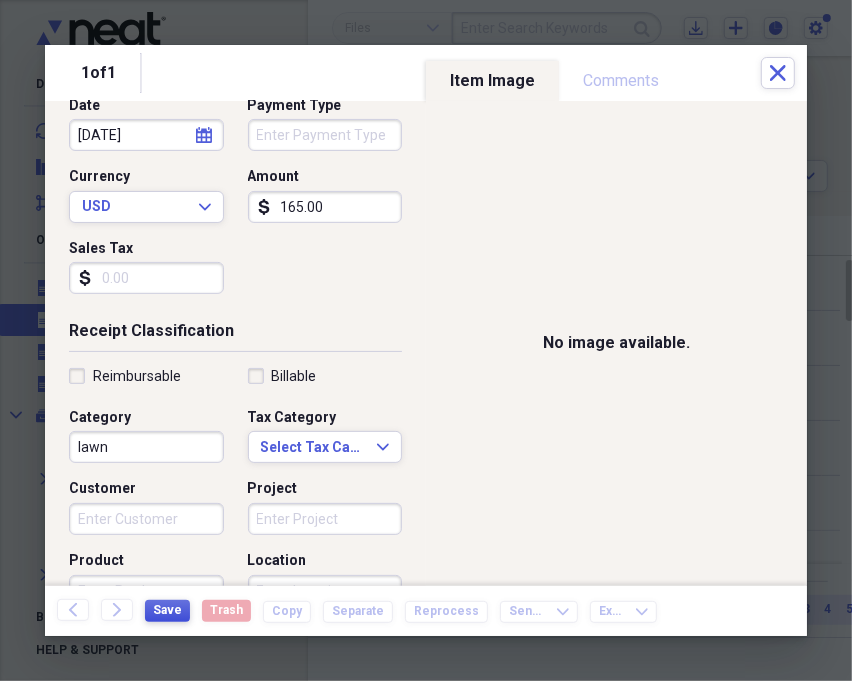 click on "Save" at bounding box center (167, 610) 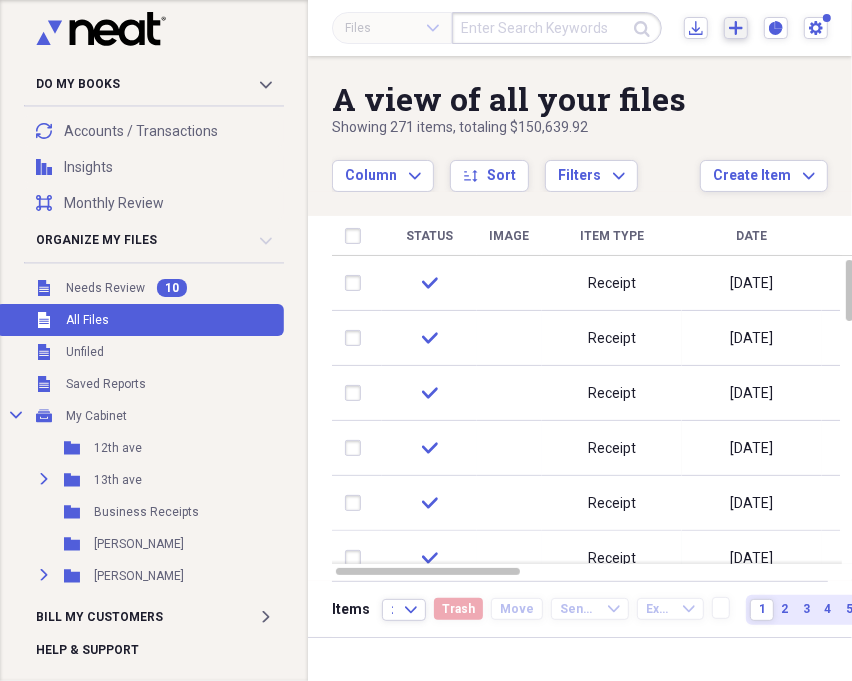 click on "Add" 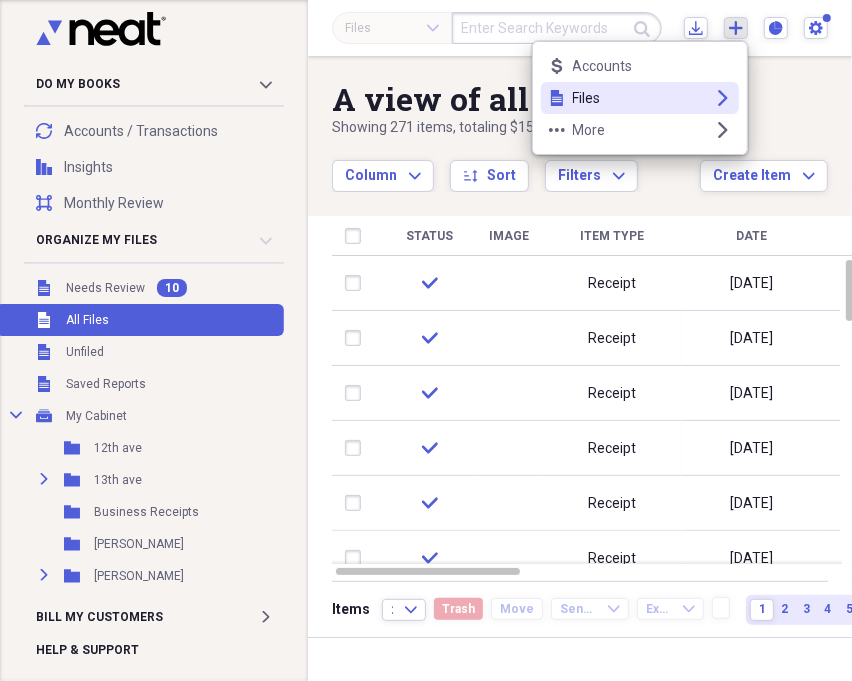 click on "Files" at bounding box center [640, 98] 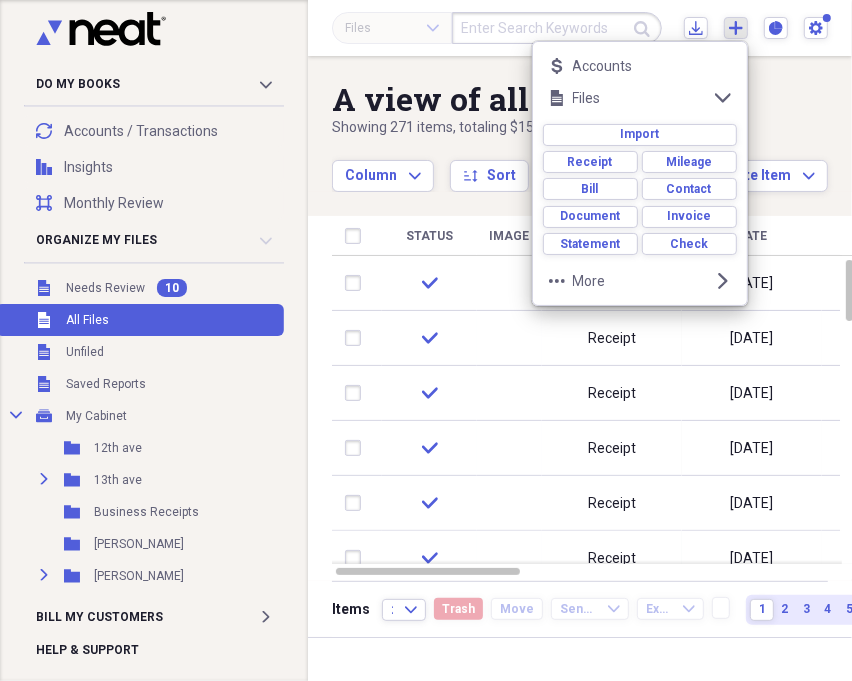 click on "Unfiled All Files" at bounding box center [140, 320] 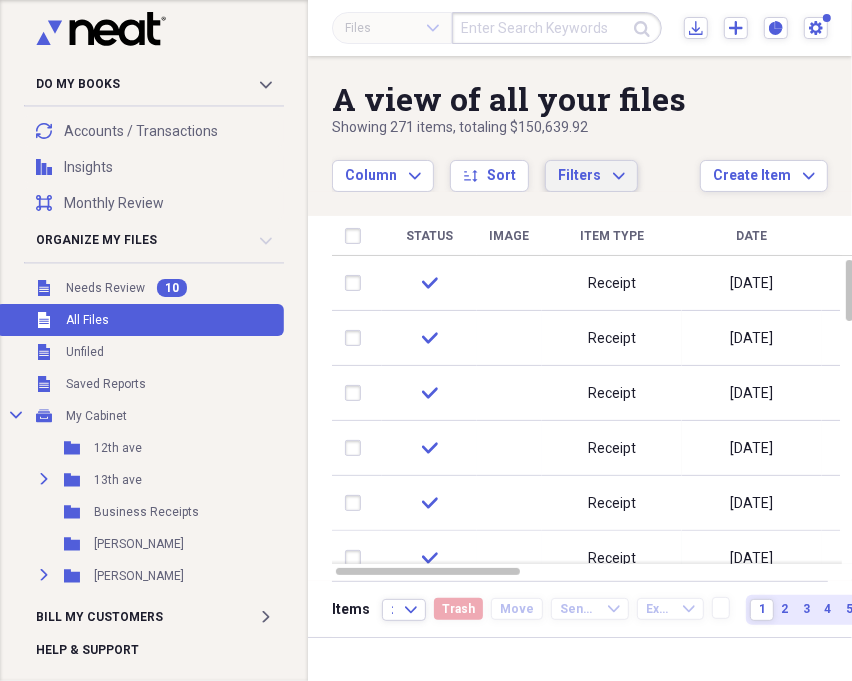 click on "Filters" at bounding box center (579, 175) 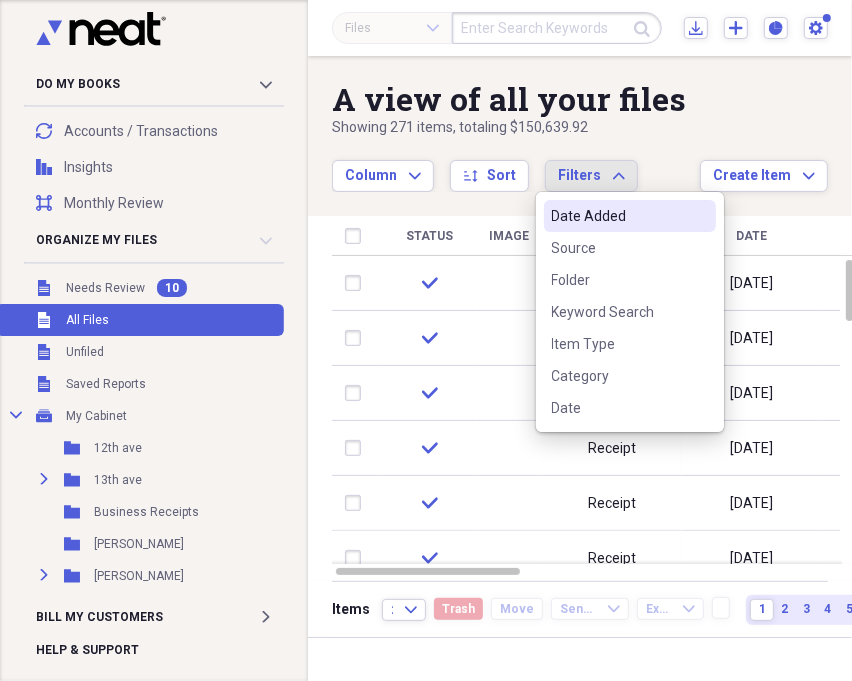 click at bounding box center (557, 28) 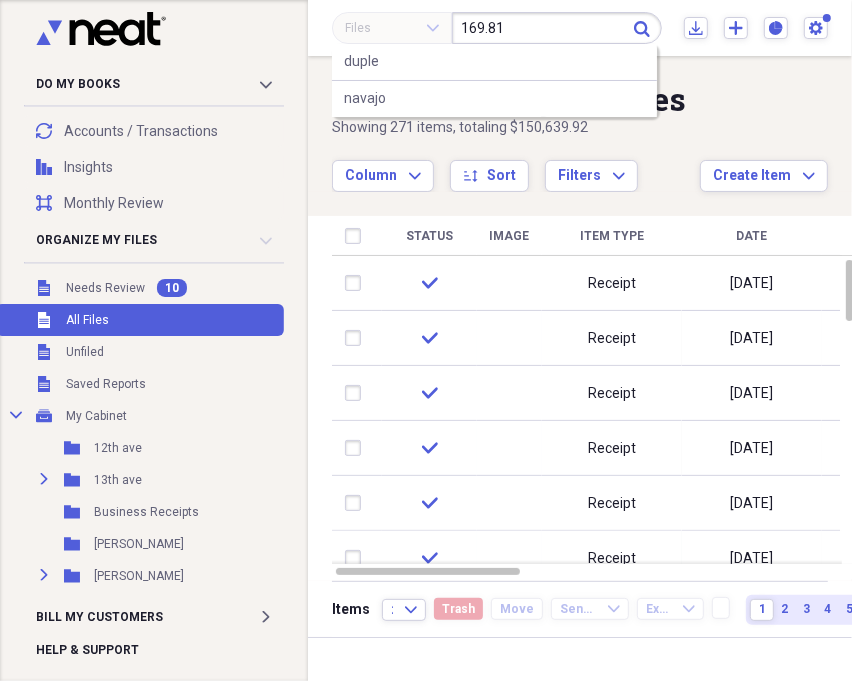 type on "169.81" 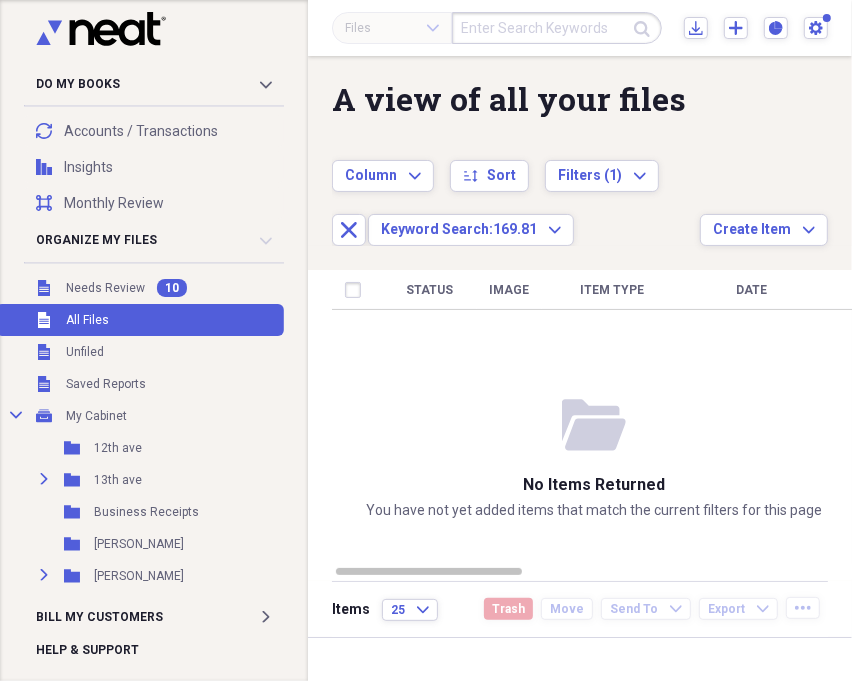 click on "Unfiled All Files" at bounding box center [140, 320] 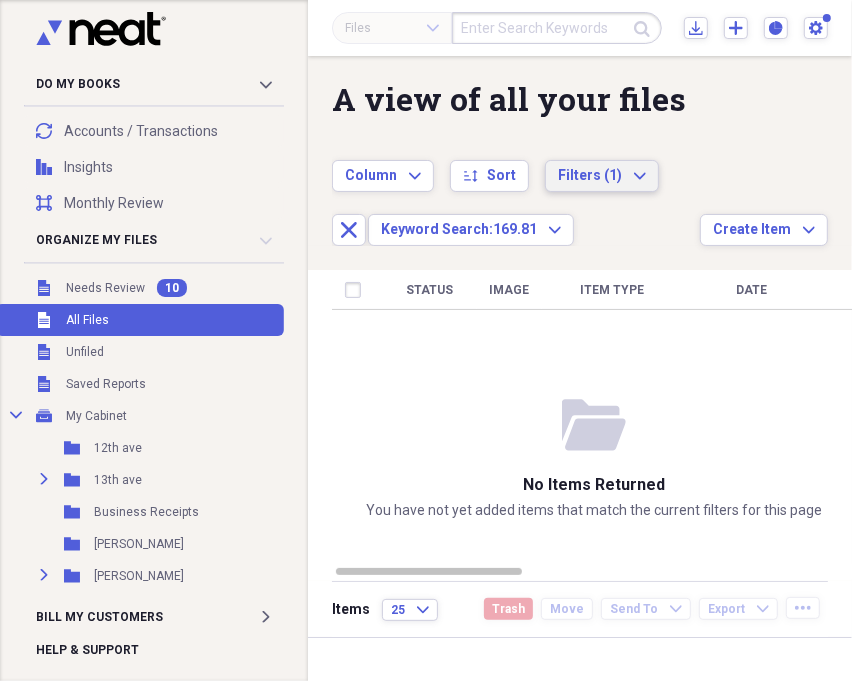 click on "Filters (1)" at bounding box center [590, 175] 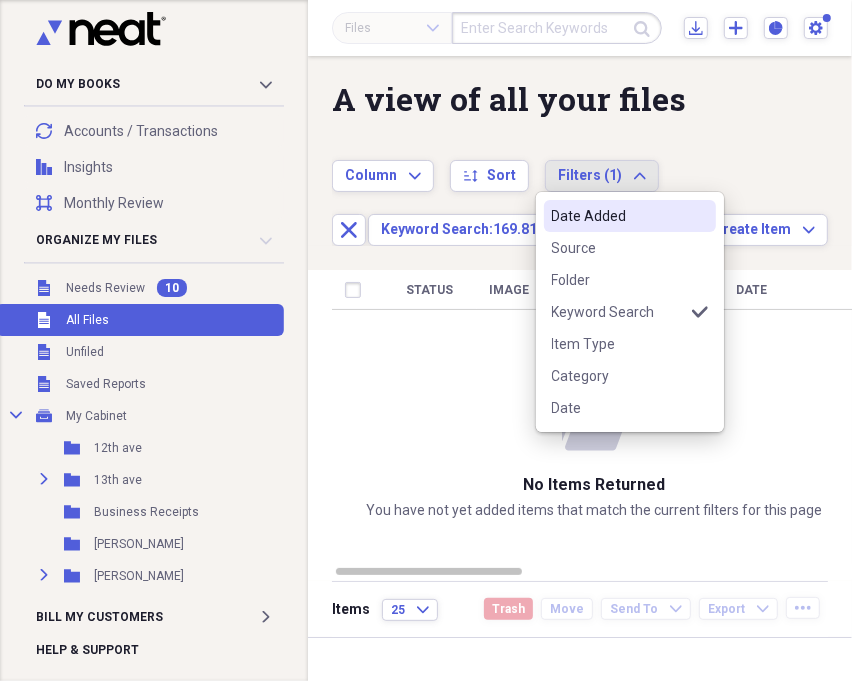 click at bounding box center [557, 28] 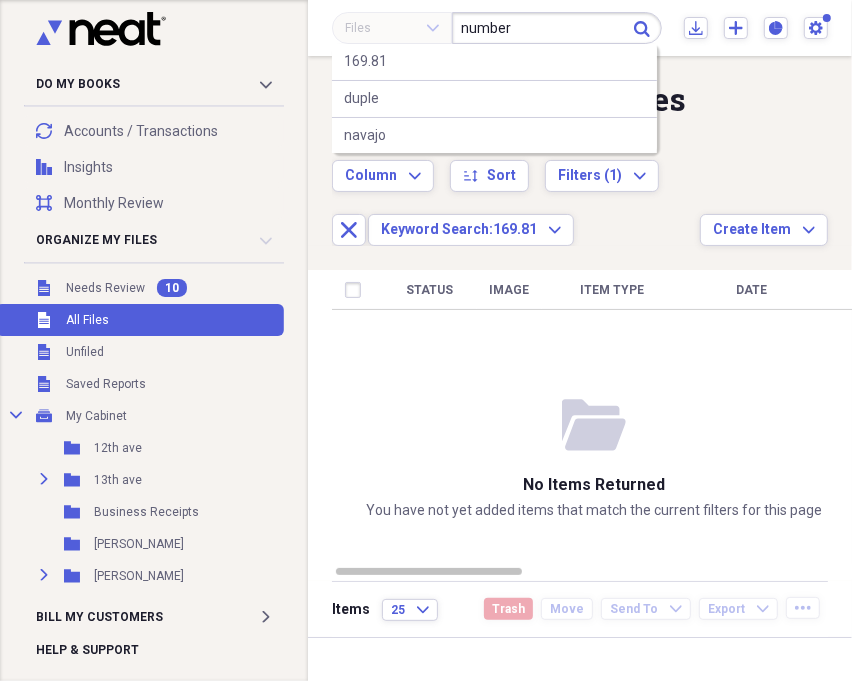 type on "number" 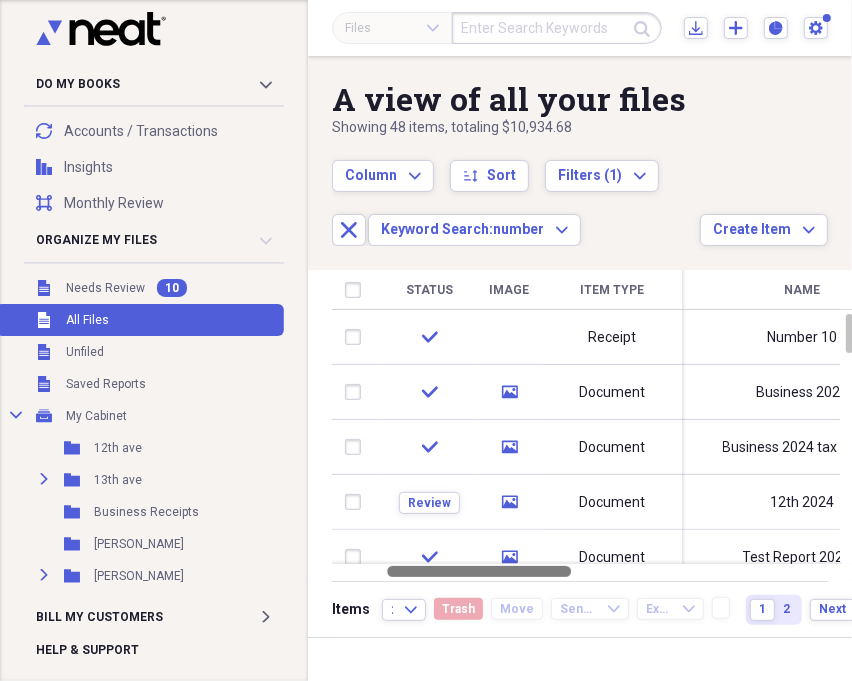 drag, startPoint x: 481, startPoint y: 573, endPoint x: 533, endPoint y: 567, distance: 52.34501 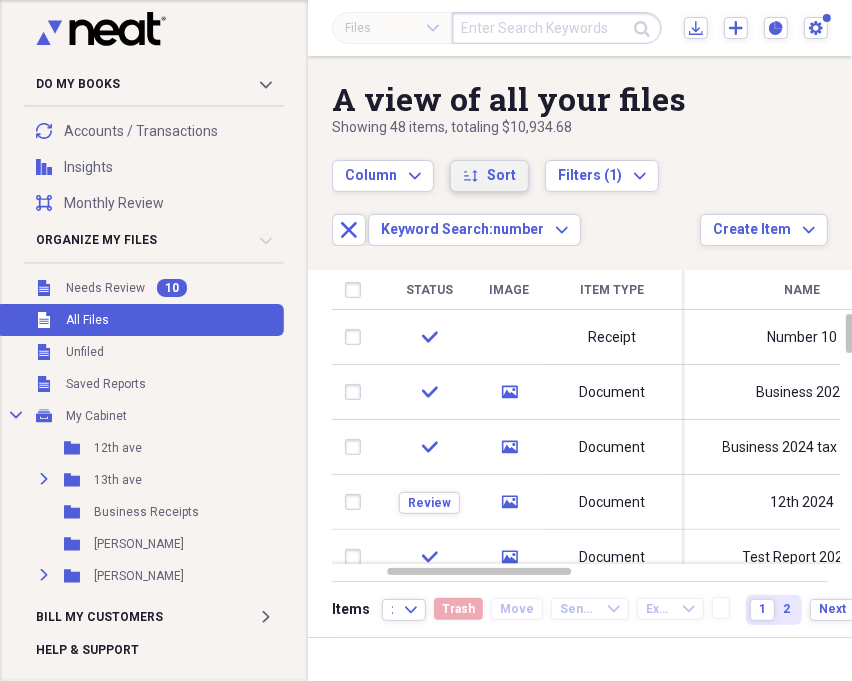 click on "sort Sort" at bounding box center [489, 176] 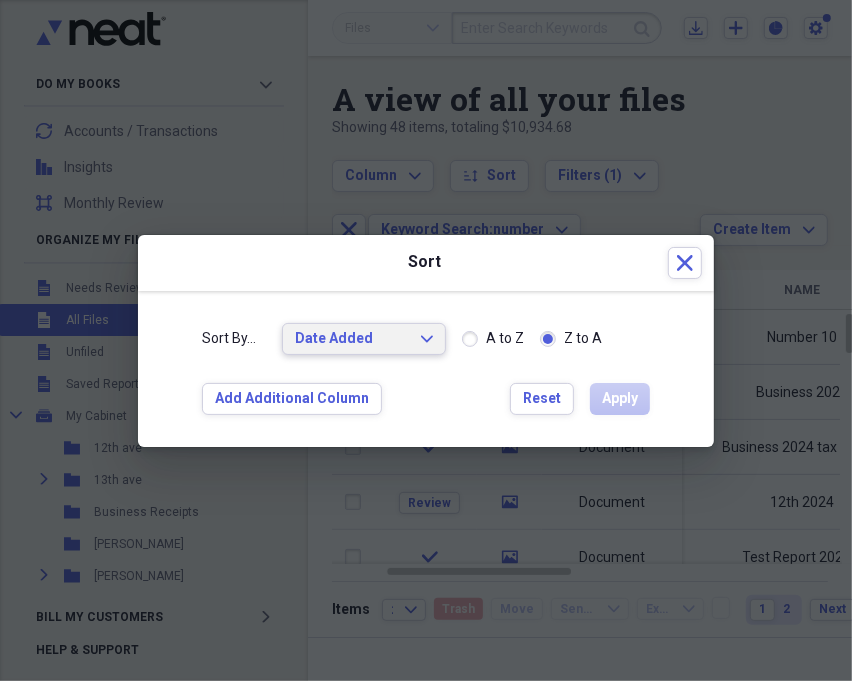 click 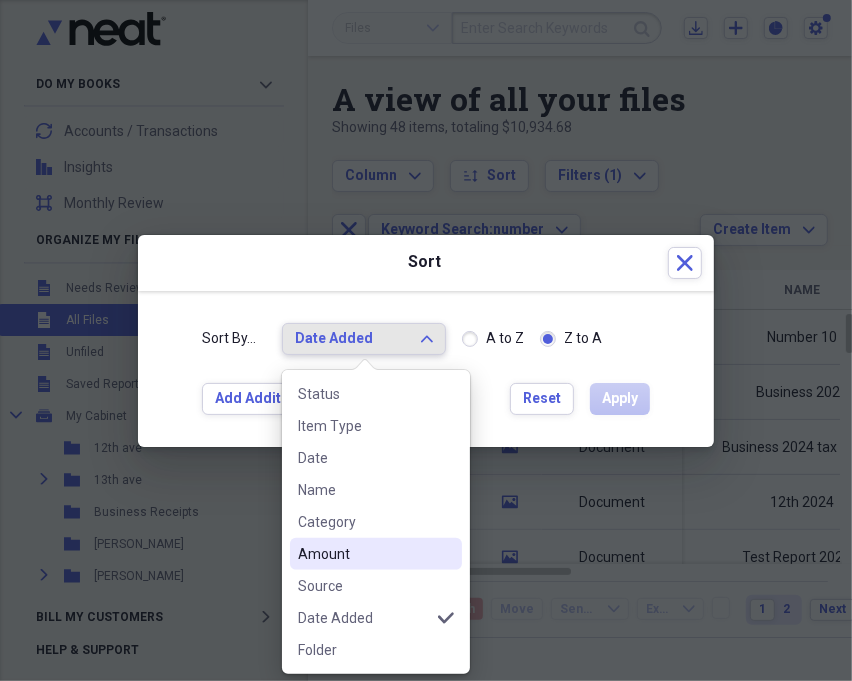 click on "Amount" at bounding box center (364, 554) 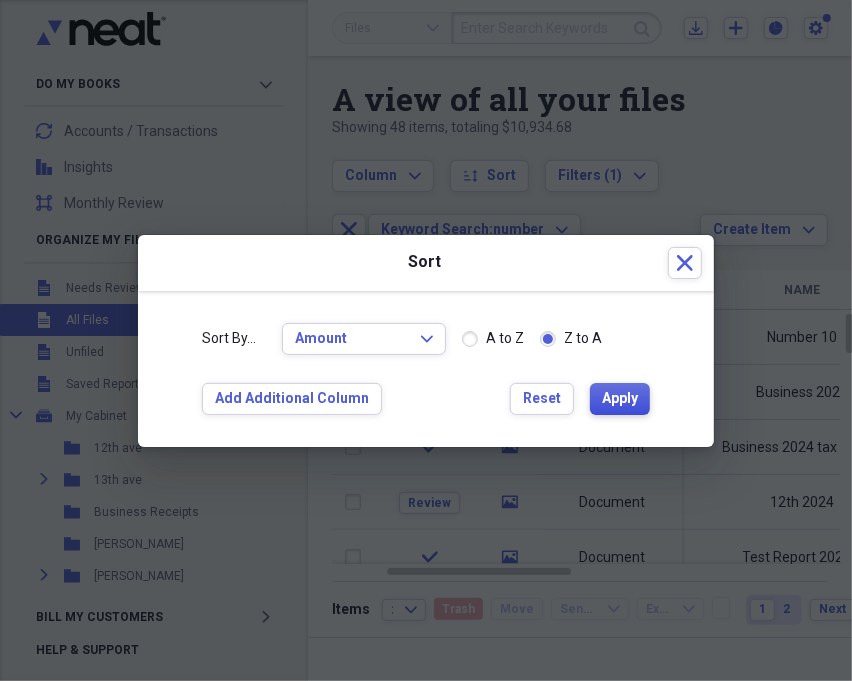 click on "Apply" at bounding box center [620, 399] 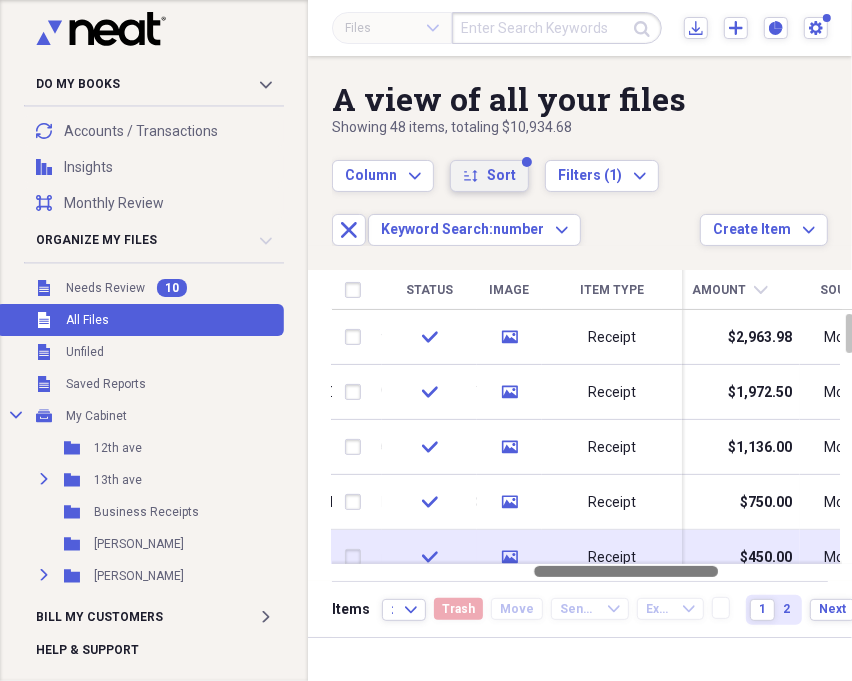 drag, startPoint x: 514, startPoint y: 574, endPoint x: 660, endPoint y: 543, distance: 149.25482 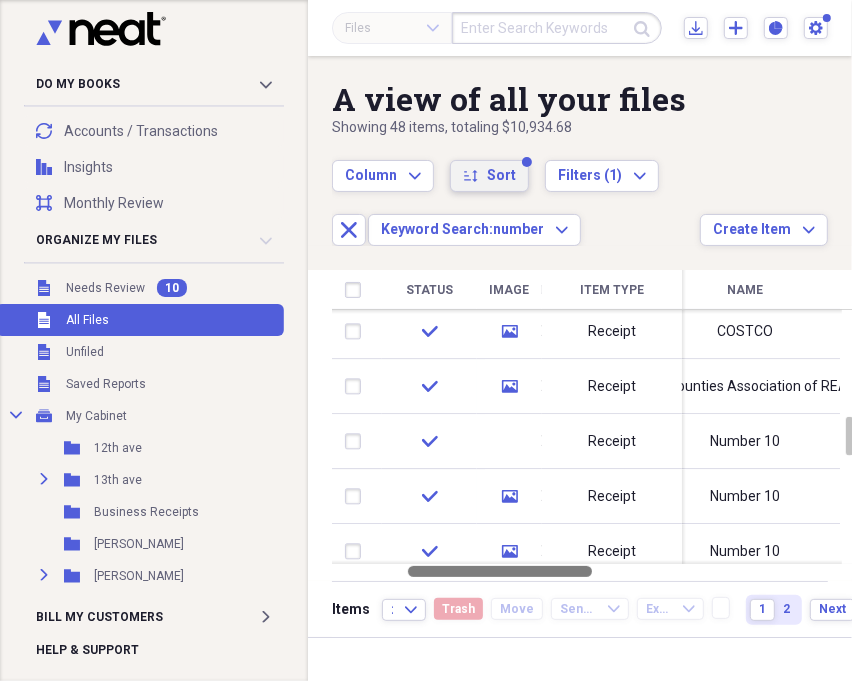 drag, startPoint x: 597, startPoint y: 573, endPoint x: 470, endPoint y: 571, distance: 127.01575 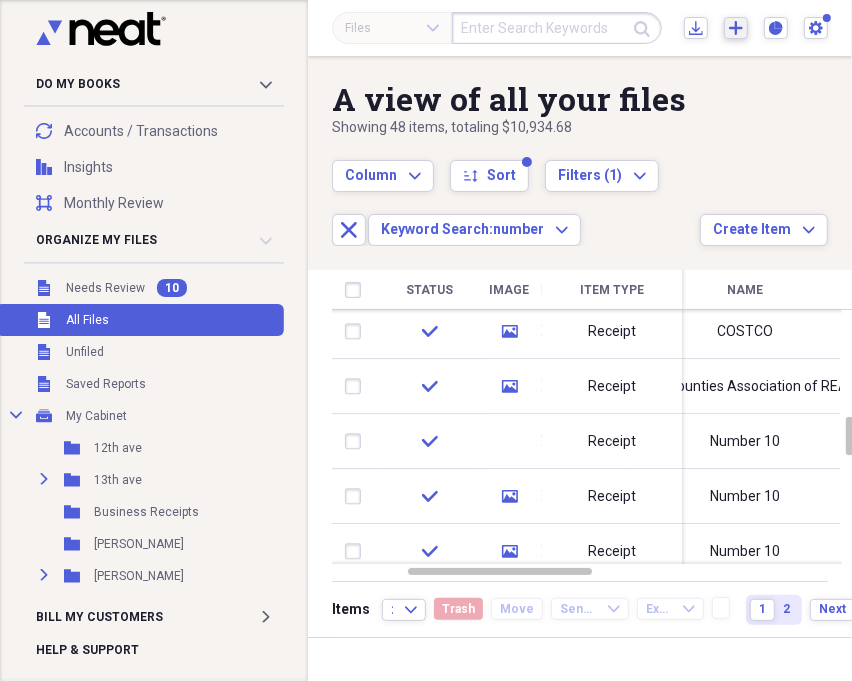 click 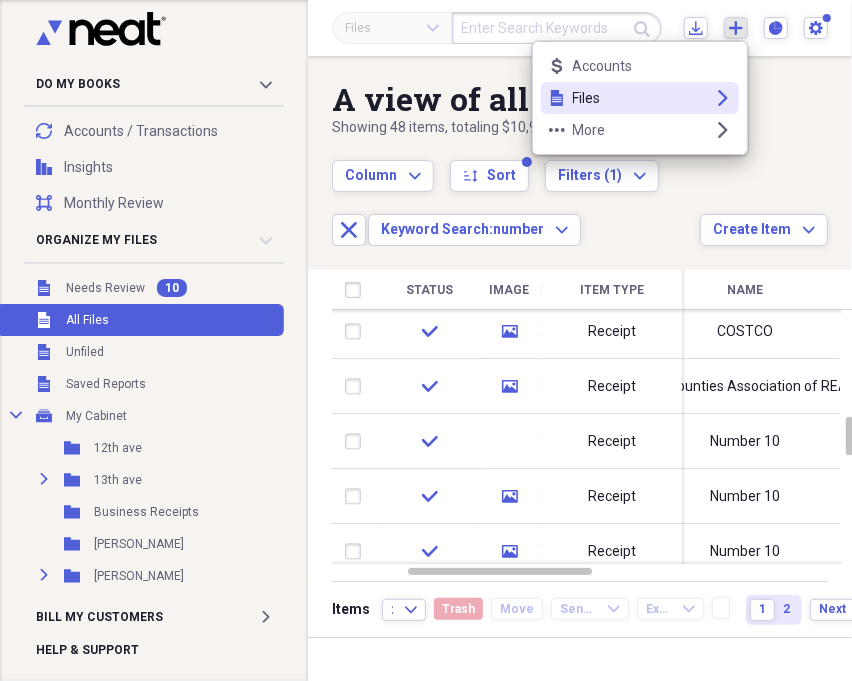 click on "Files" at bounding box center (640, 98) 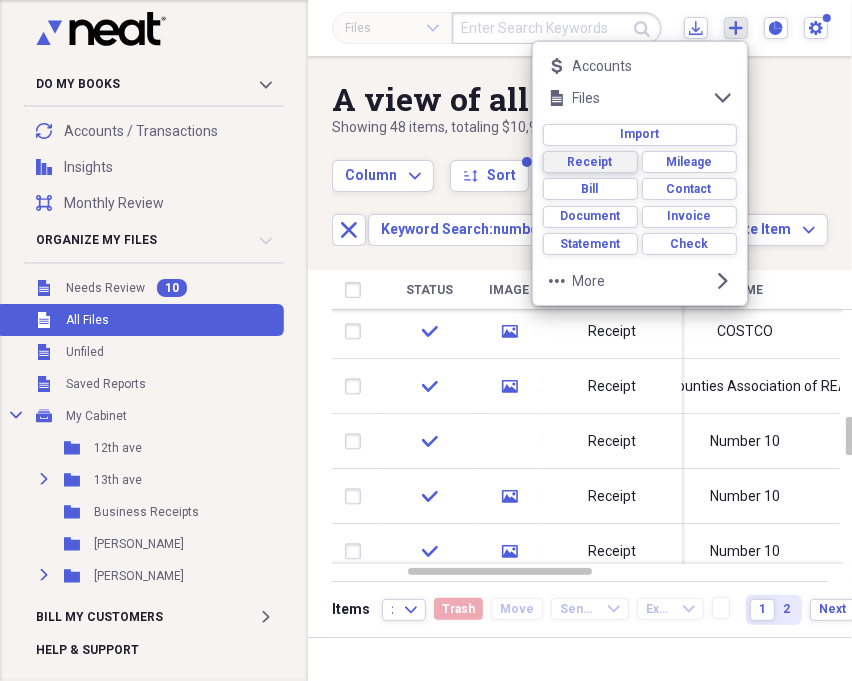 click on "Receipt" at bounding box center (590, 162) 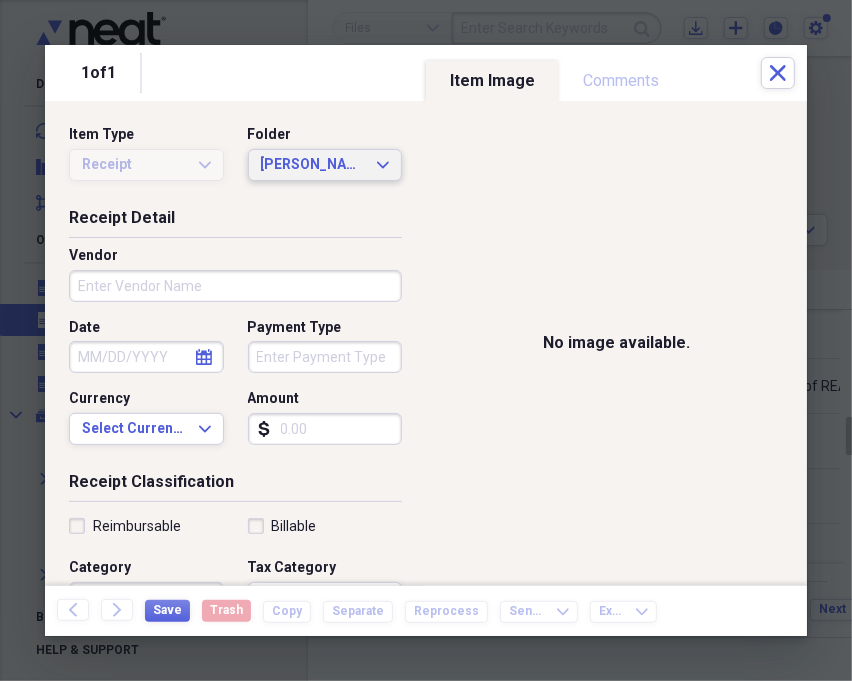 click on "[PERSON_NAME]" at bounding box center (313, 165) 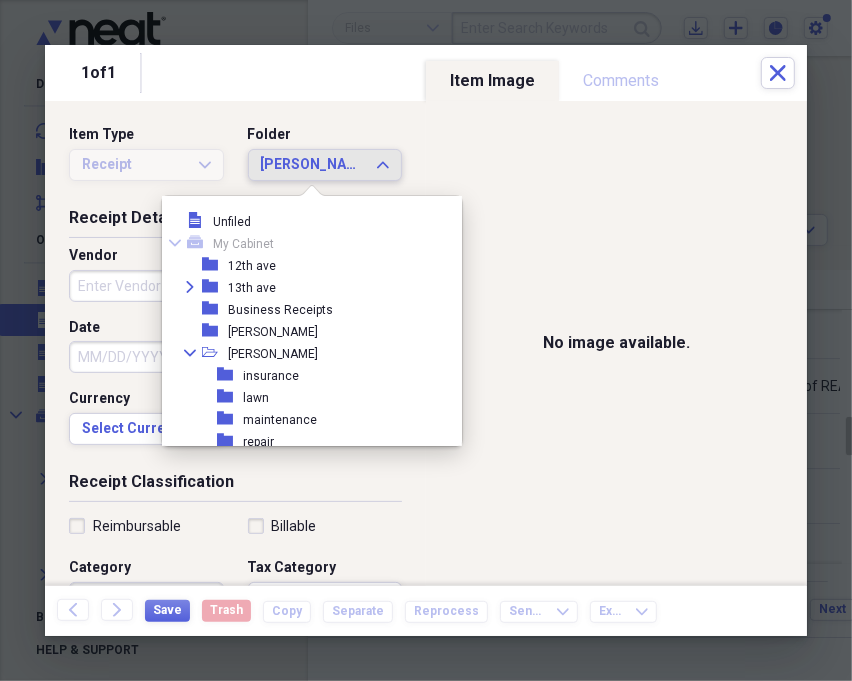 scroll, scrollTop: 271, scrollLeft: 0, axis: vertical 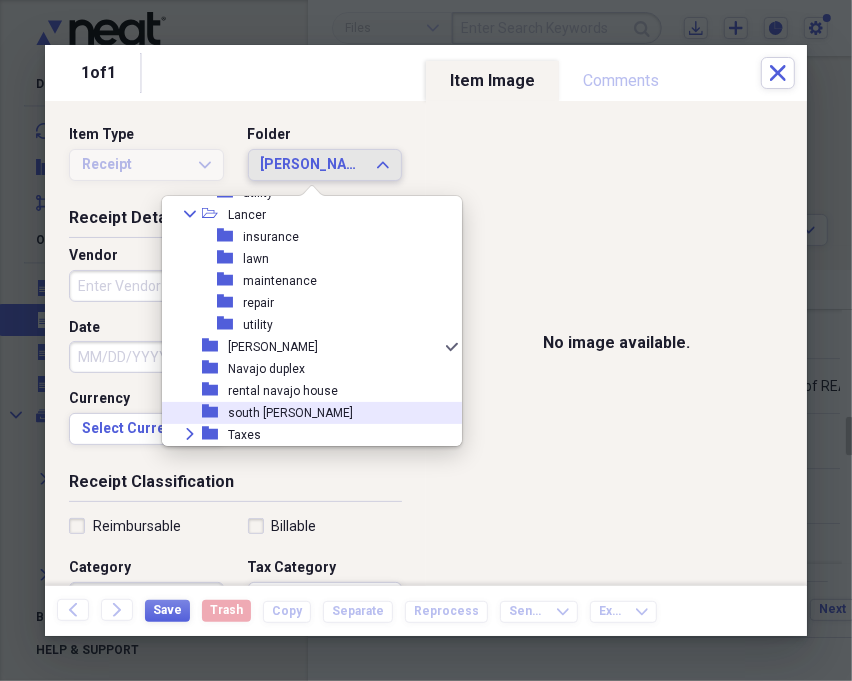 click on "folder south [PERSON_NAME]" at bounding box center [304, 413] 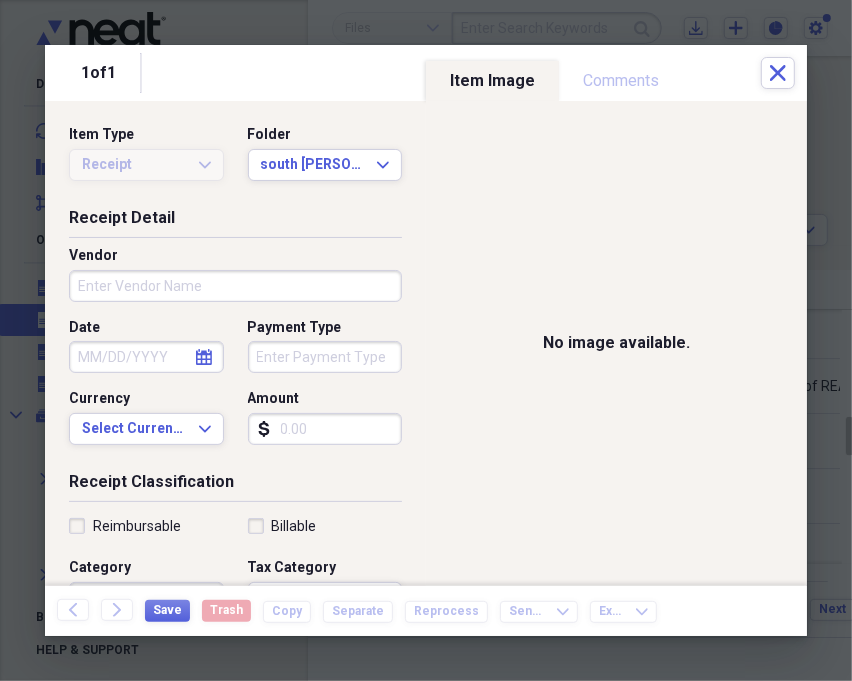 click on "Vendor" at bounding box center [235, 286] 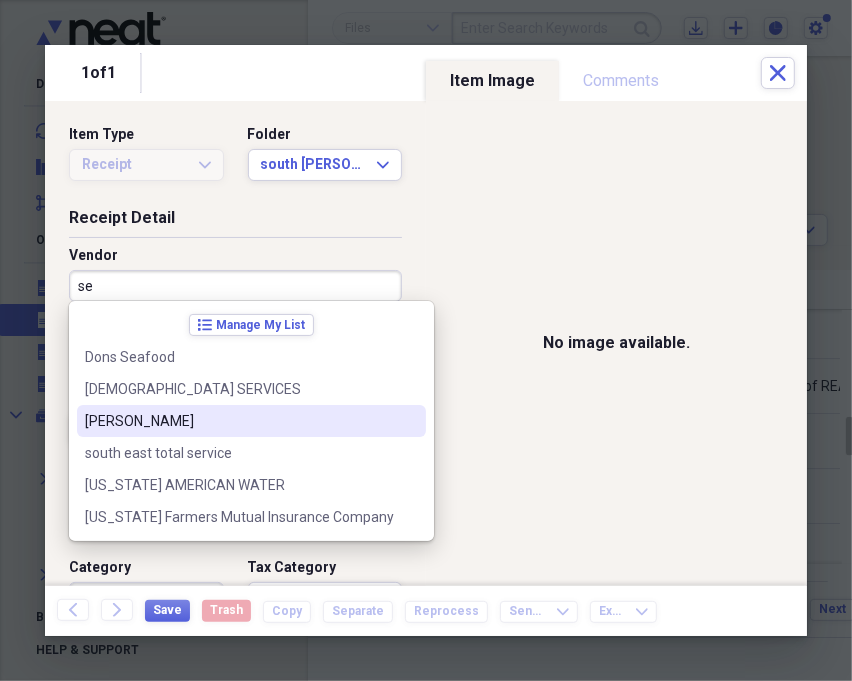click on "[PERSON_NAME]" at bounding box center [239, 421] 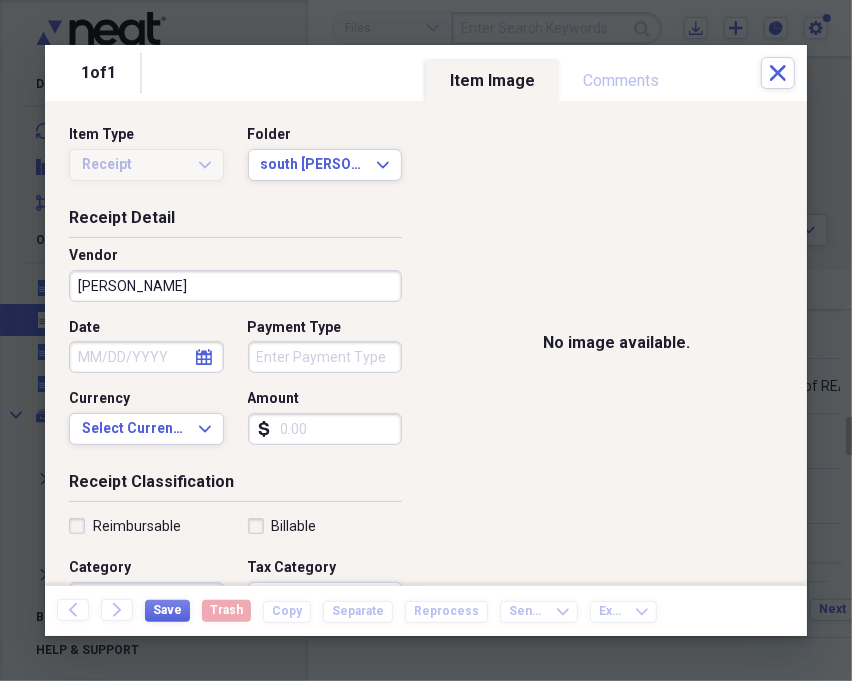 click on "Date" at bounding box center [146, 357] 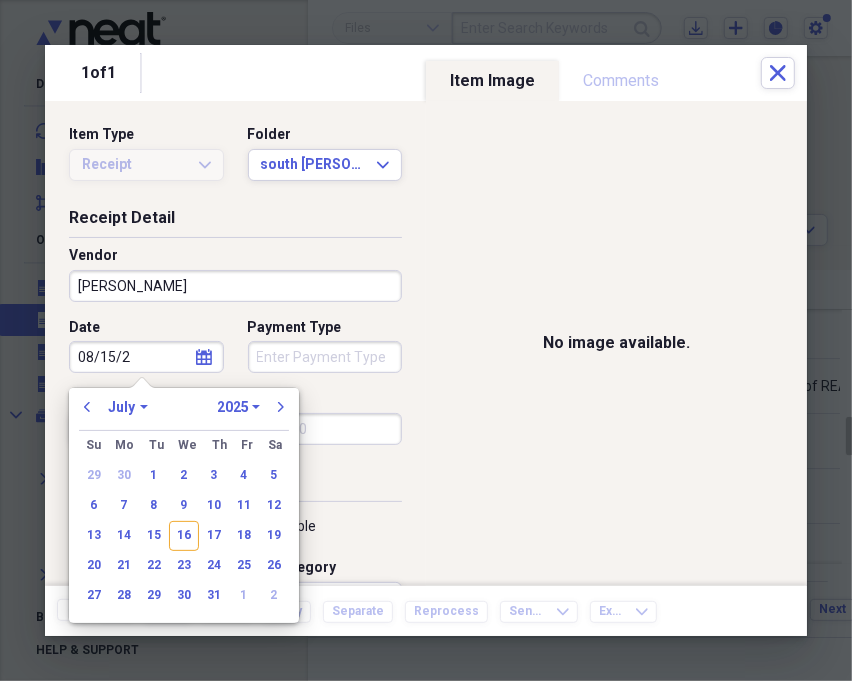 type on "[DATE]" 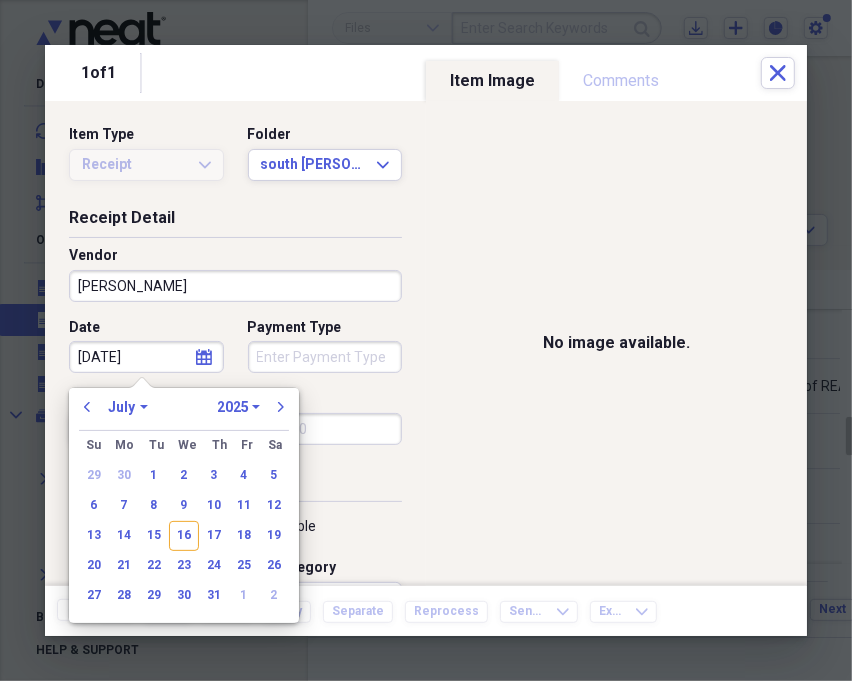 select on "7" 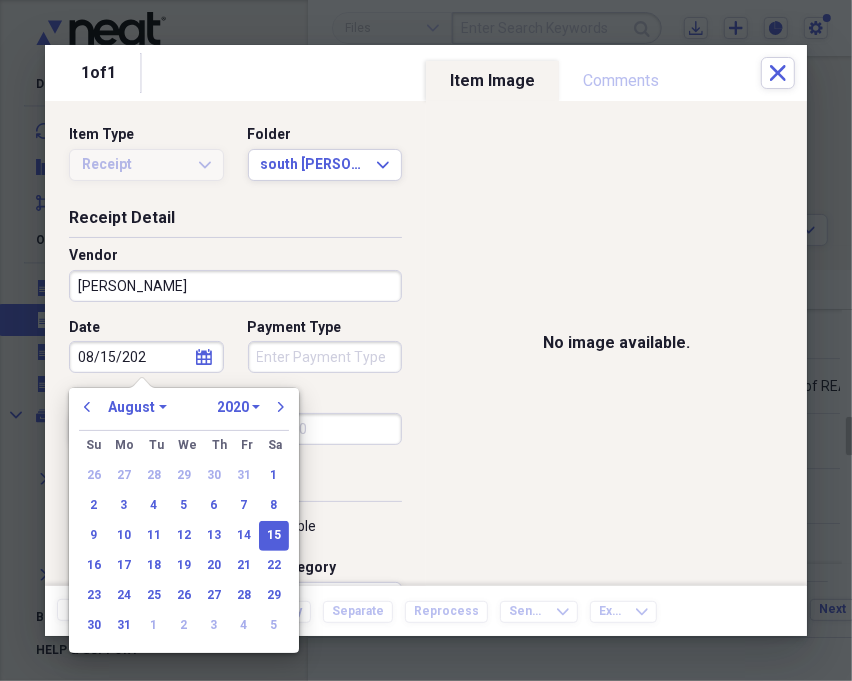 type on "[DATE]" 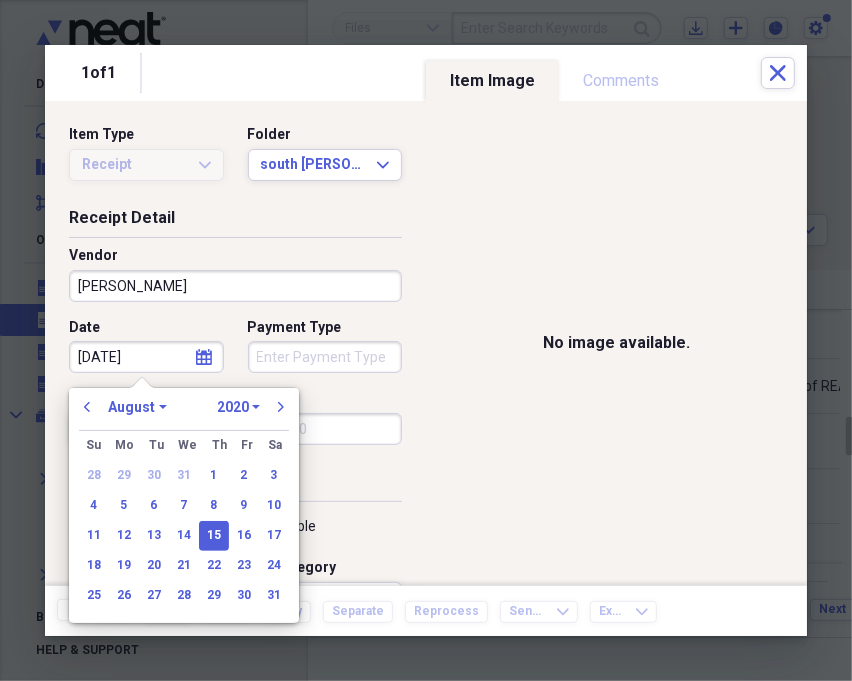select on "2024" 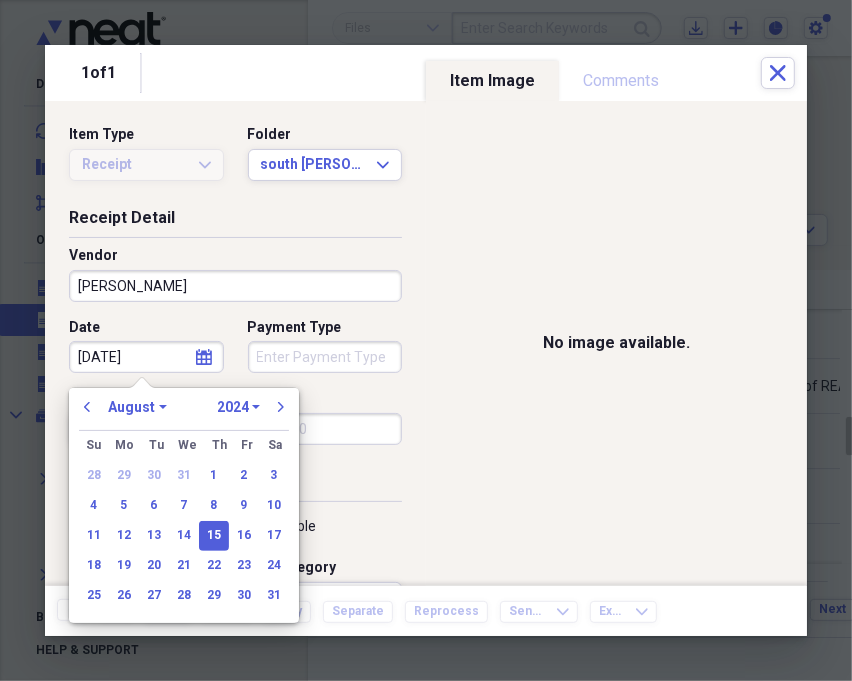 type on "[DATE]" 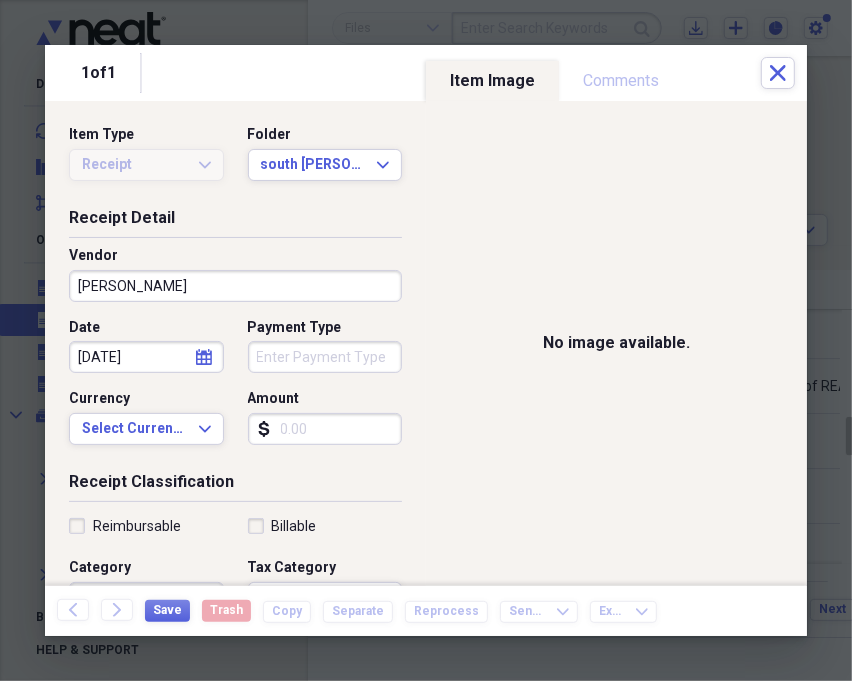click on "Payment Type" at bounding box center (325, 357) 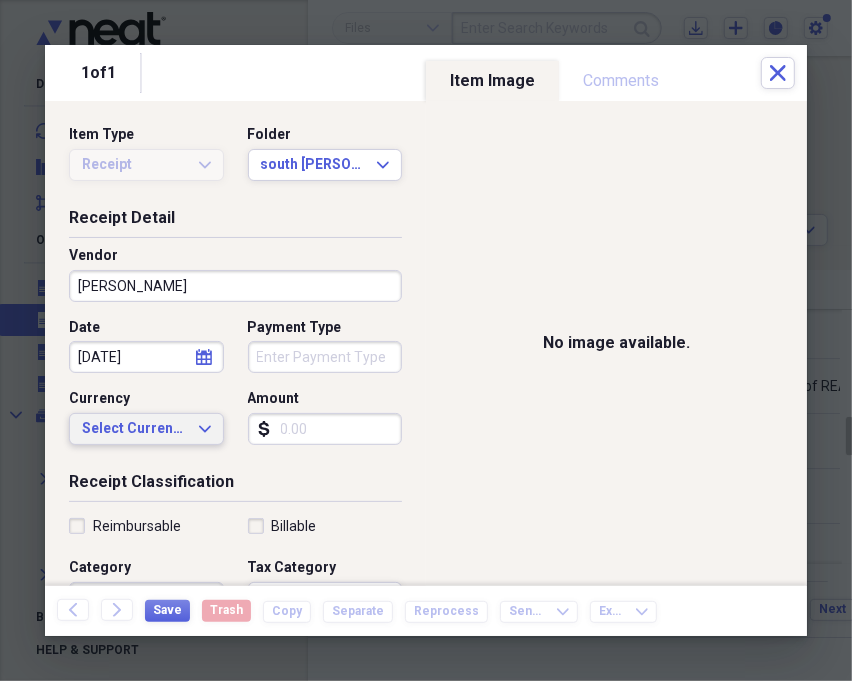 click on "Select Currency" at bounding box center (134, 429) 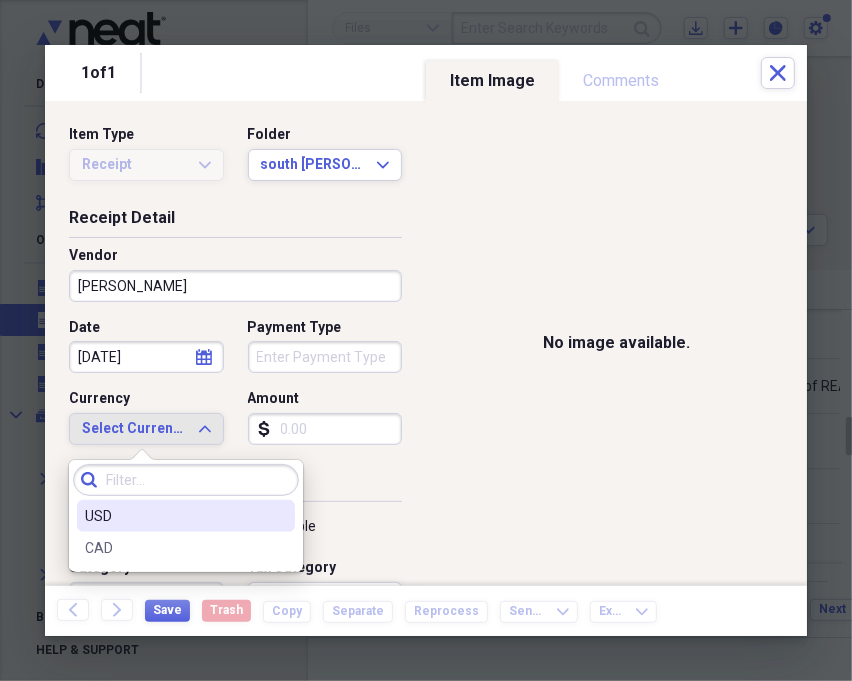click on "USD" at bounding box center [174, 516] 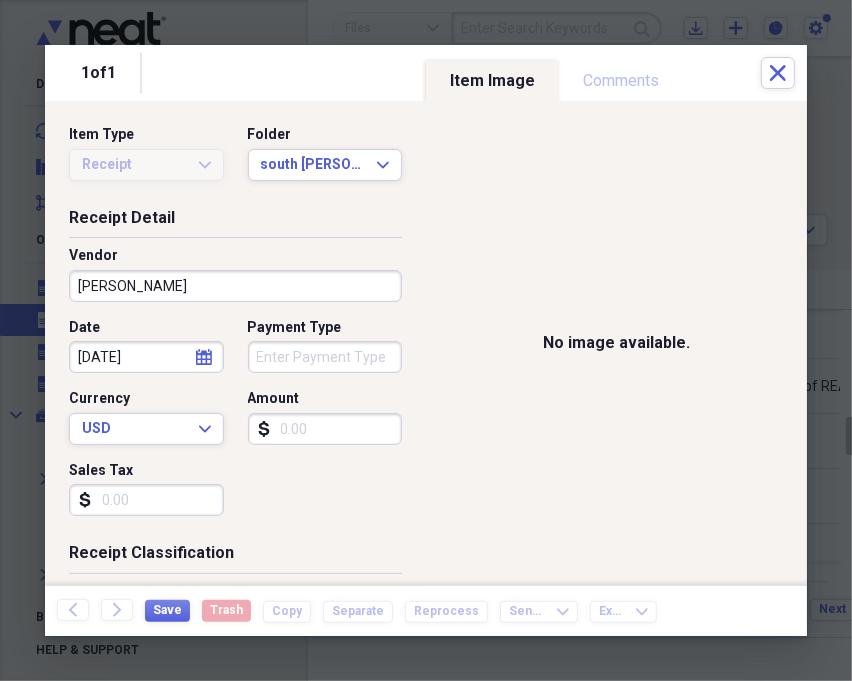 click on "Amount" at bounding box center (325, 429) 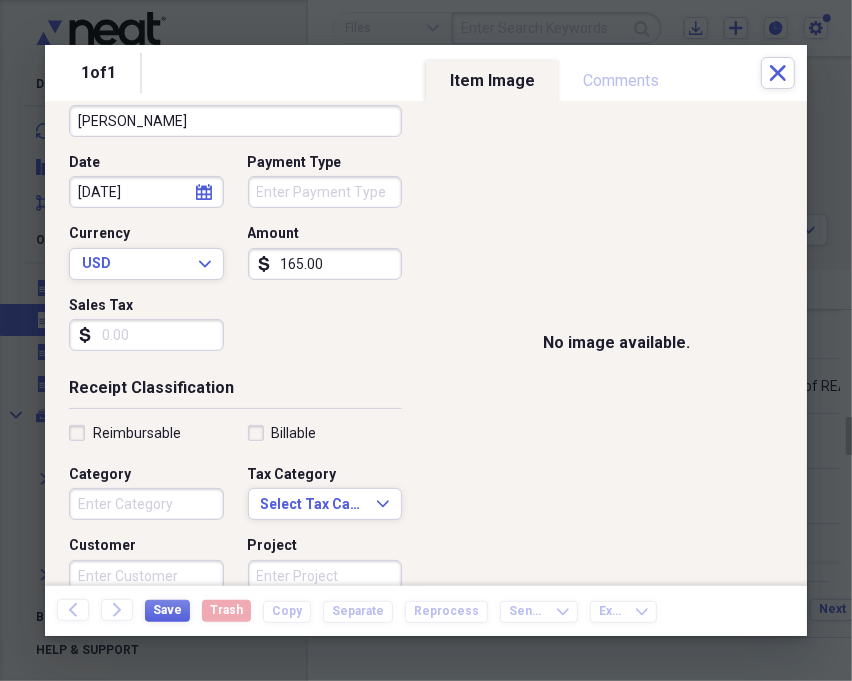 scroll, scrollTop: 222, scrollLeft: 0, axis: vertical 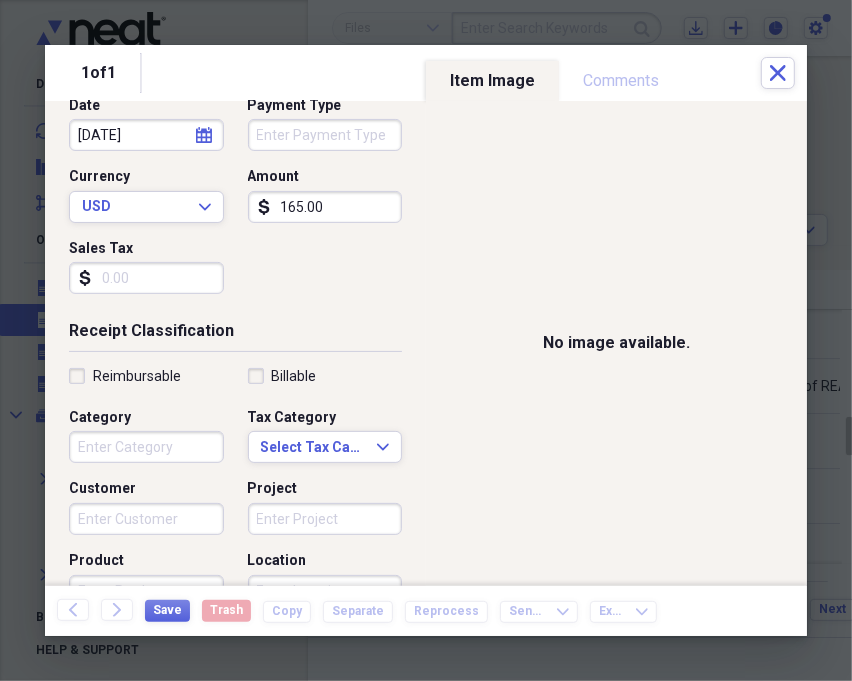 type on "165.00" 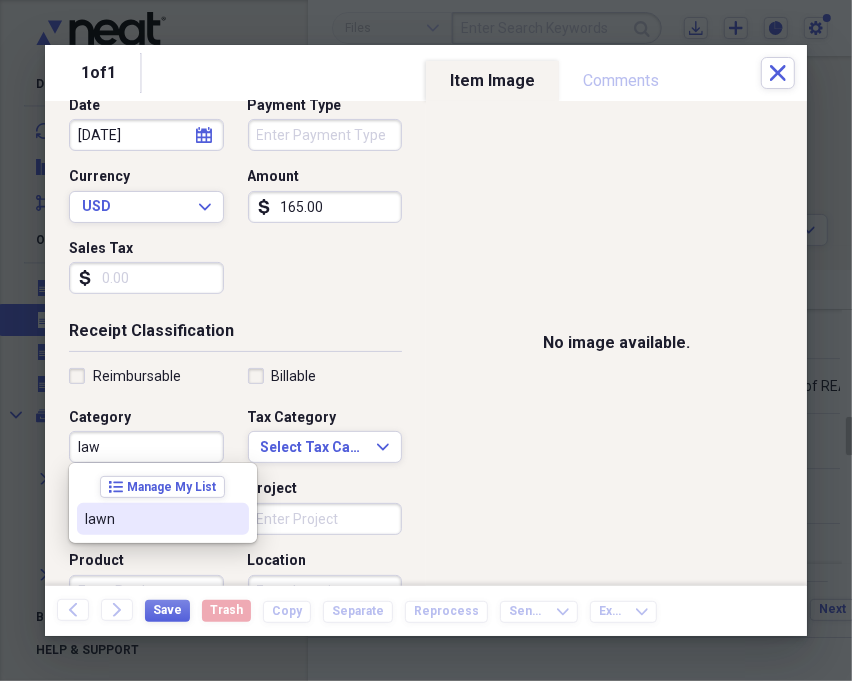 click on "lawn" at bounding box center (151, 519) 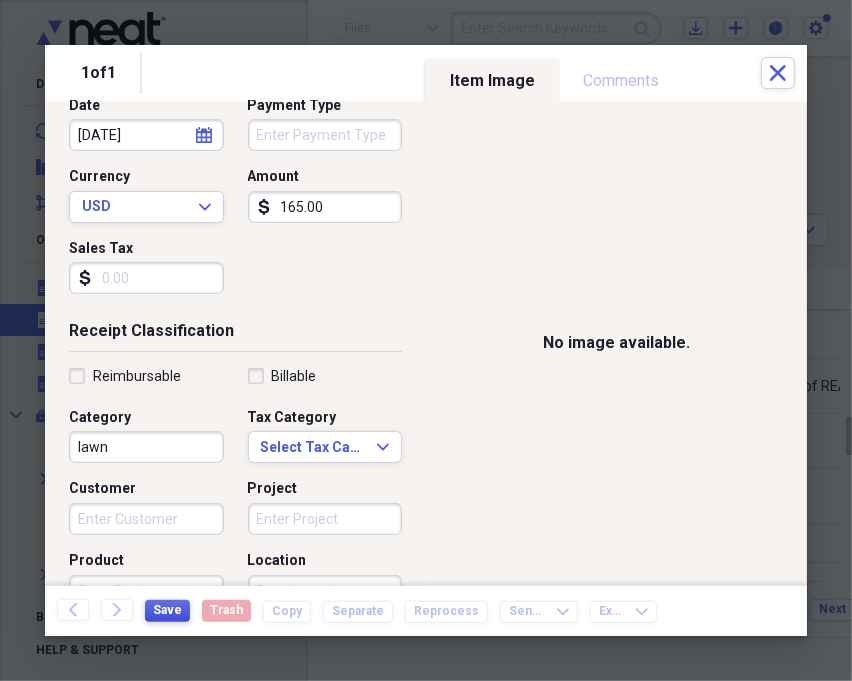 click on "Save" at bounding box center [167, 610] 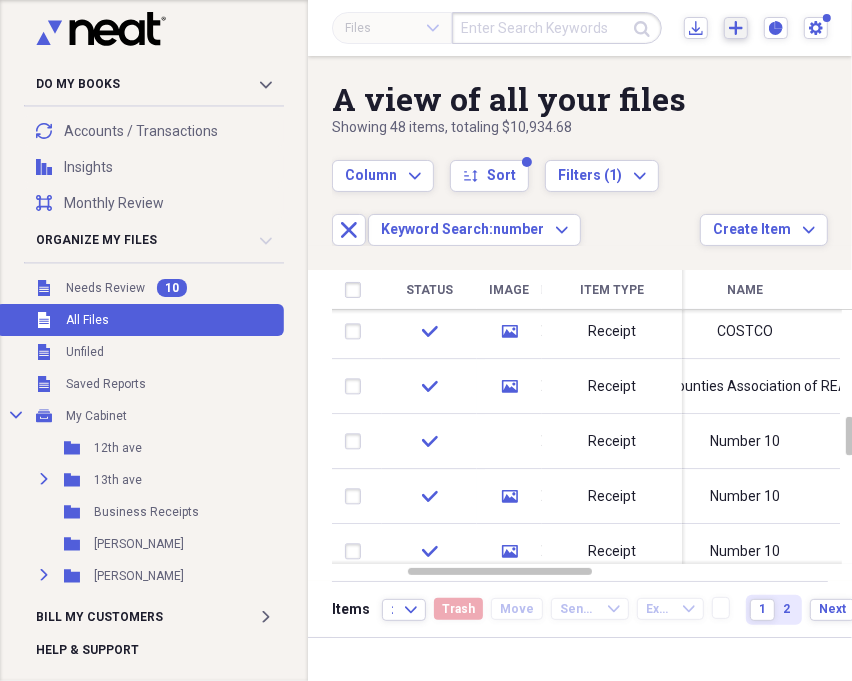 click on "Add" 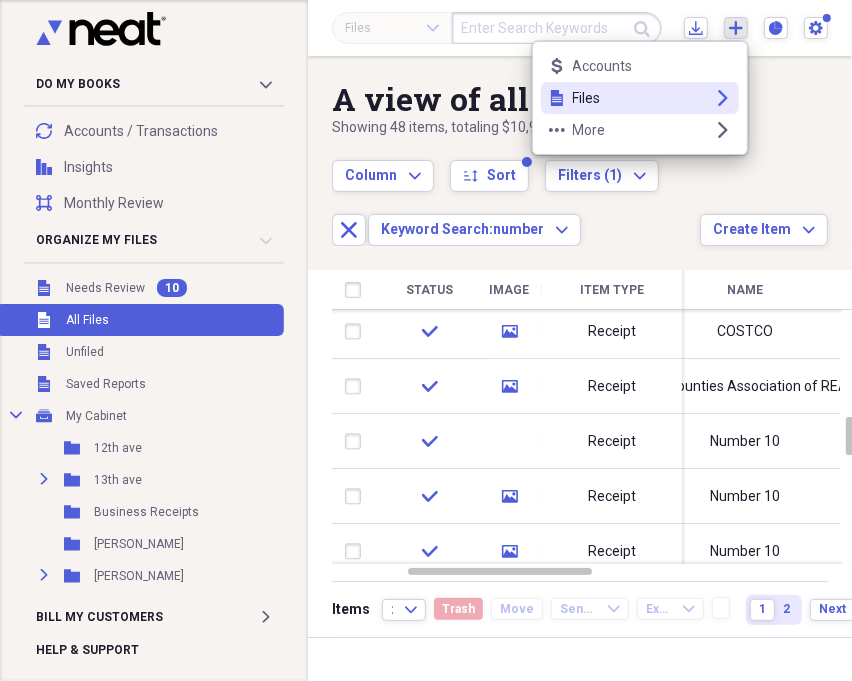 click on "Files" at bounding box center [640, 98] 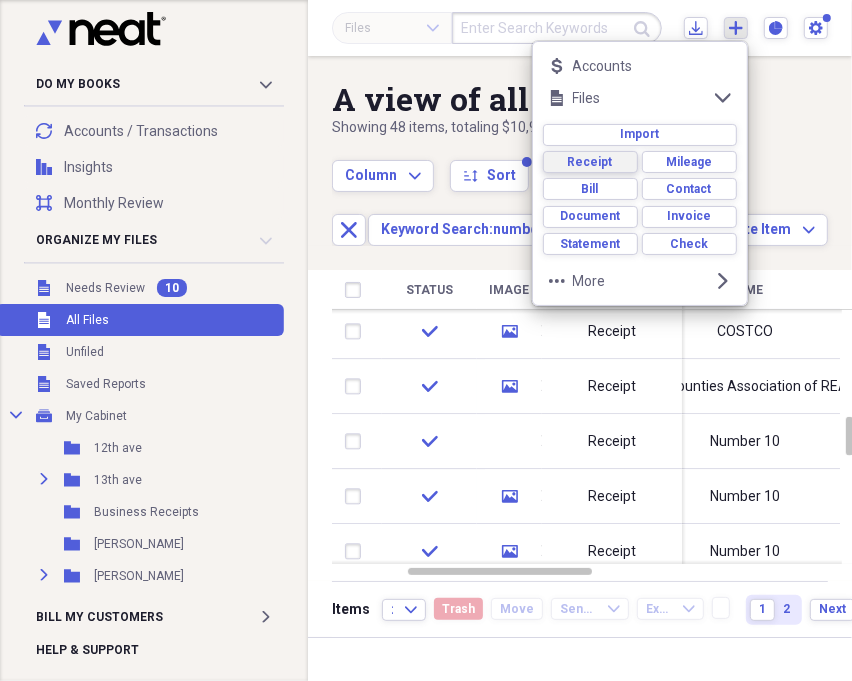 click on "Receipt" at bounding box center (590, 162) 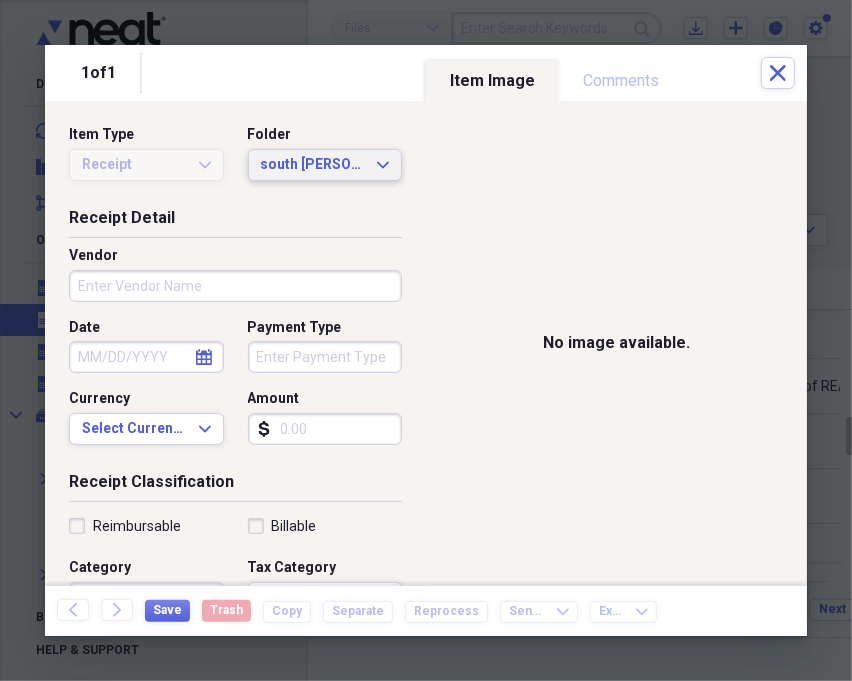 click on "south [PERSON_NAME]" at bounding box center [313, 165] 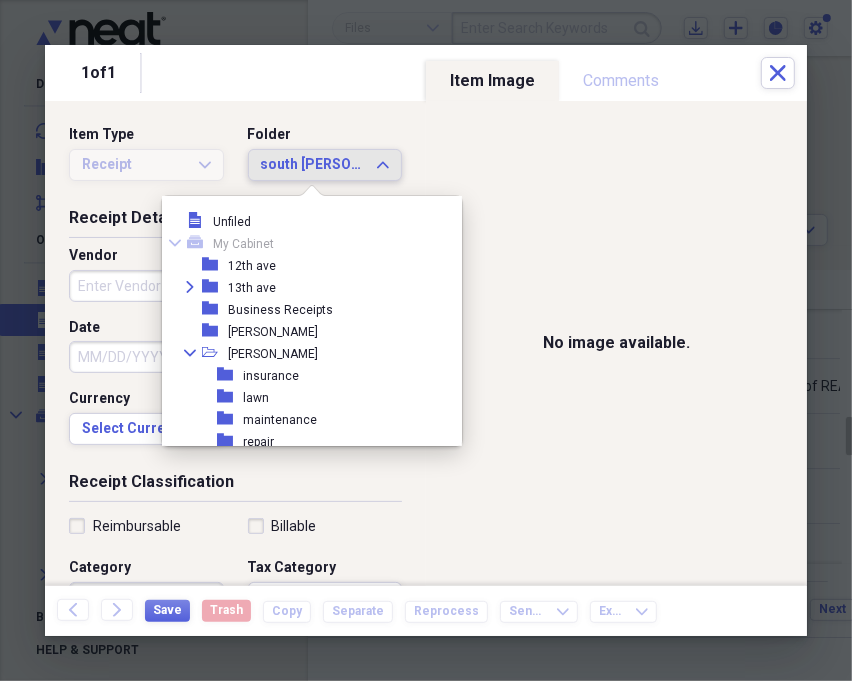scroll, scrollTop: 271, scrollLeft: 0, axis: vertical 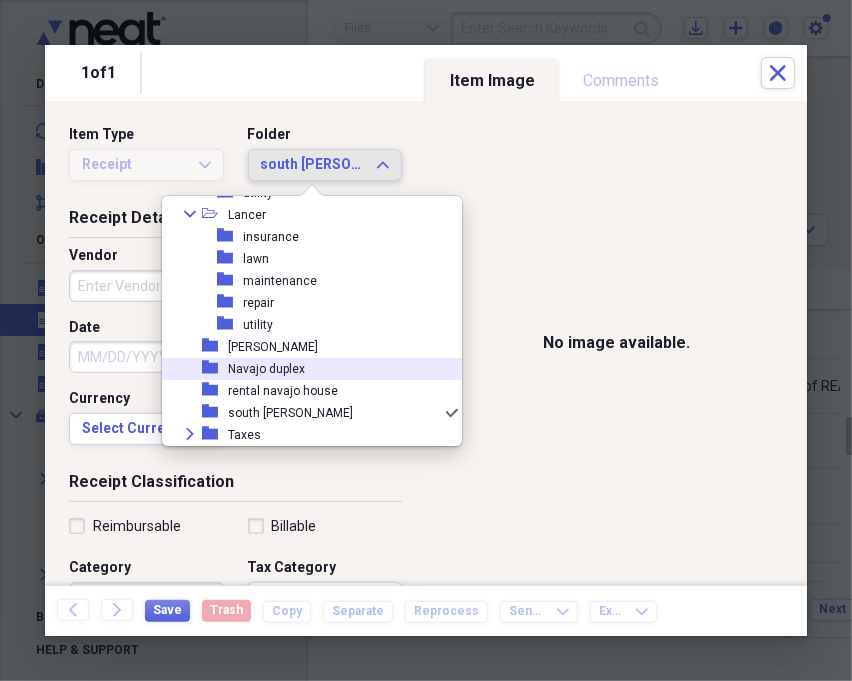 click on "Navajo duplex" at bounding box center [266, 369] 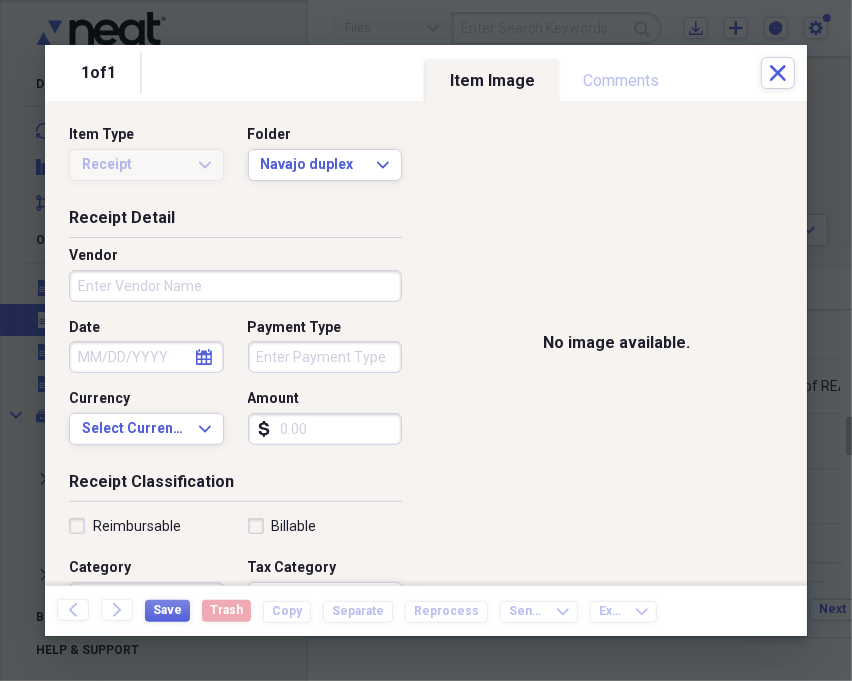 click on "Vendor" at bounding box center [235, 286] 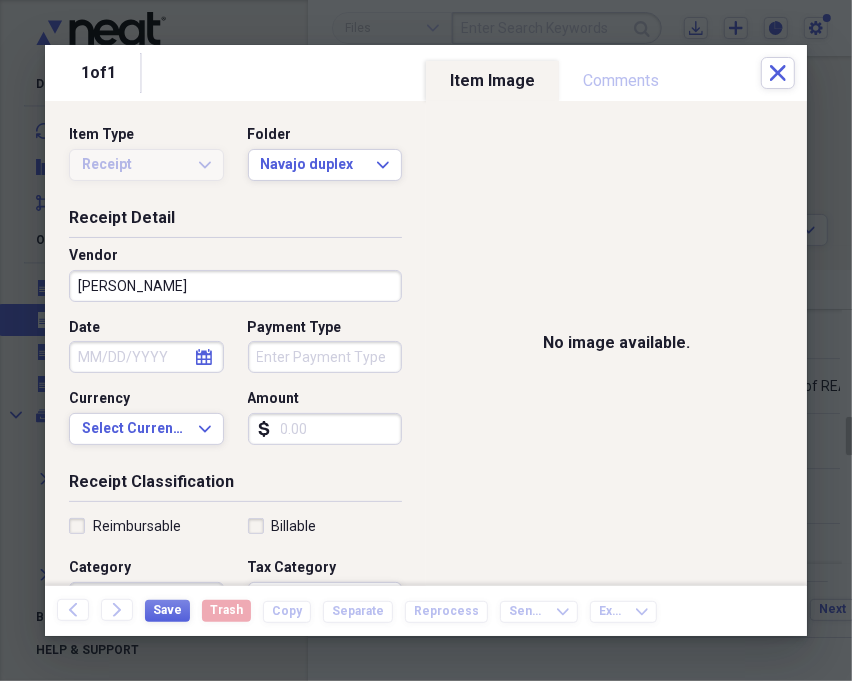 type on "[PERSON_NAME]" 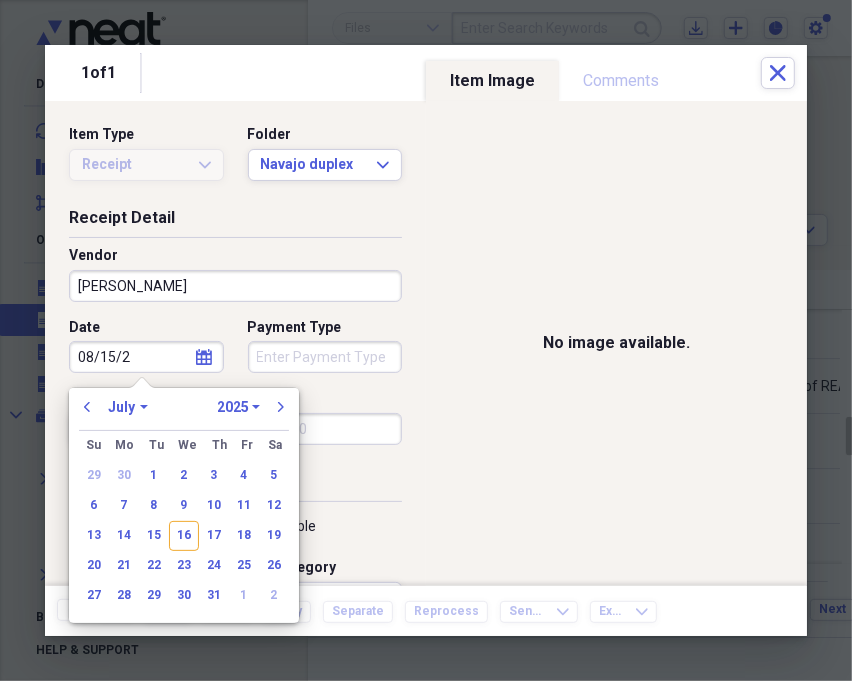type on "[DATE]" 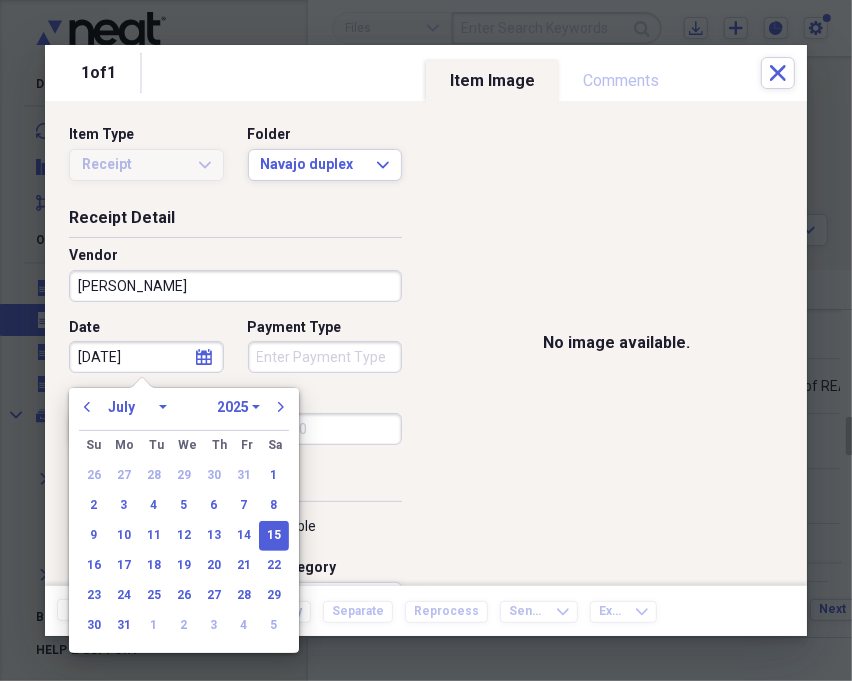 select on "7" 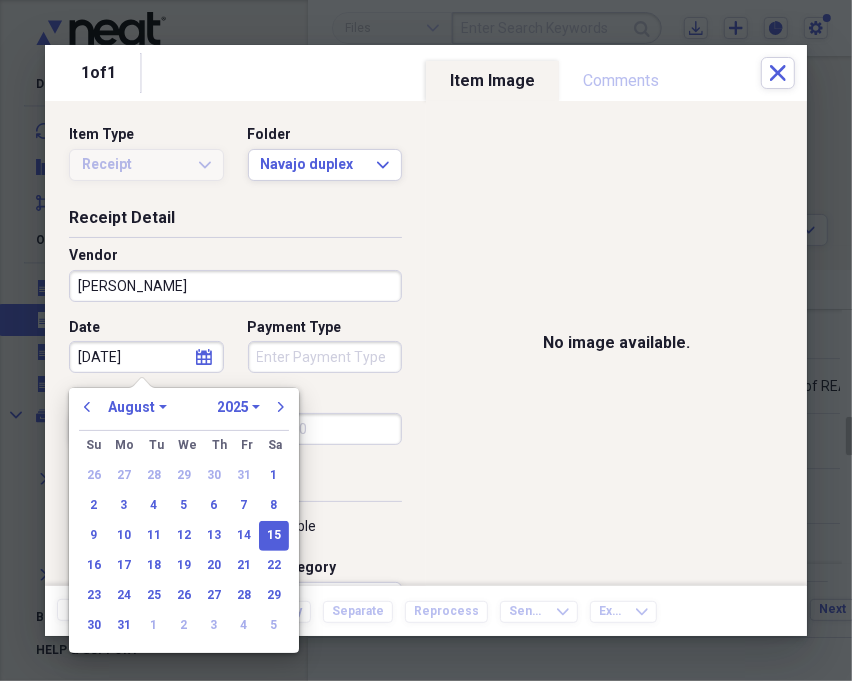 select on "2020" 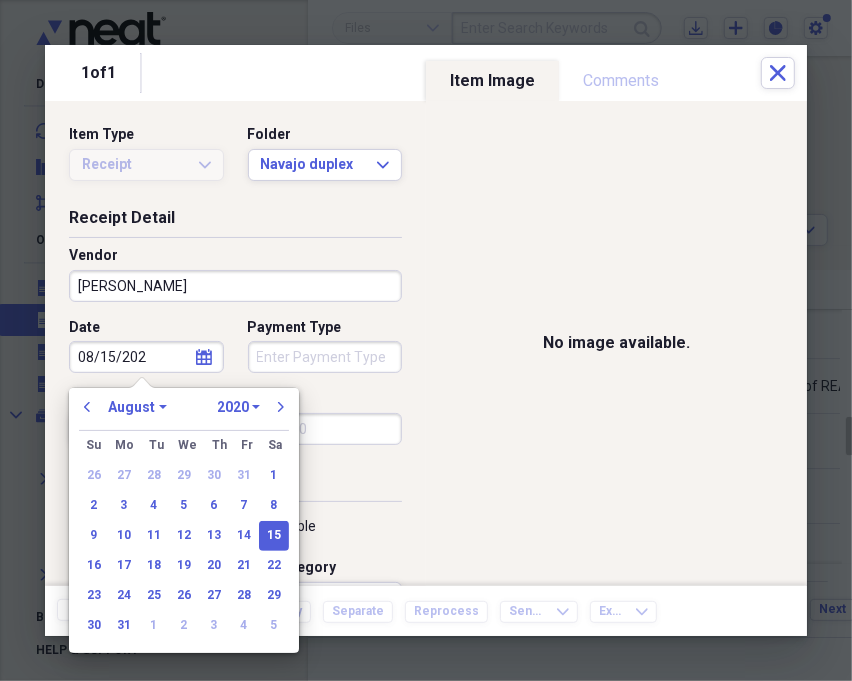 type on "[DATE]" 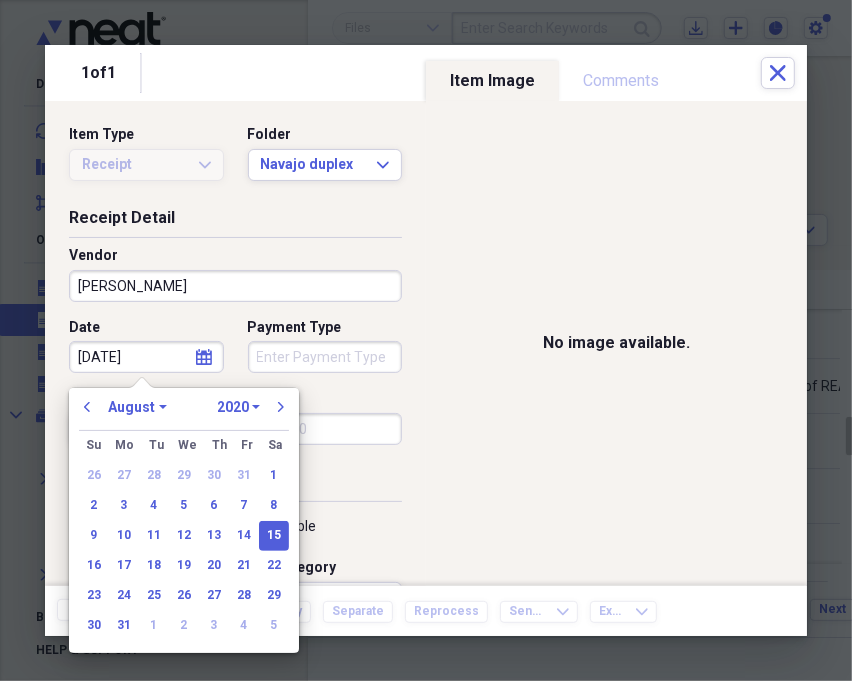 select on "2024" 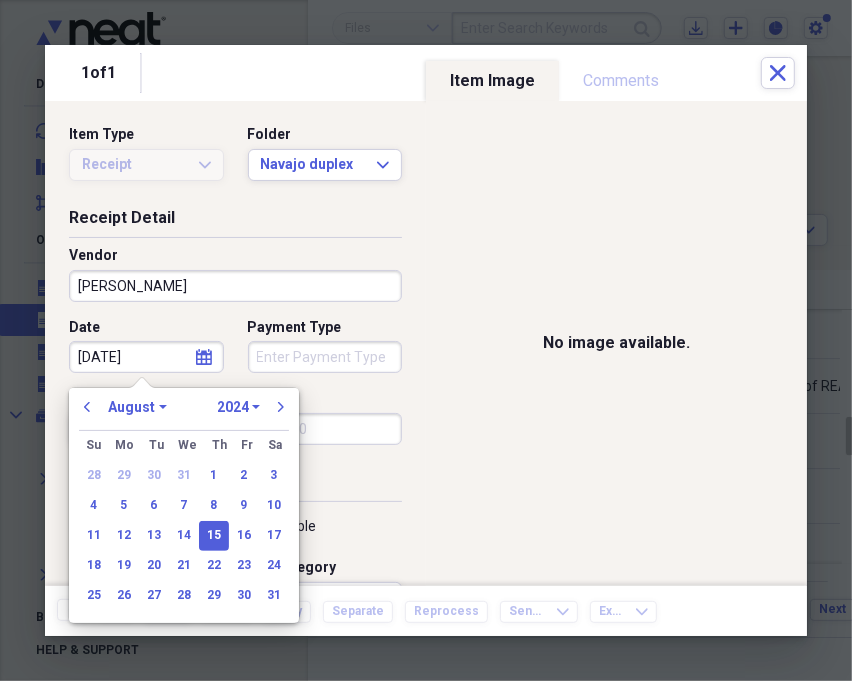 type on "[DATE]" 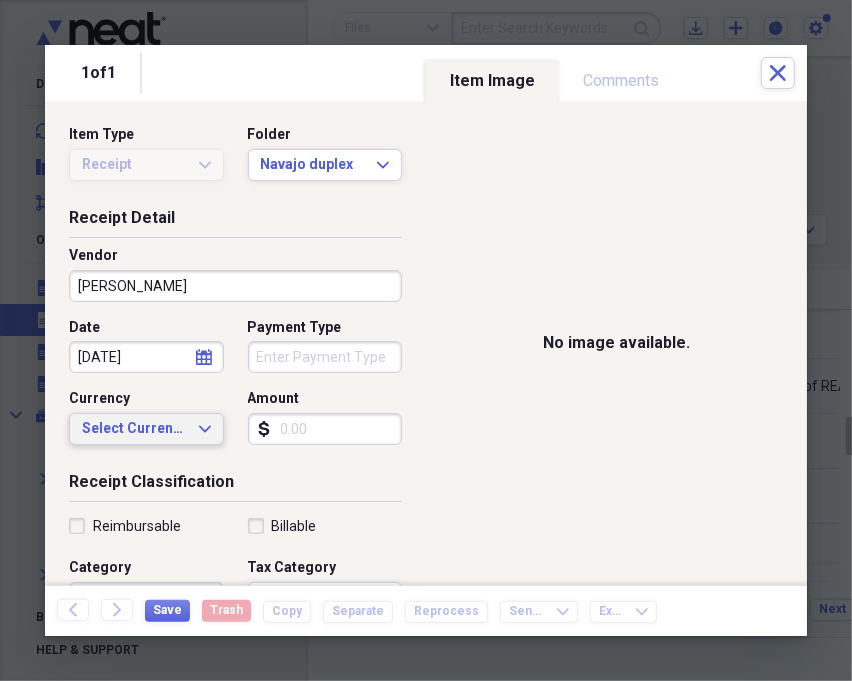 click on "Select Currency Expand" at bounding box center (146, 429) 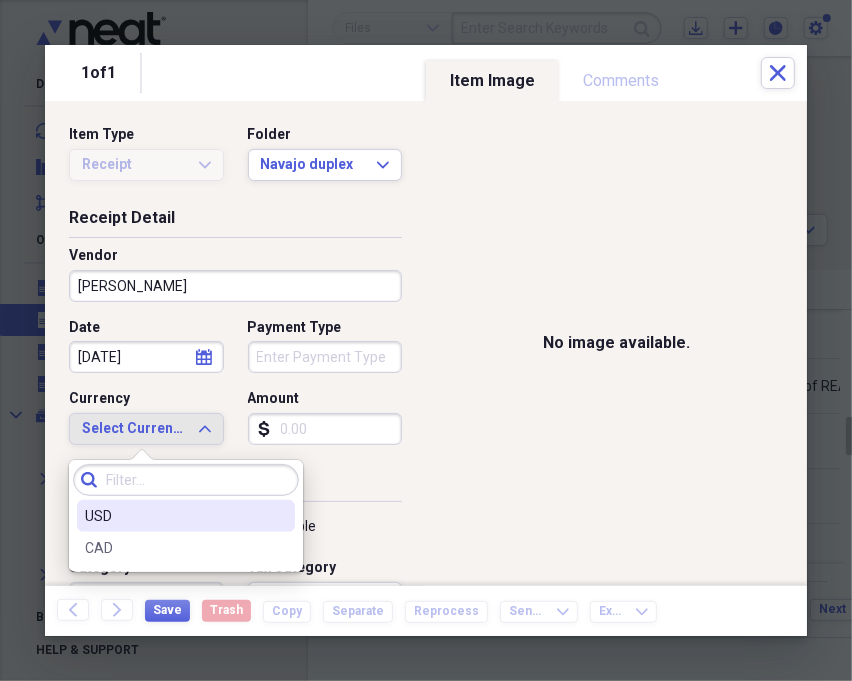 click on "USD" at bounding box center [174, 516] 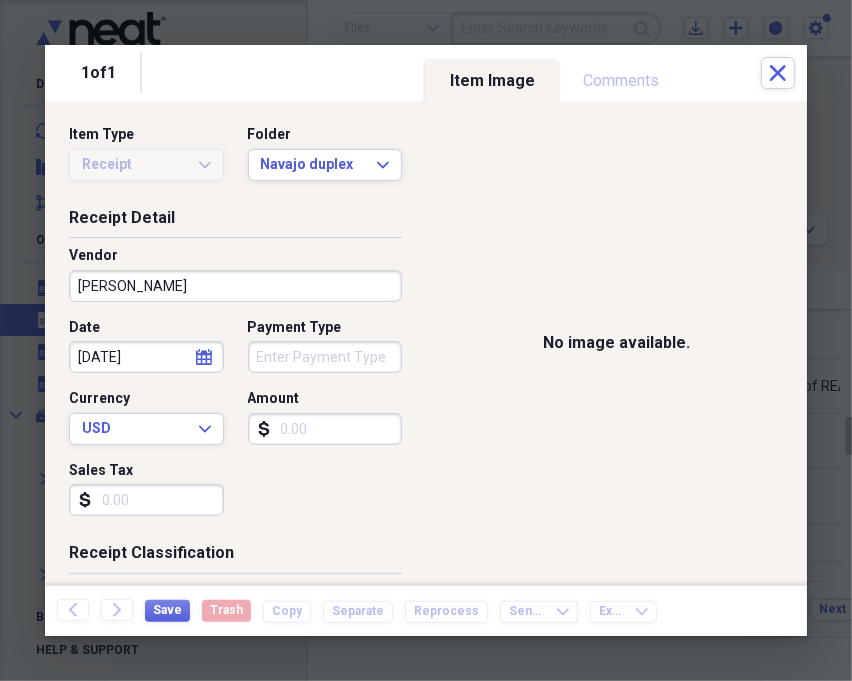 click on "Amount" at bounding box center [325, 429] 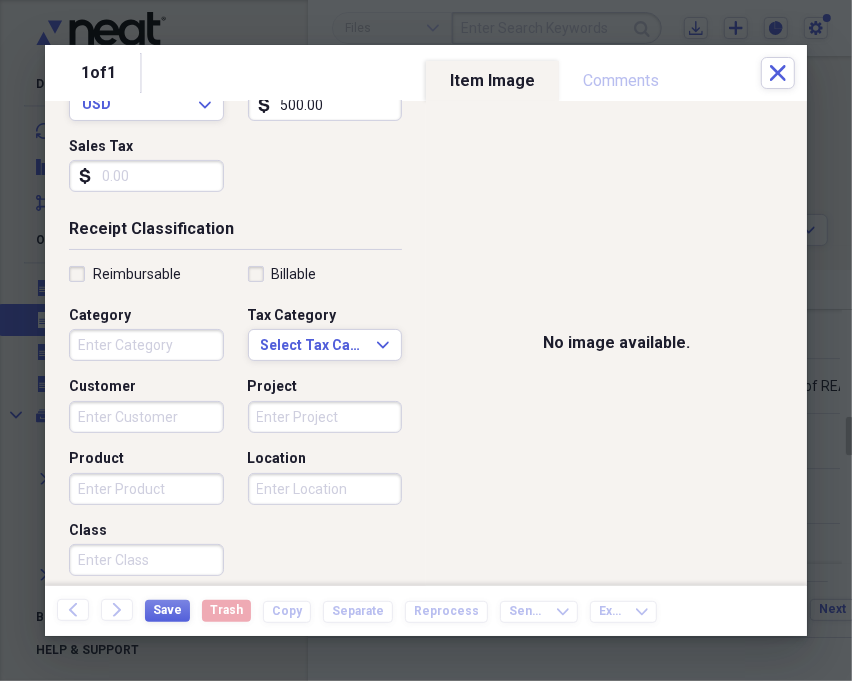 scroll, scrollTop: 333, scrollLeft: 0, axis: vertical 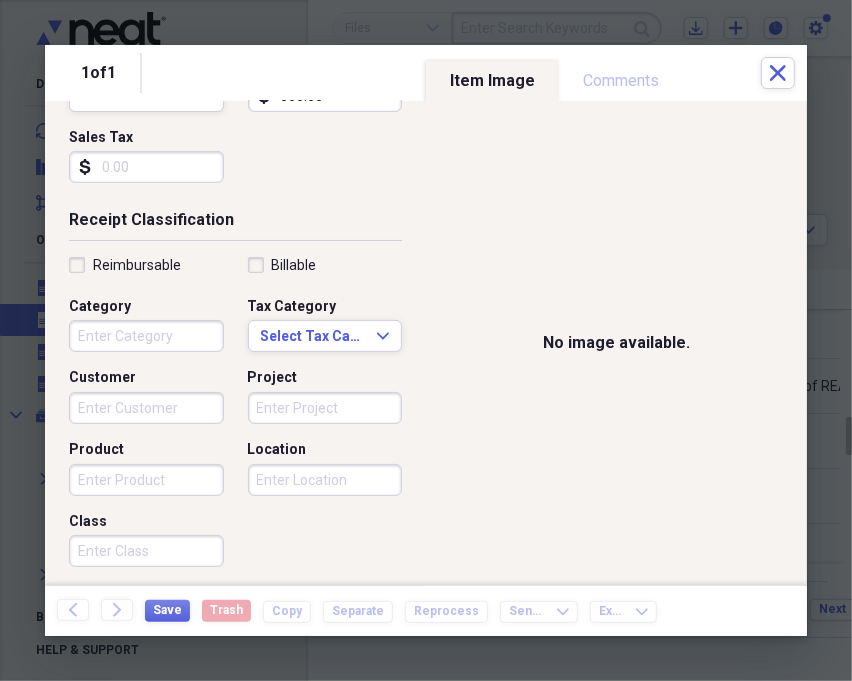 type on "500.00" 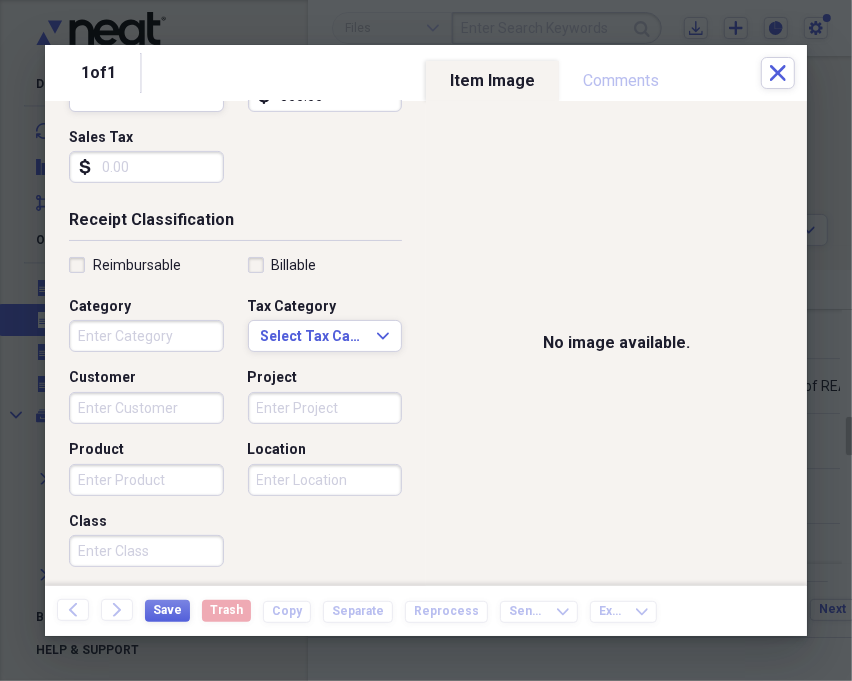 click on "Category" at bounding box center [146, 336] 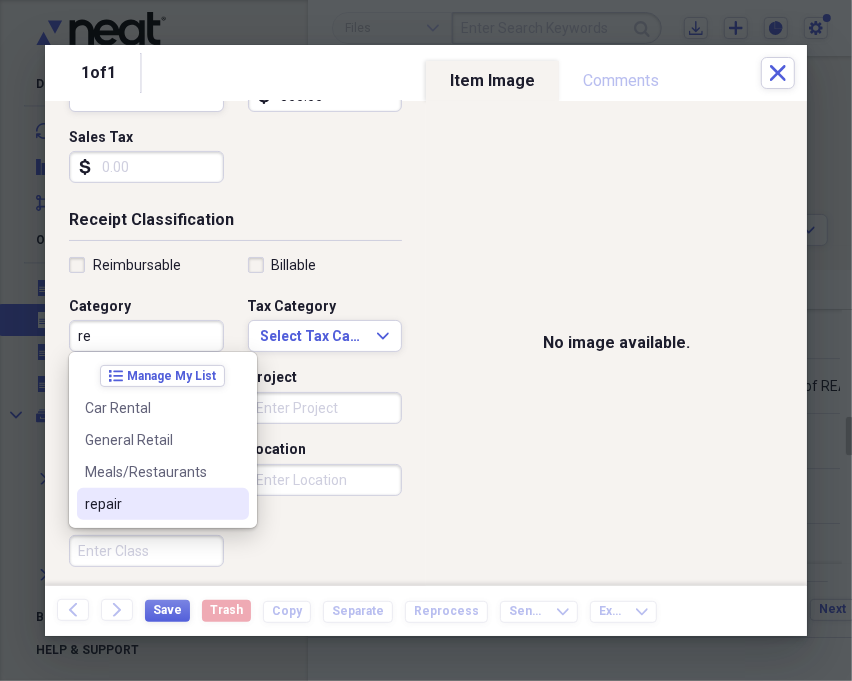 click on "repair" at bounding box center [151, 504] 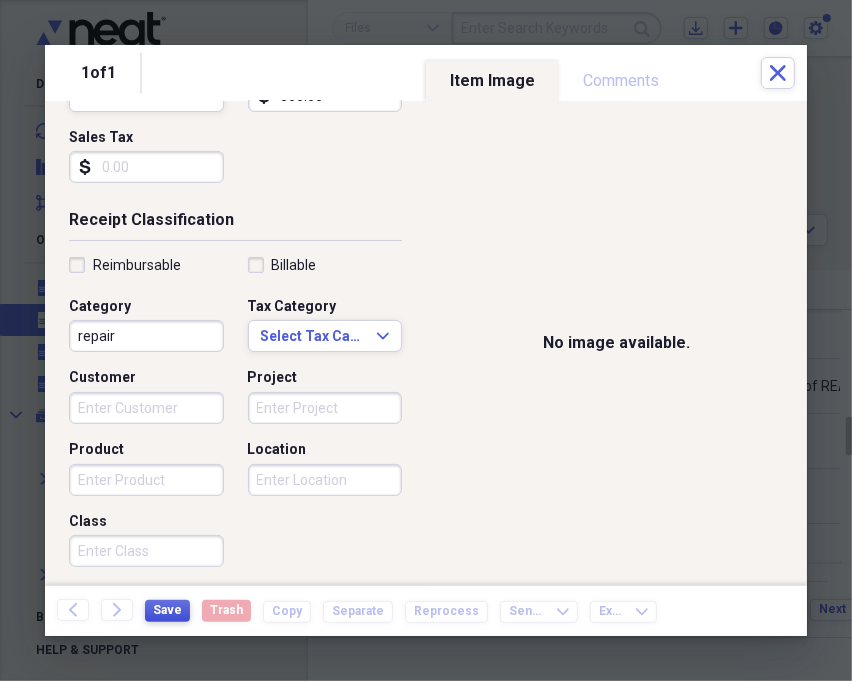 click on "Save" at bounding box center (167, 610) 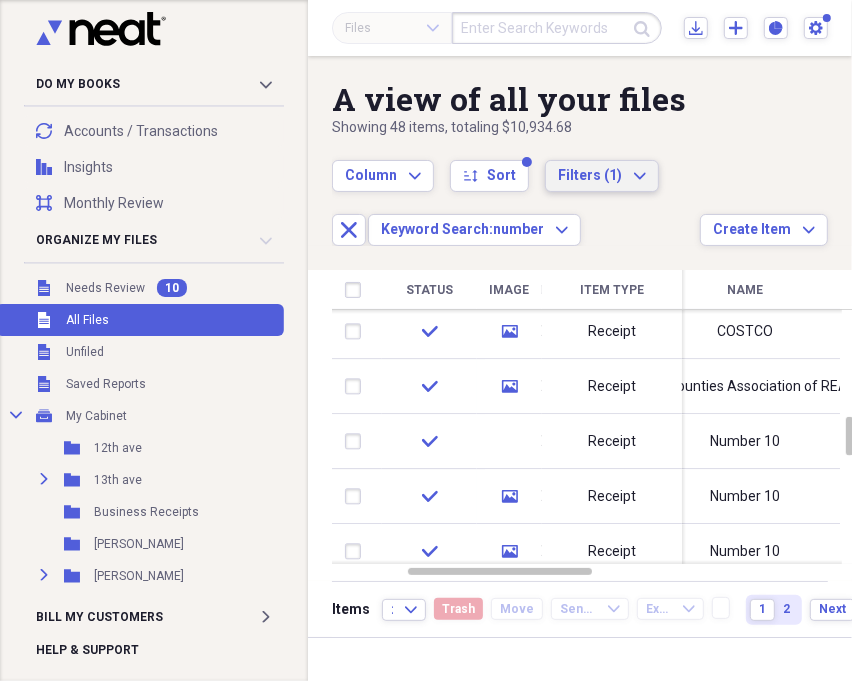 click on "Filters (1)" at bounding box center (590, 175) 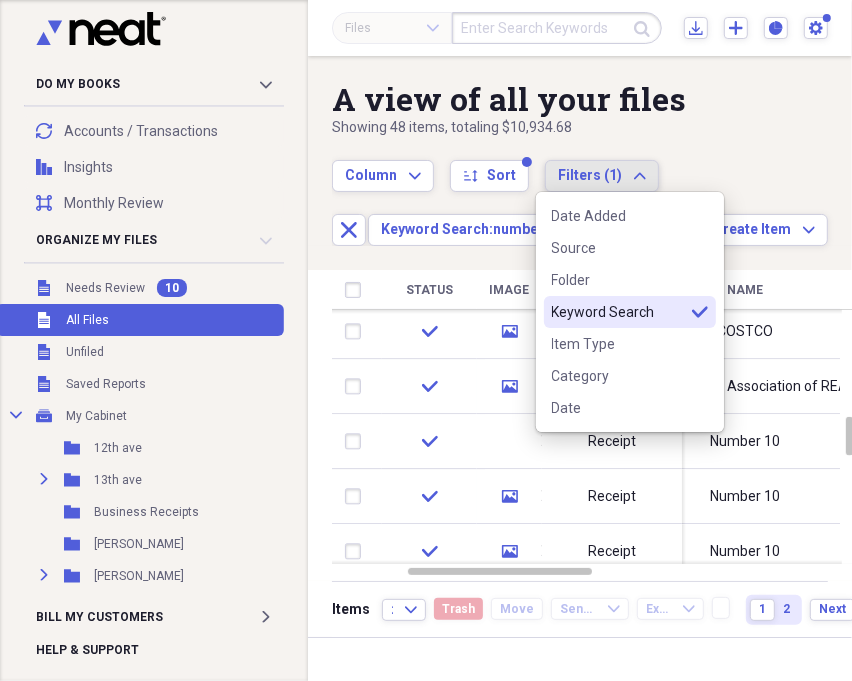 click on "Keyword Search" at bounding box center [618, 312] 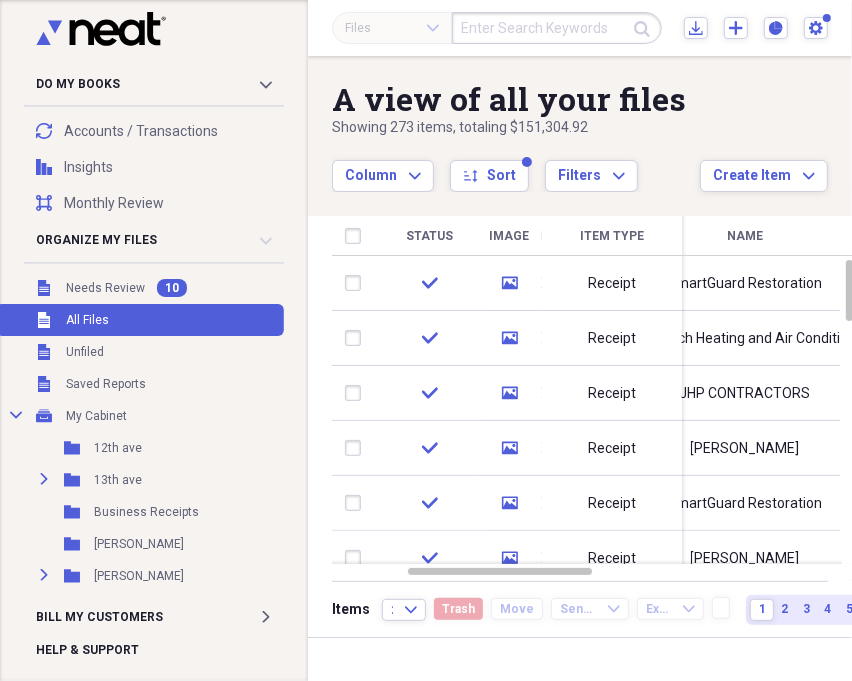 click at bounding box center [557, 28] 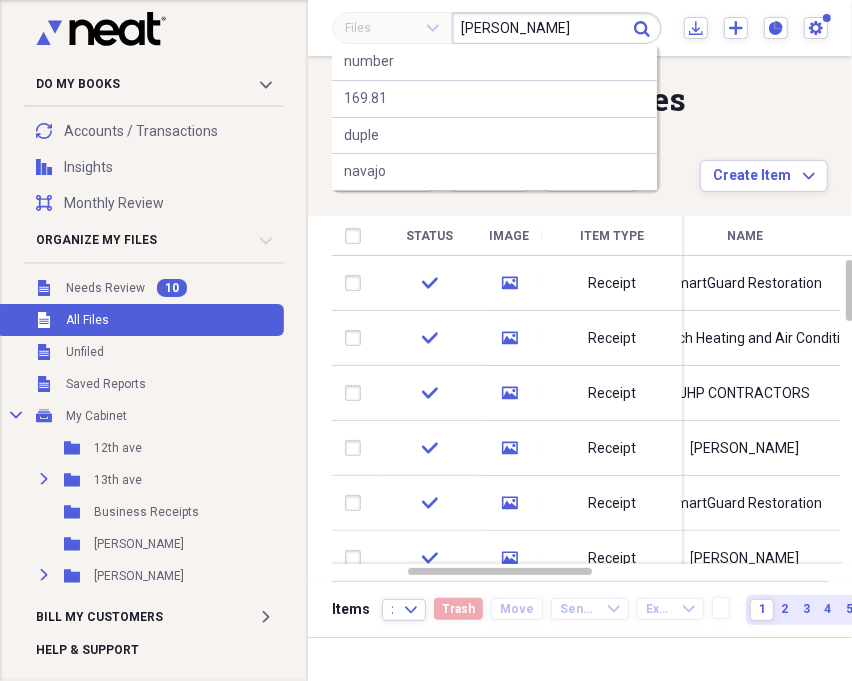 type on "[PERSON_NAME]" 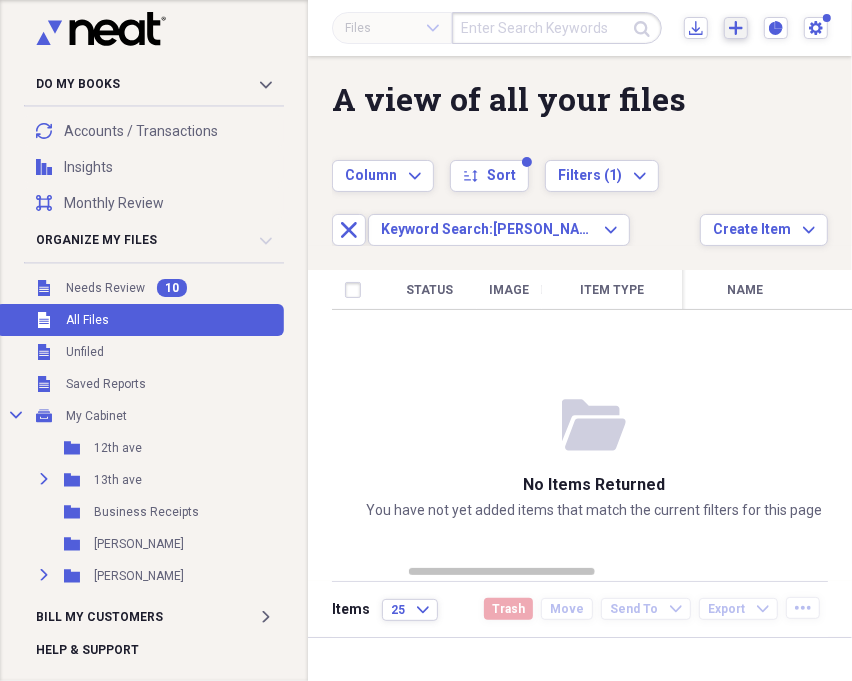 click on "Add" 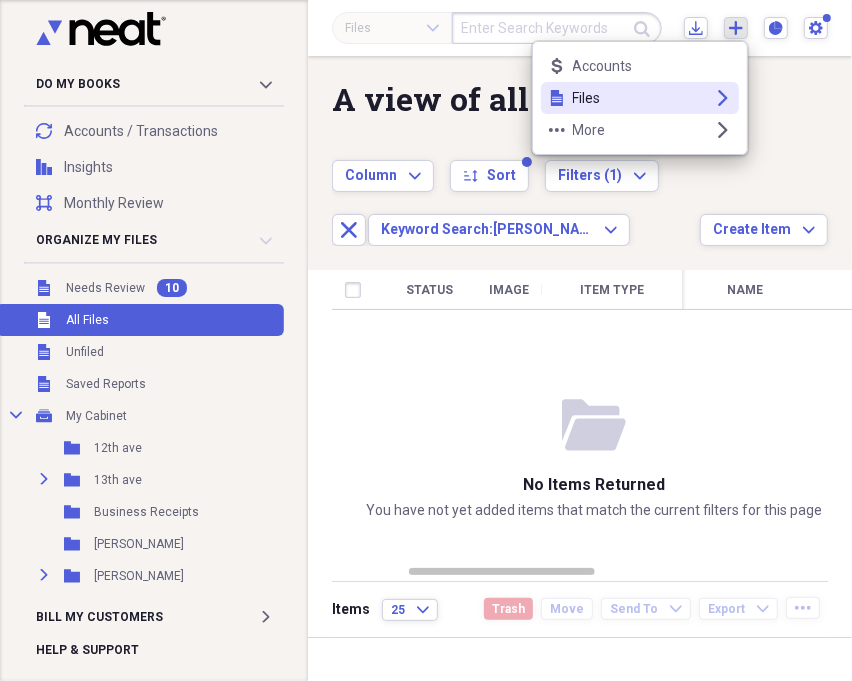click on "Files" at bounding box center [640, 98] 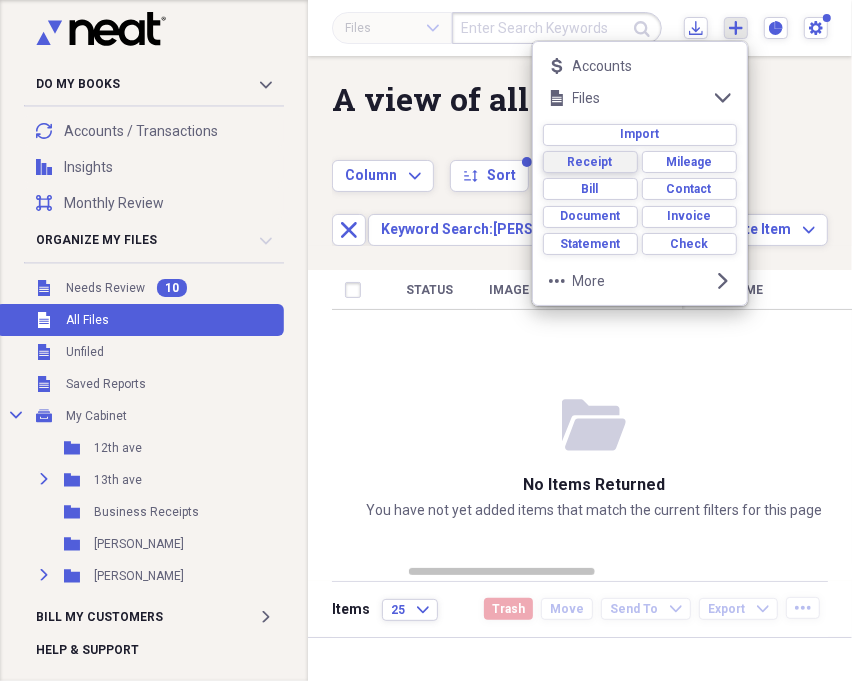 click on "Receipt" at bounding box center [590, 162] 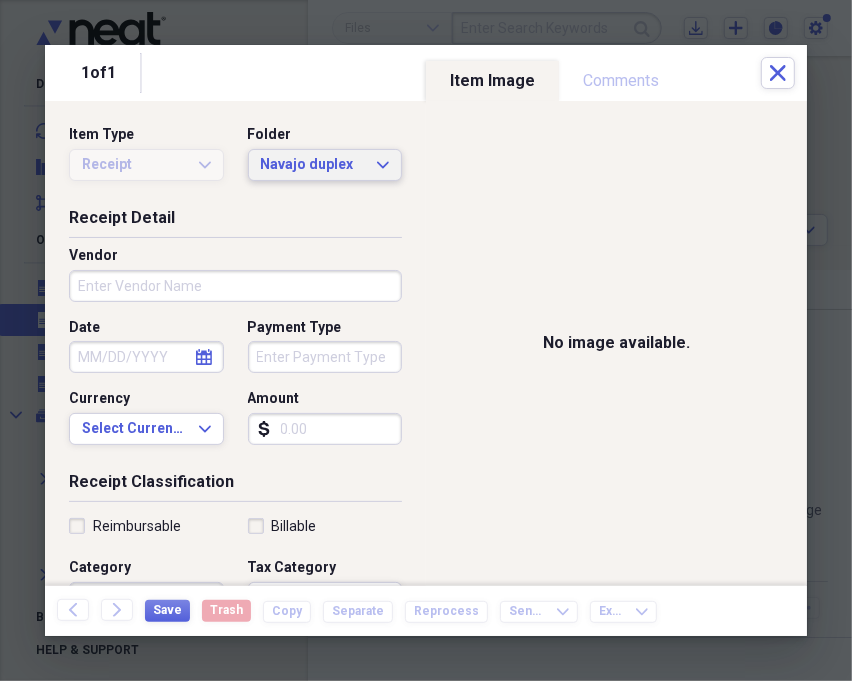 click on "Navajo duplex" at bounding box center (313, 165) 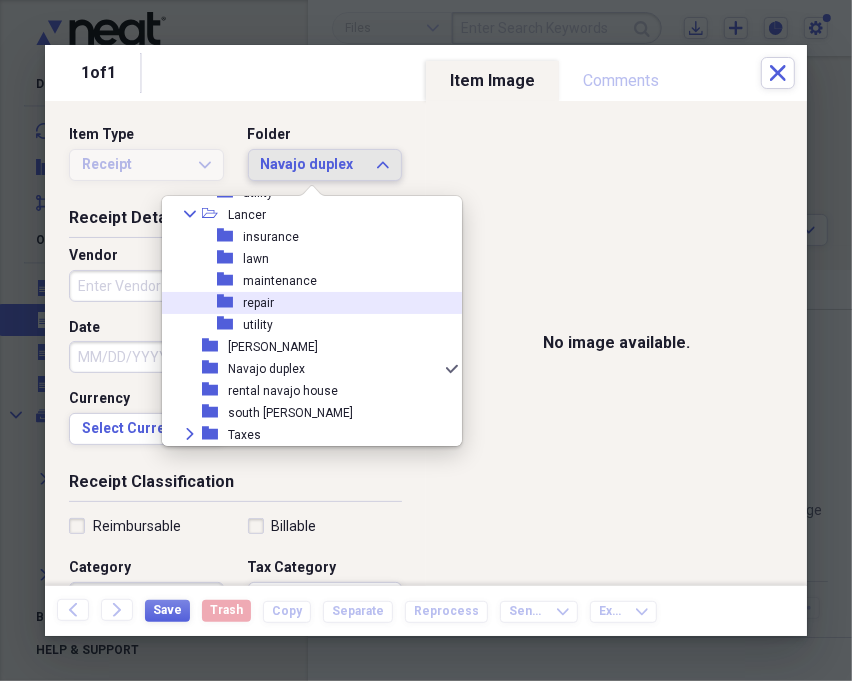 scroll, scrollTop: 0, scrollLeft: 0, axis: both 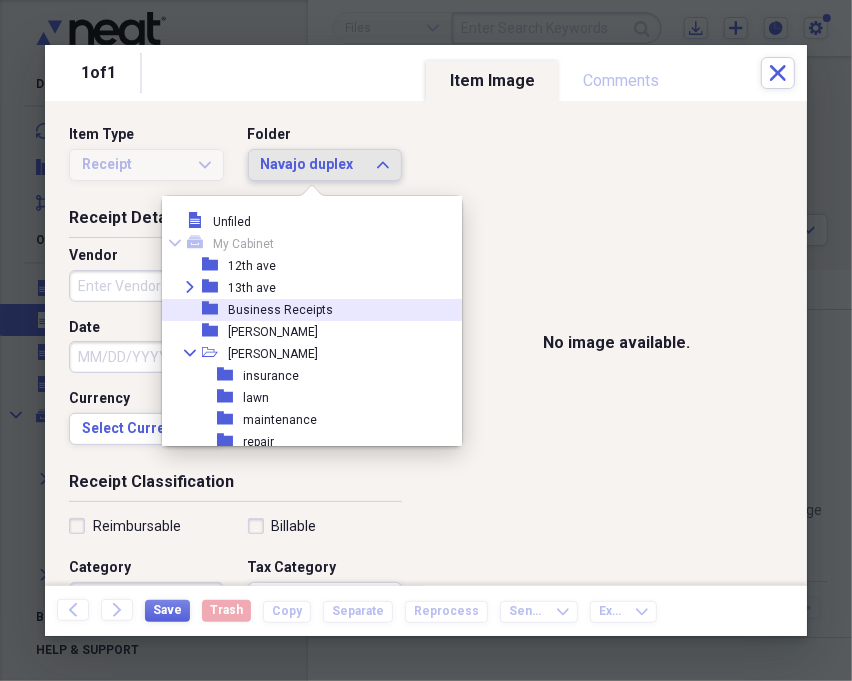 click on "Business Receipts" at bounding box center (280, 310) 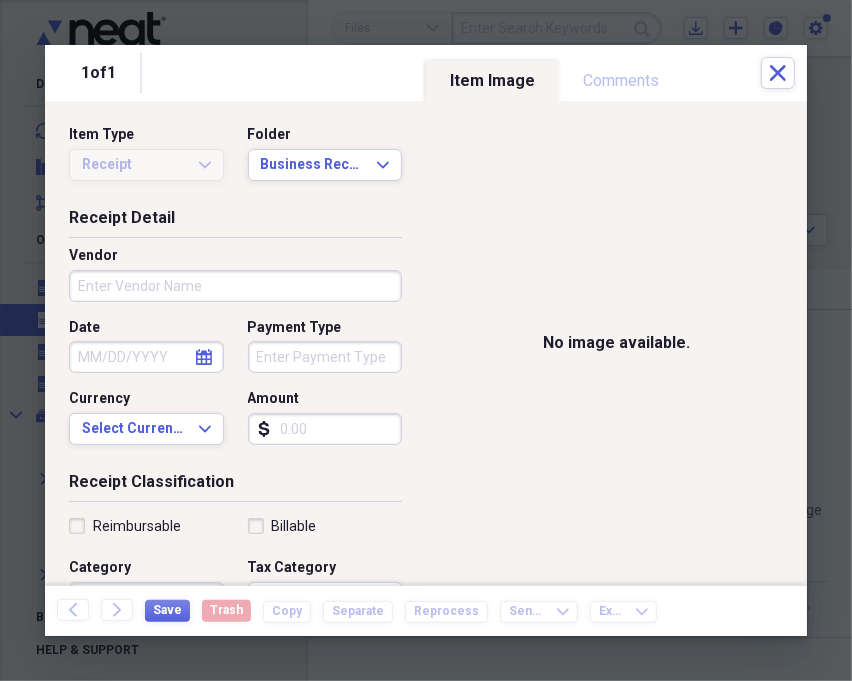 click on "Vendor" at bounding box center [235, 286] 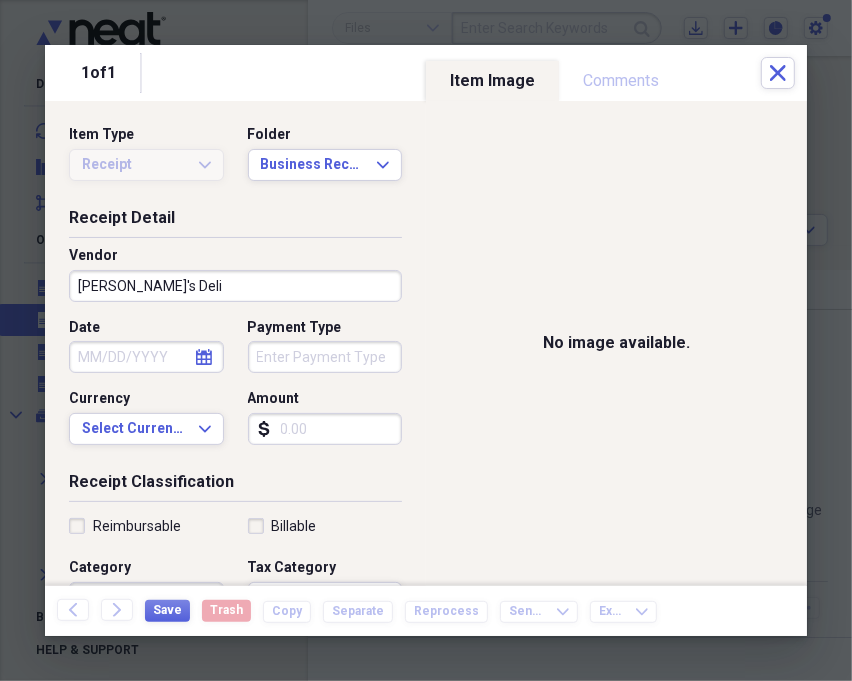type on "[PERSON_NAME]'s Deli" 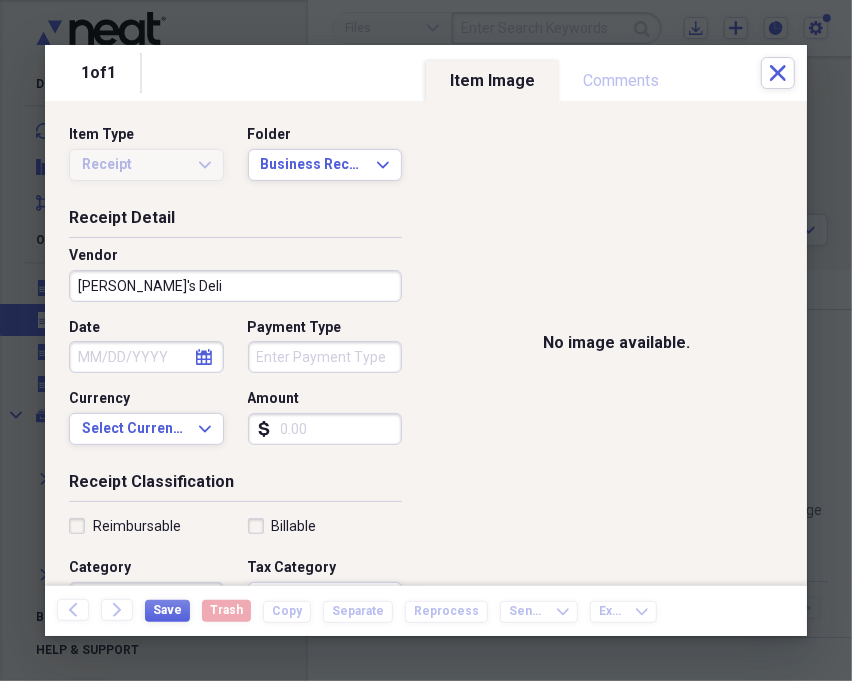 click on "Date" at bounding box center (146, 357) 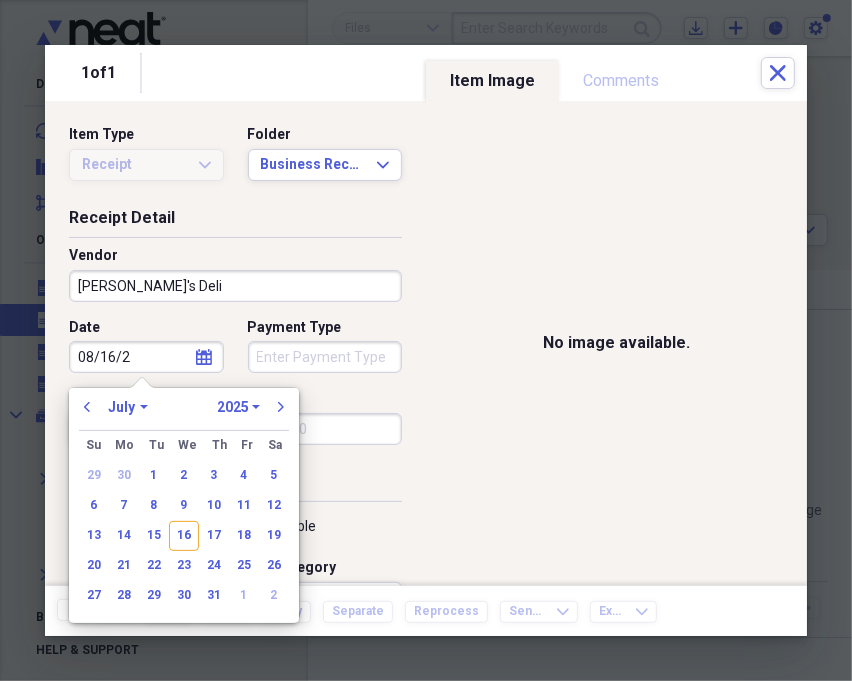 type on "[DATE]" 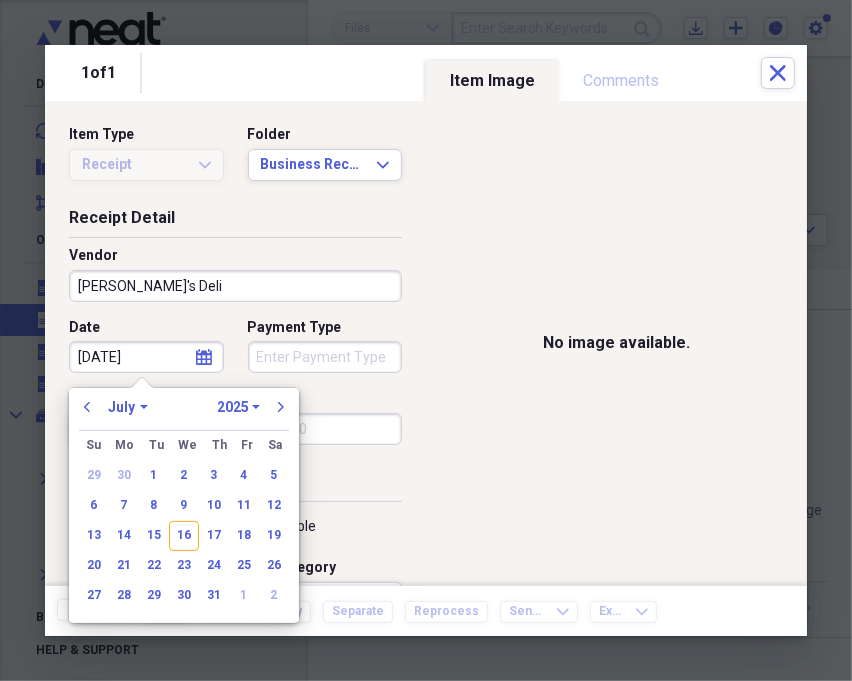 select on "7" 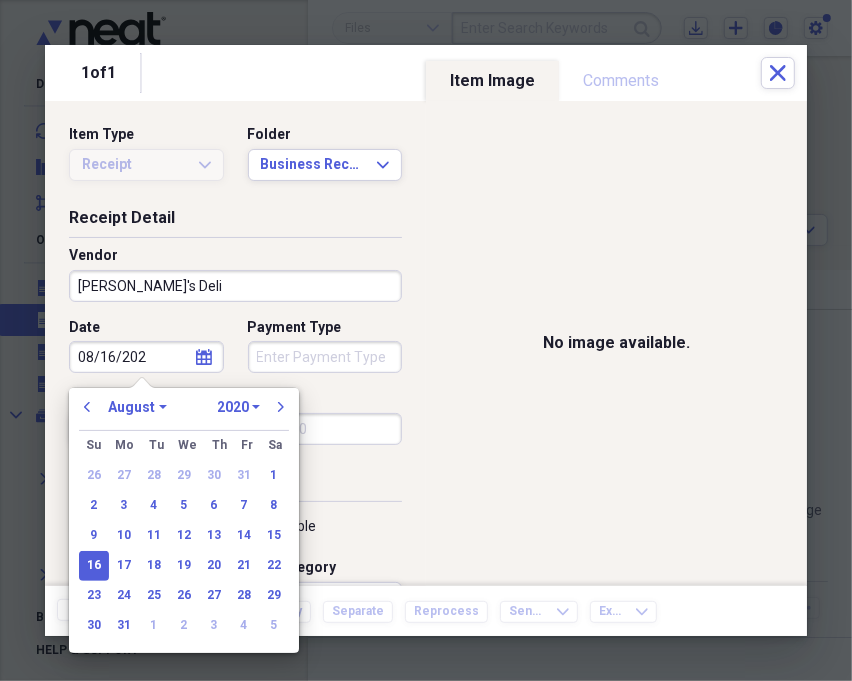 type on "[DATE]" 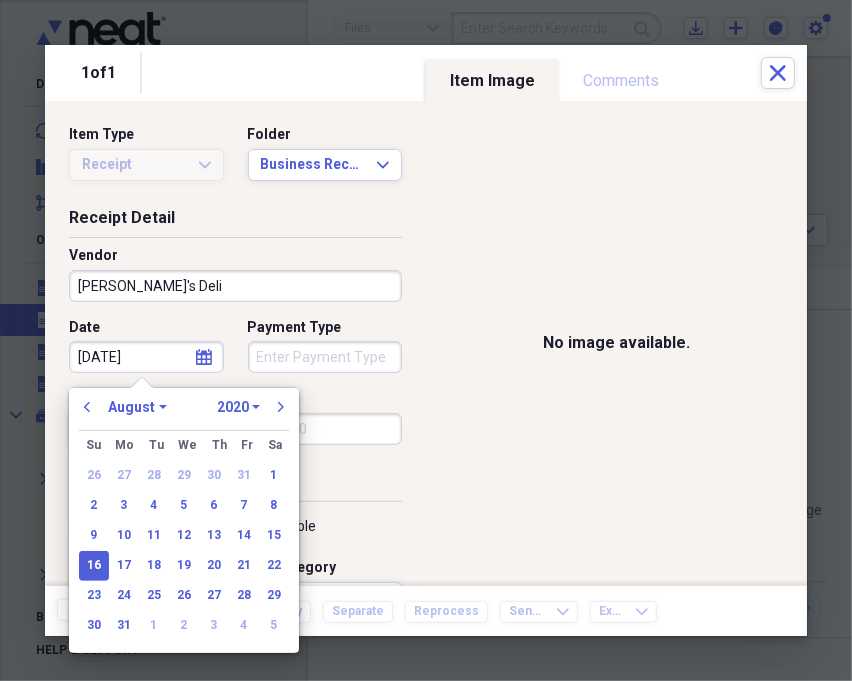 select on "2024" 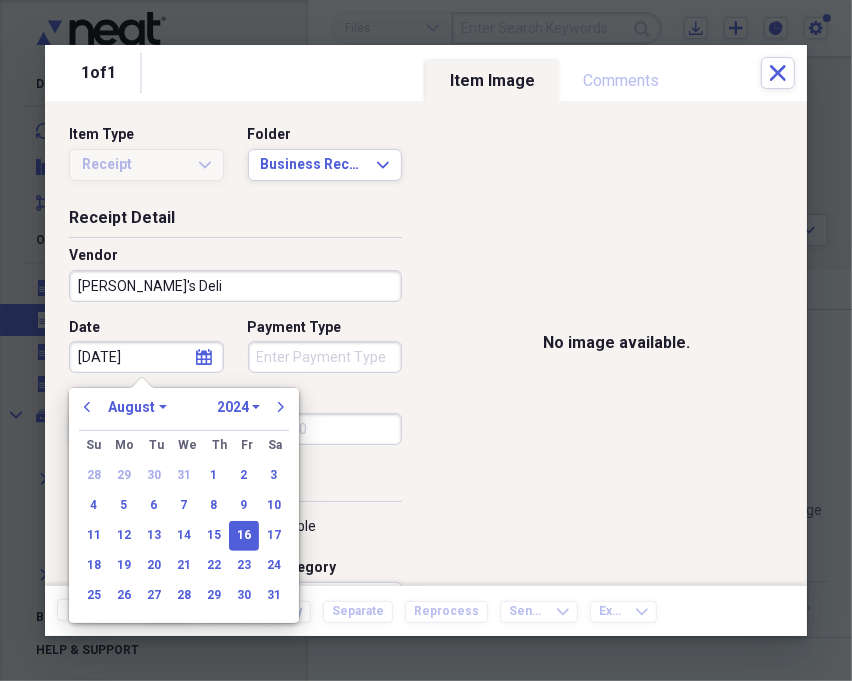 type on "[DATE]" 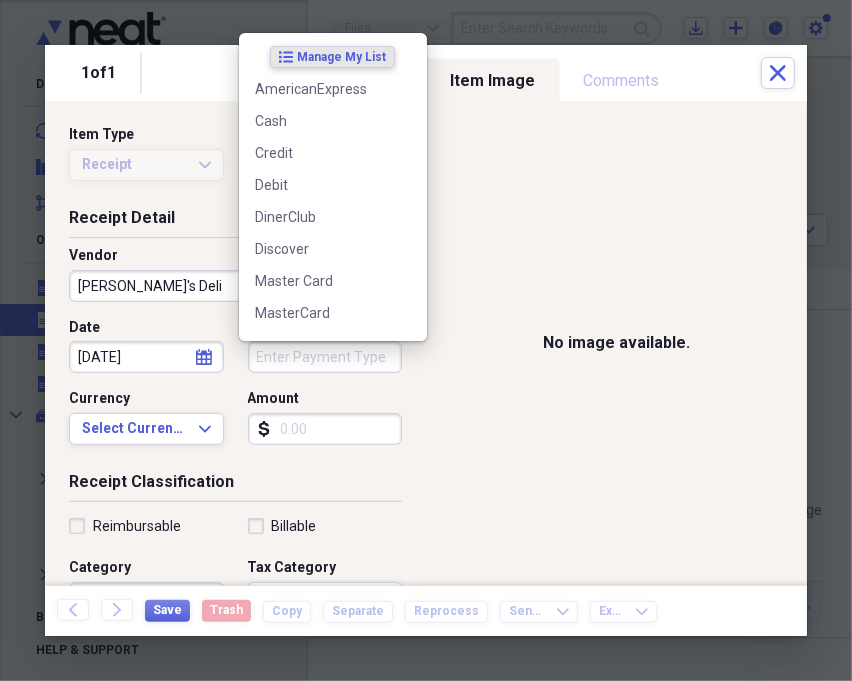 click on "Payment Type" at bounding box center [325, 357] 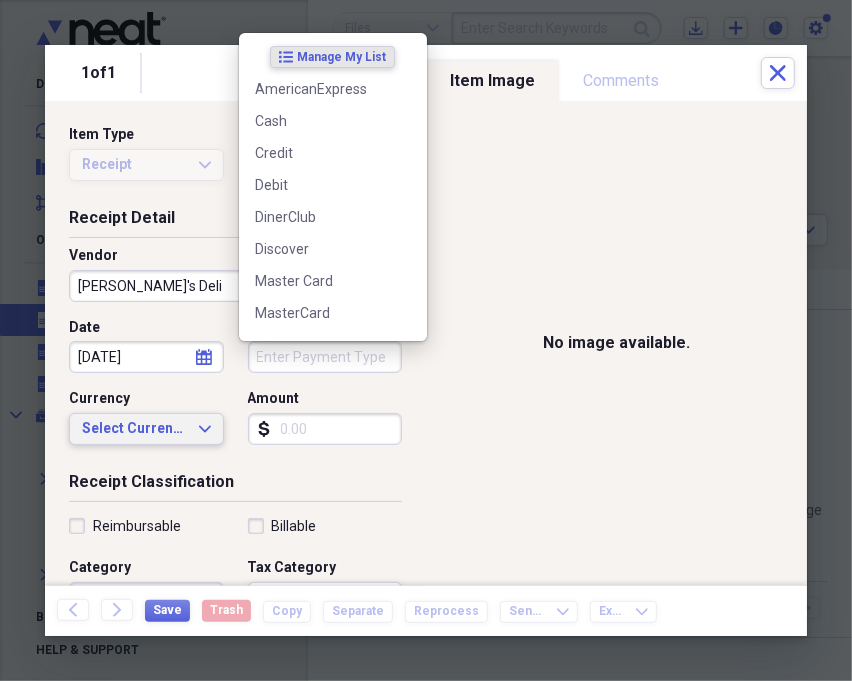 click on "Select Currency" at bounding box center [134, 429] 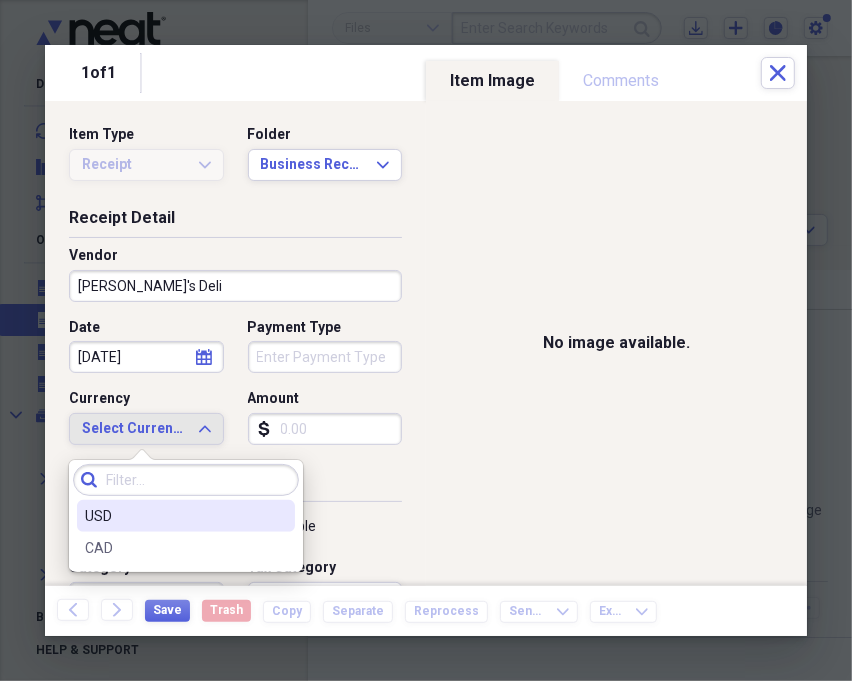click on "USD" at bounding box center [174, 516] 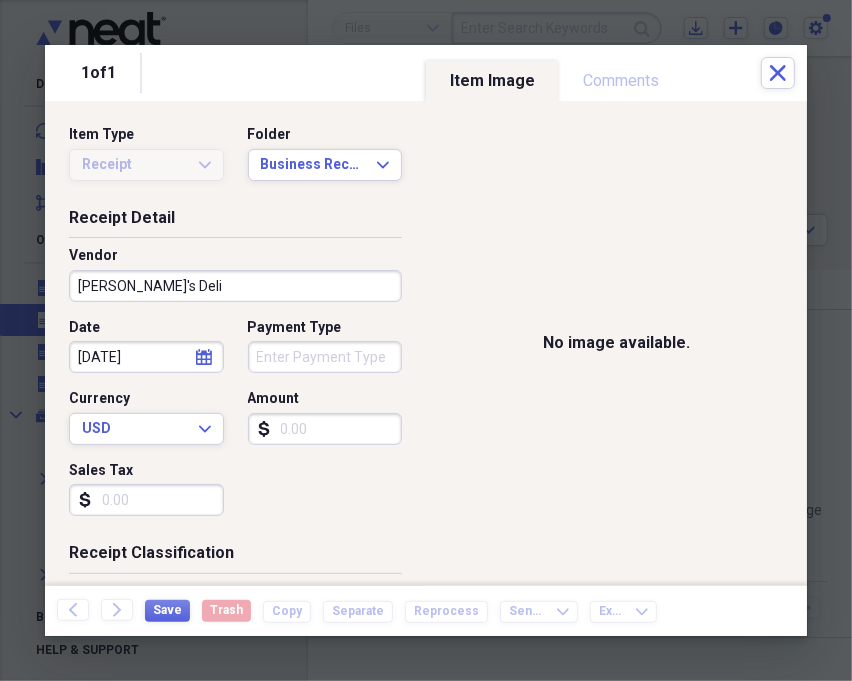click on "Amount" at bounding box center (325, 429) 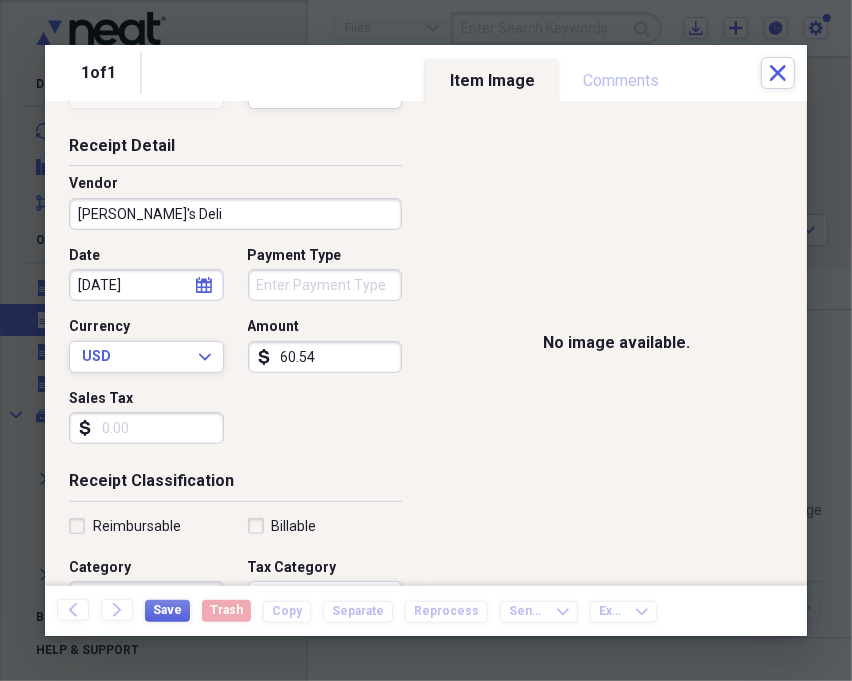 scroll, scrollTop: 111, scrollLeft: 0, axis: vertical 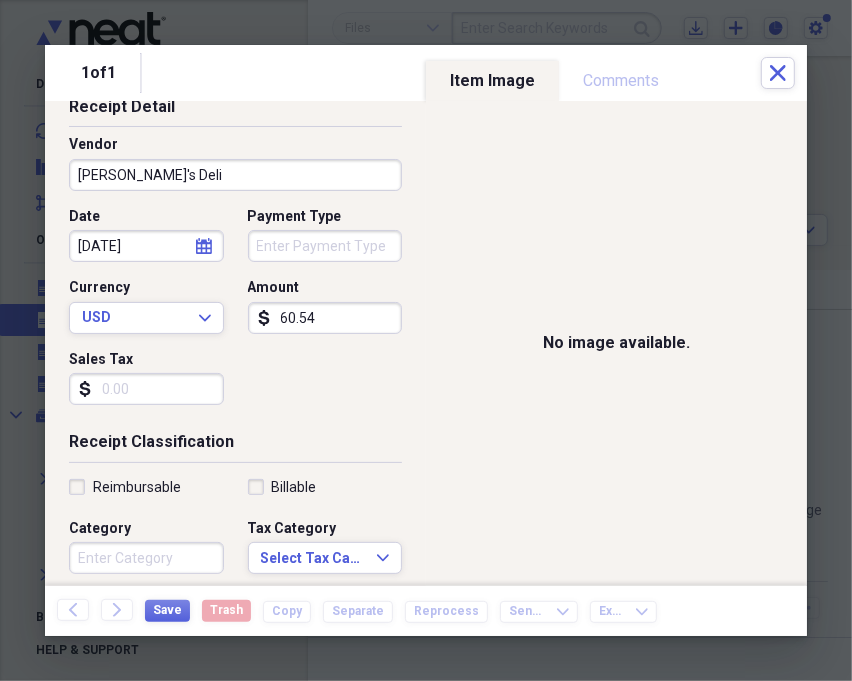 type on "60.54" 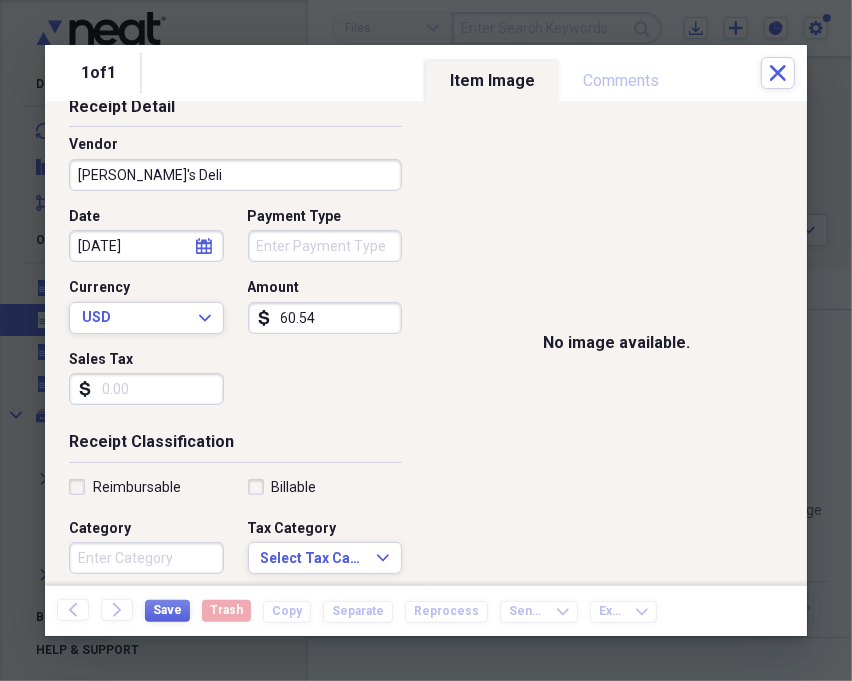 click on "Category" at bounding box center (146, 558) 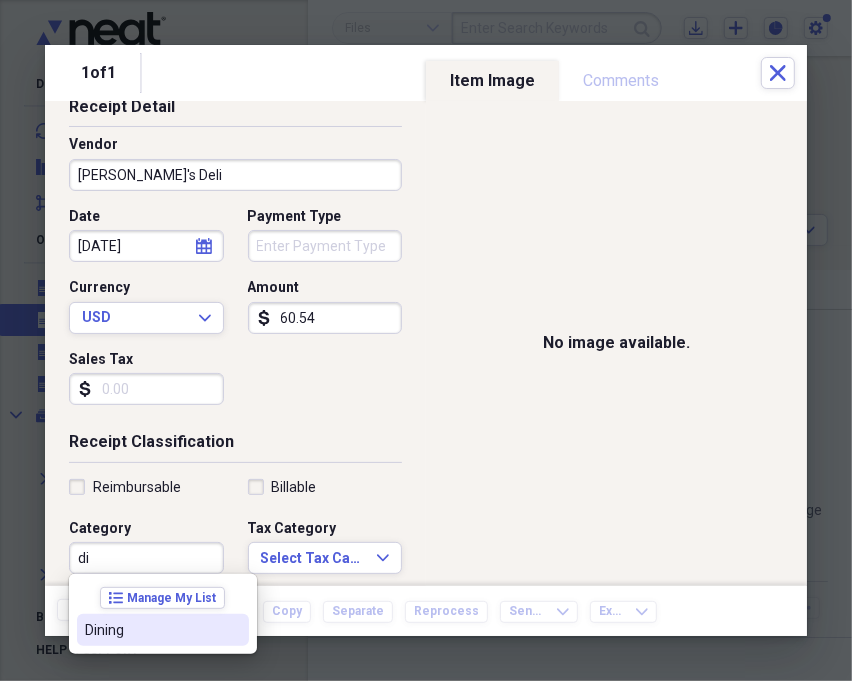 click on "Dining" at bounding box center (151, 630) 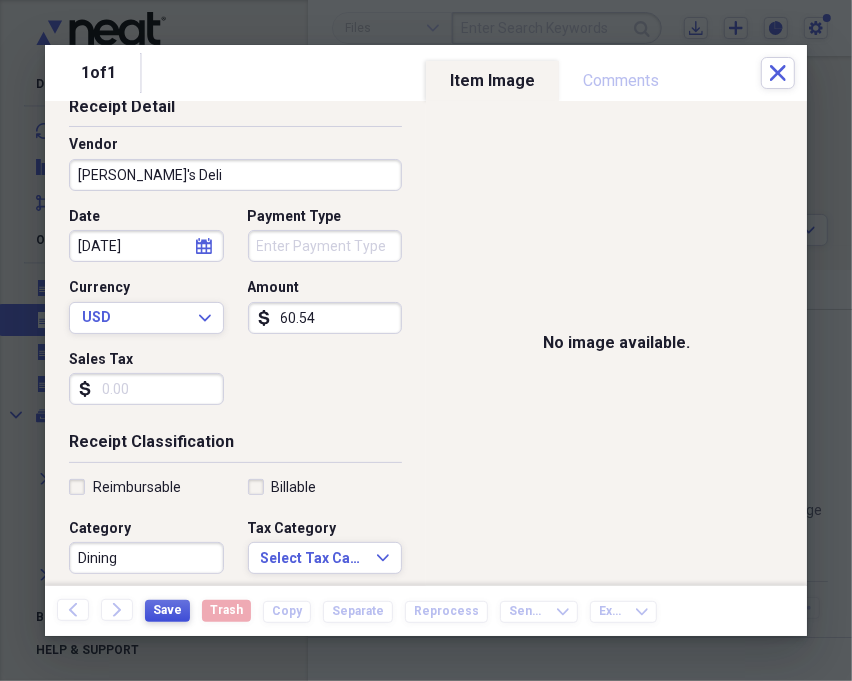 click on "Save" at bounding box center [167, 610] 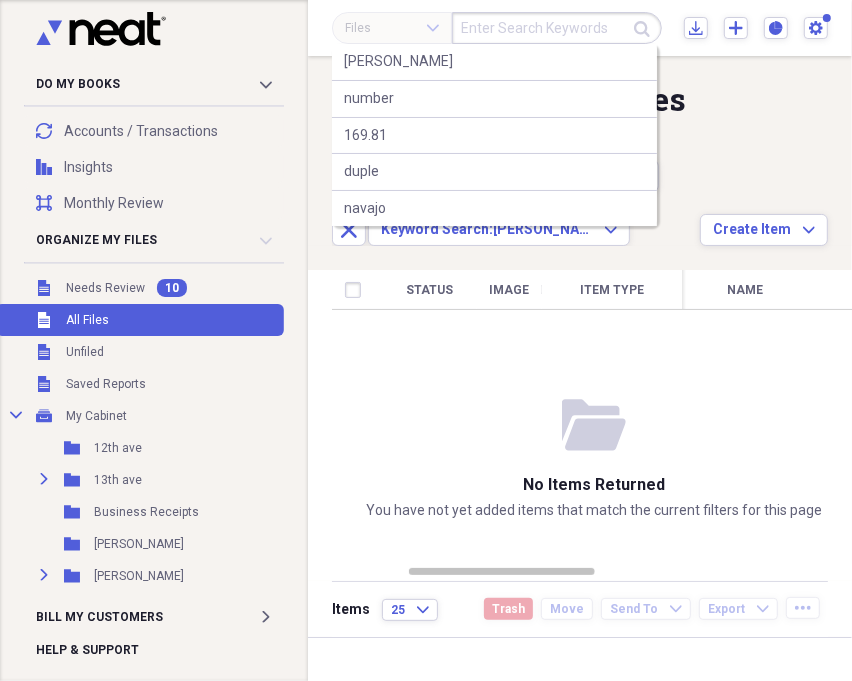 click at bounding box center [557, 28] 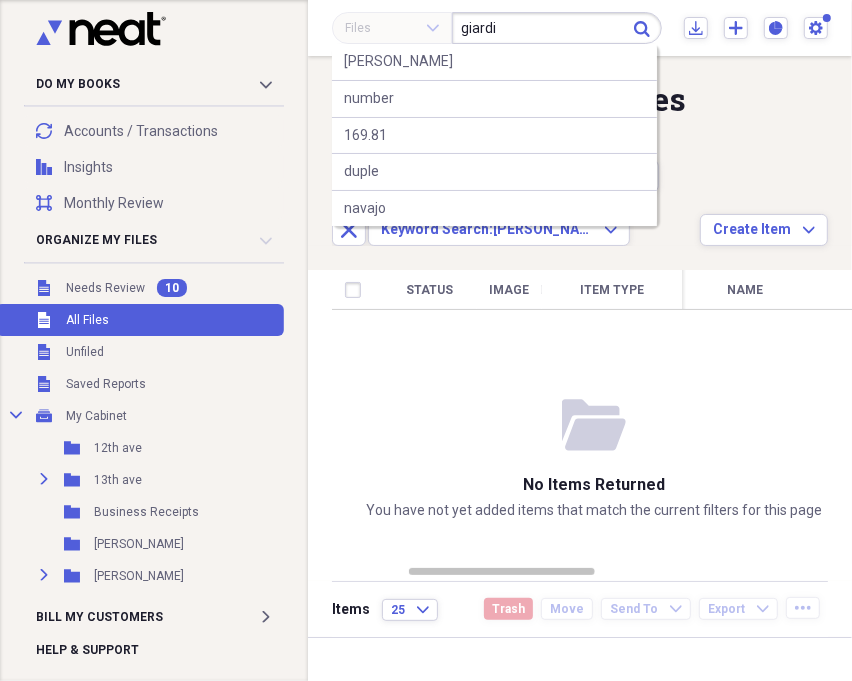 type on "giardi" 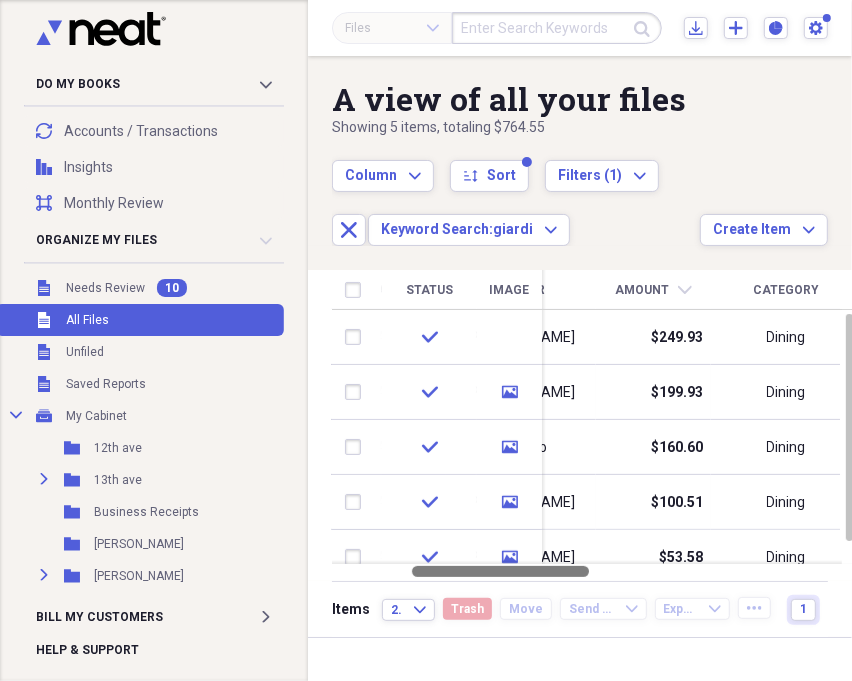 drag, startPoint x: 571, startPoint y: 573, endPoint x: 550, endPoint y: 581, distance: 22.472204 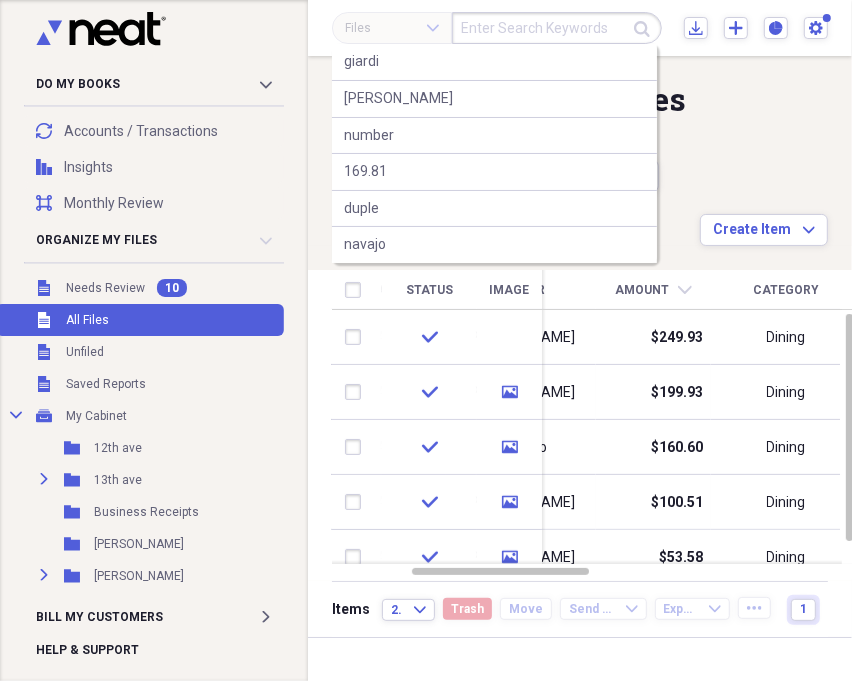 click at bounding box center (557, 28) 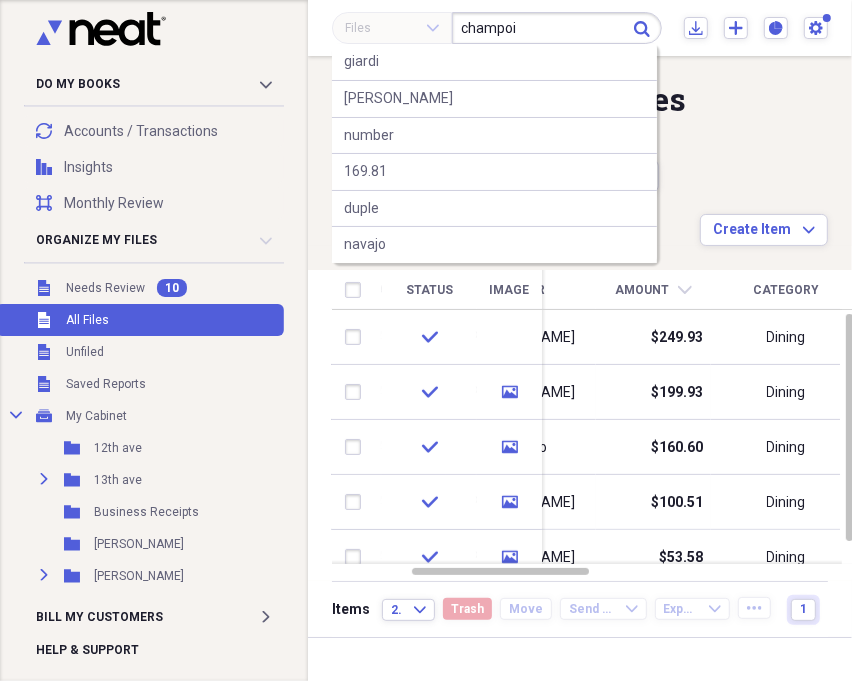 type on "champoi" 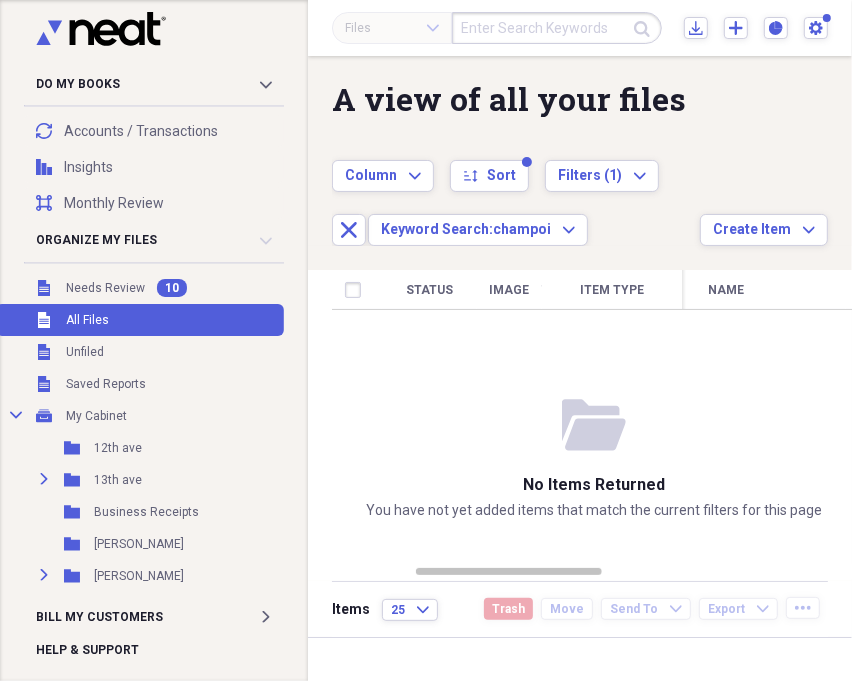 click at bounding box center (557, 28) 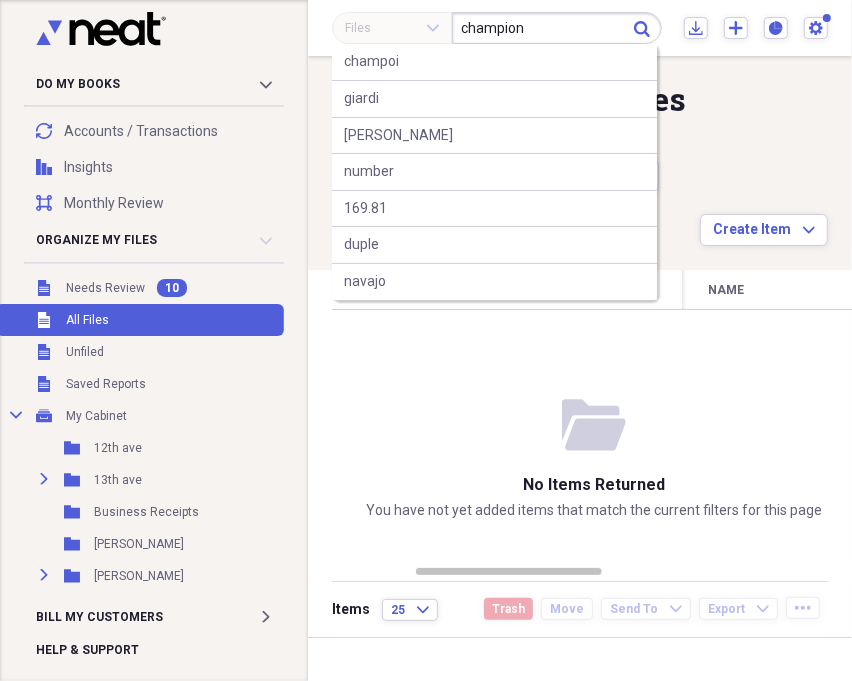 type on "champion" 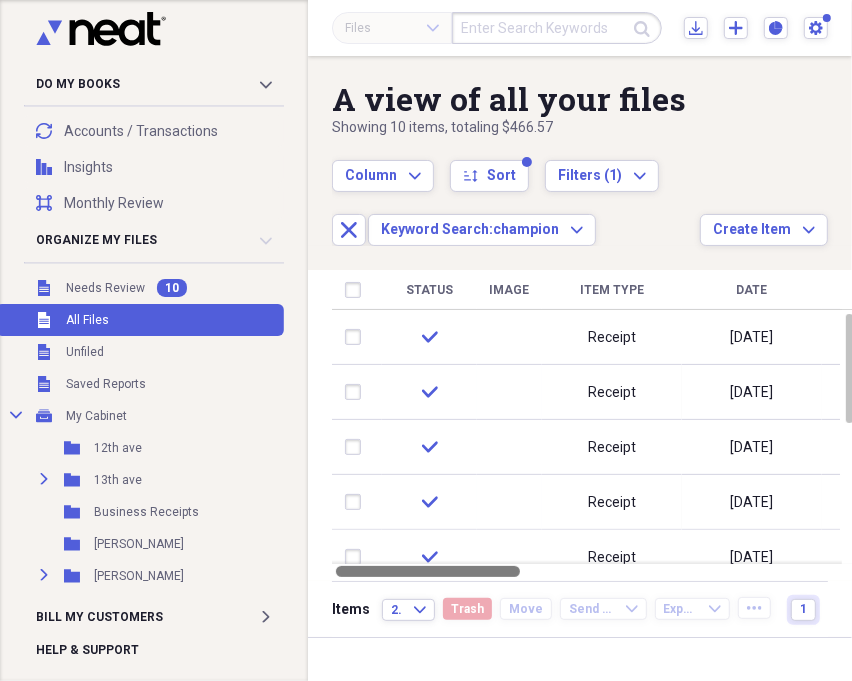 drag, startPoint x: 580, startPoint y: 571, endPoint x: 457, endPoint y: 561, distance: 123.40584 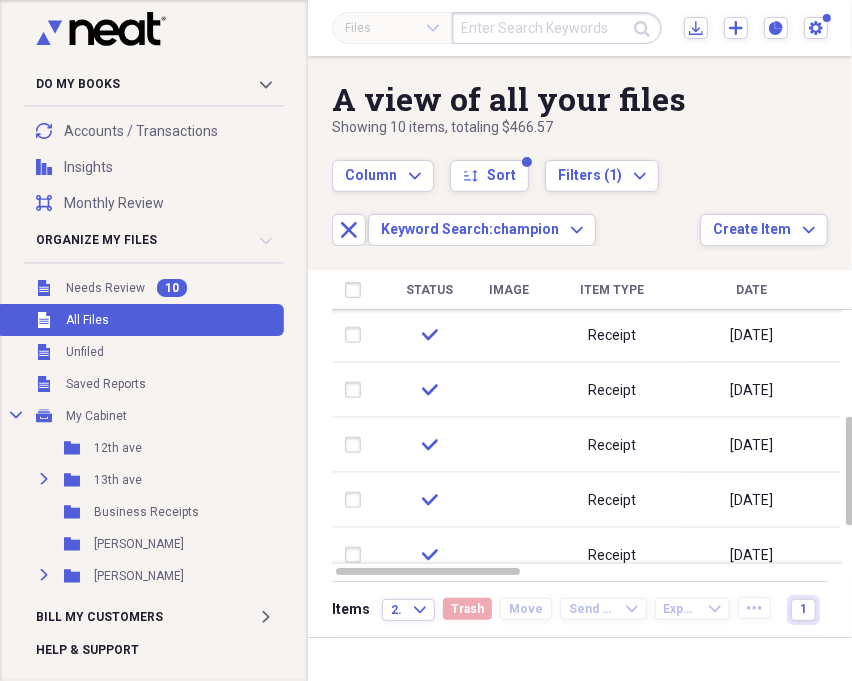click on "Date" at bounding box center [752, 290] 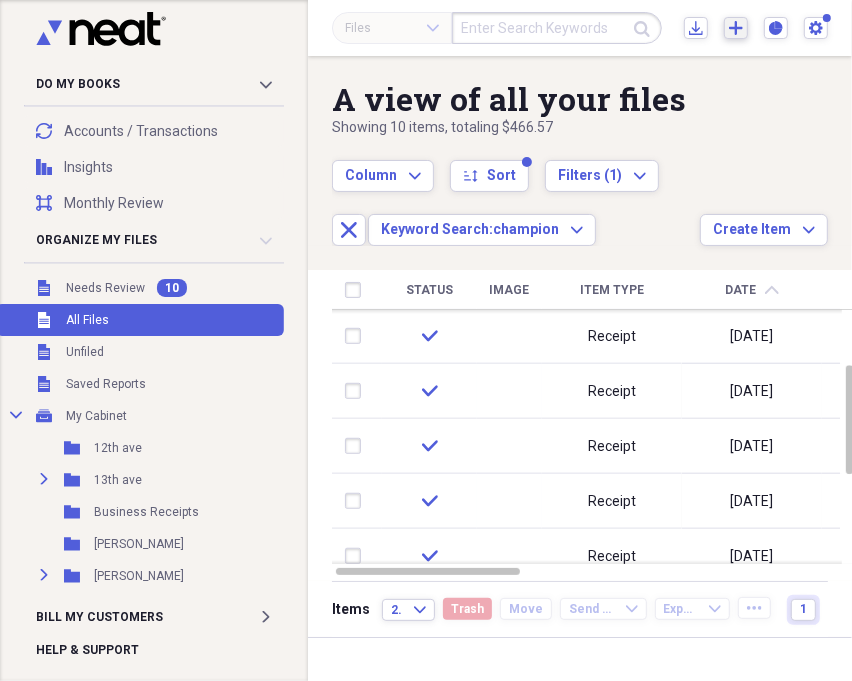 click 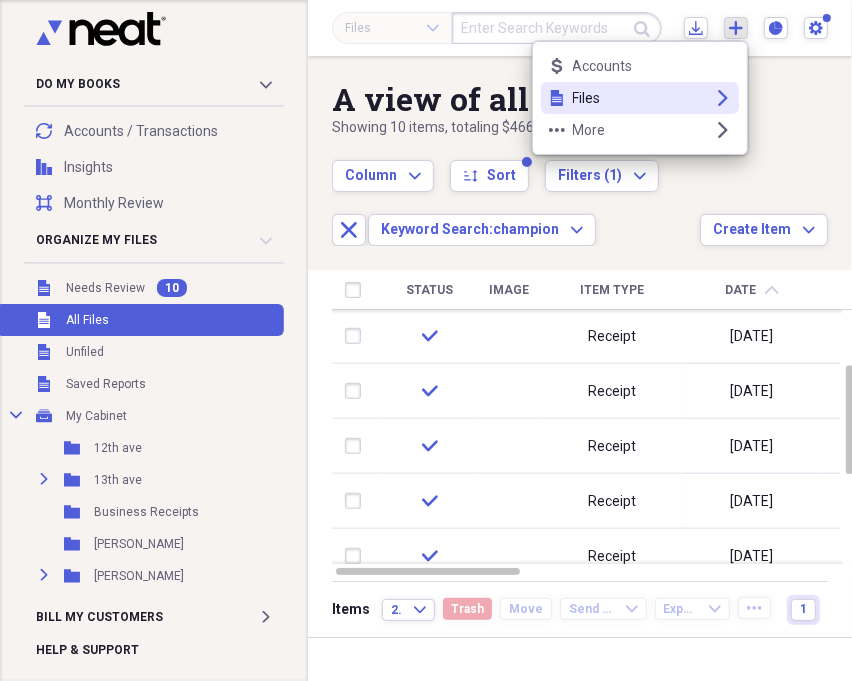 click on "Files" at bounding box center (640, 98) 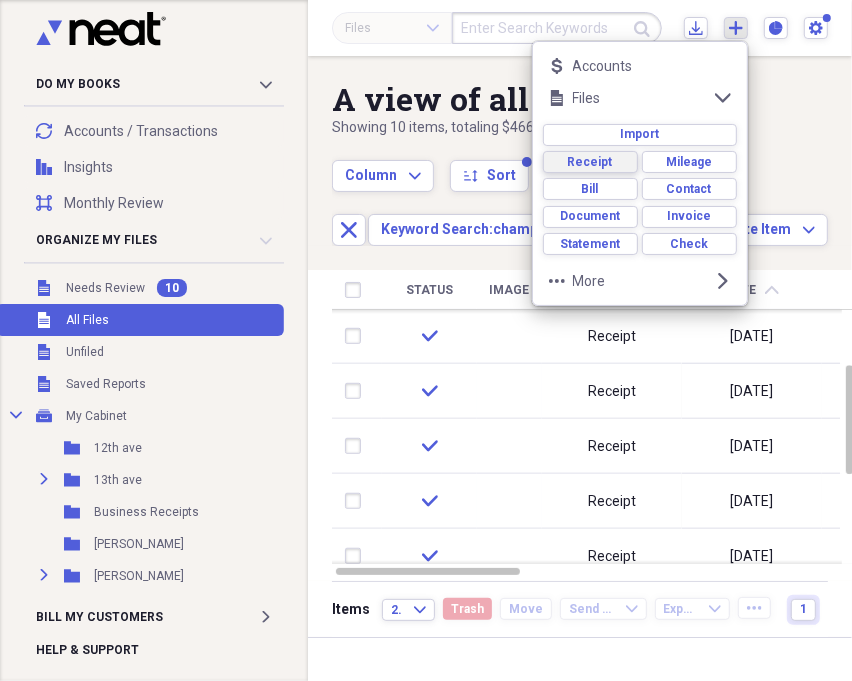 click on "Receipt" at bounding box center (590, 162) 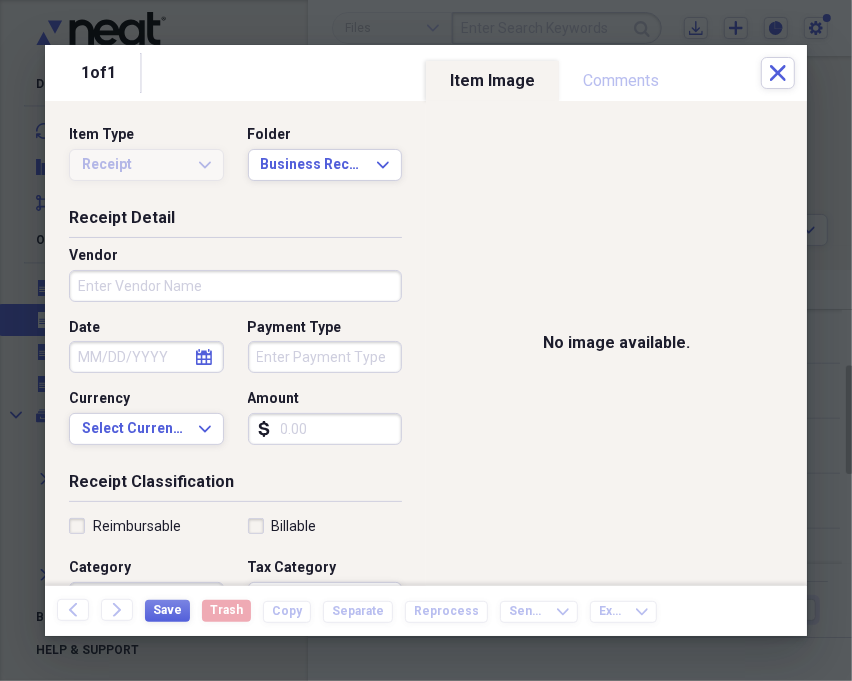 click on "Vendor" at bounding box center (235, 286) 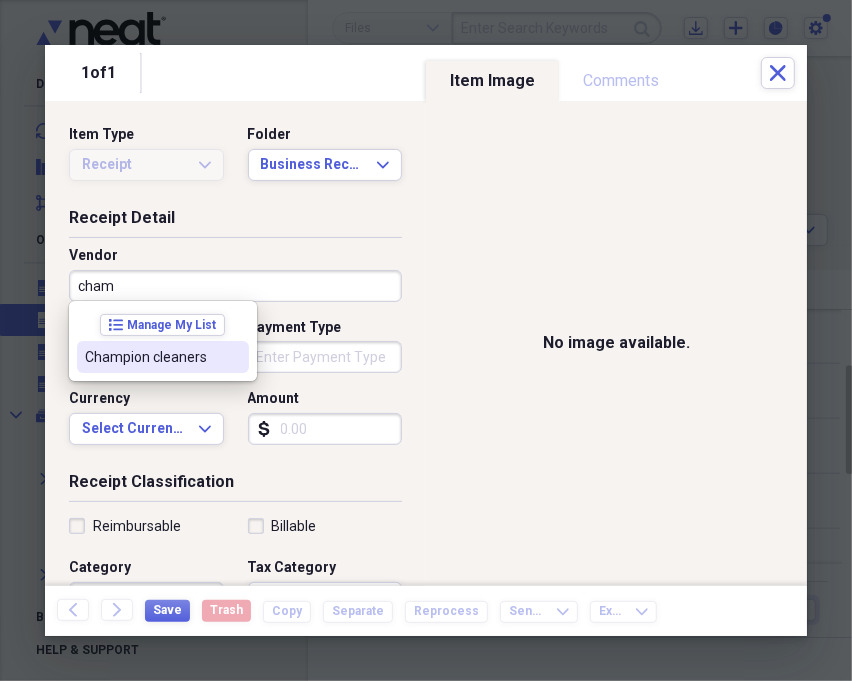 click on "Champion cleaners" at bounding box center (151, 357) 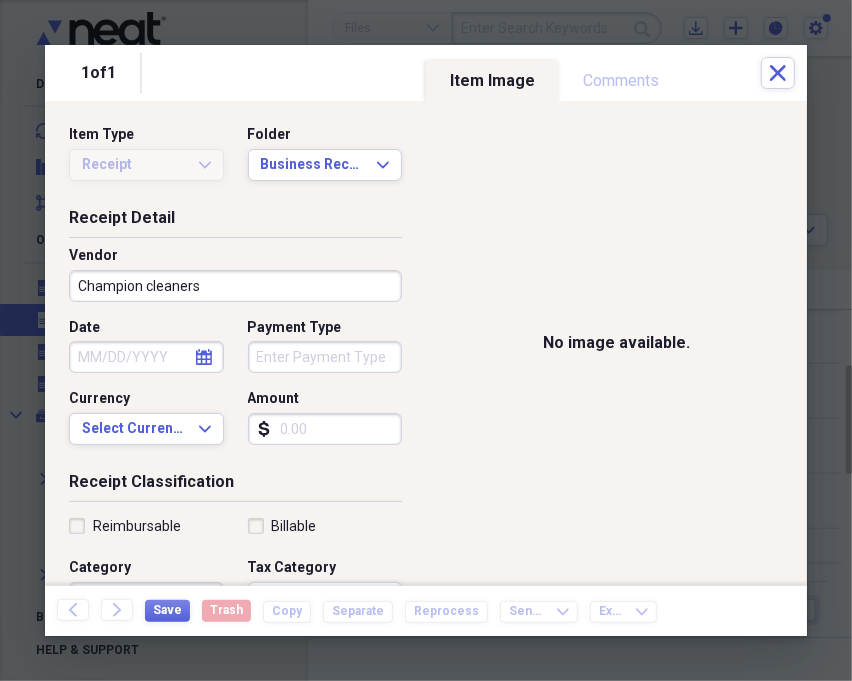 click on "Date" at bounding box center (146, 357) 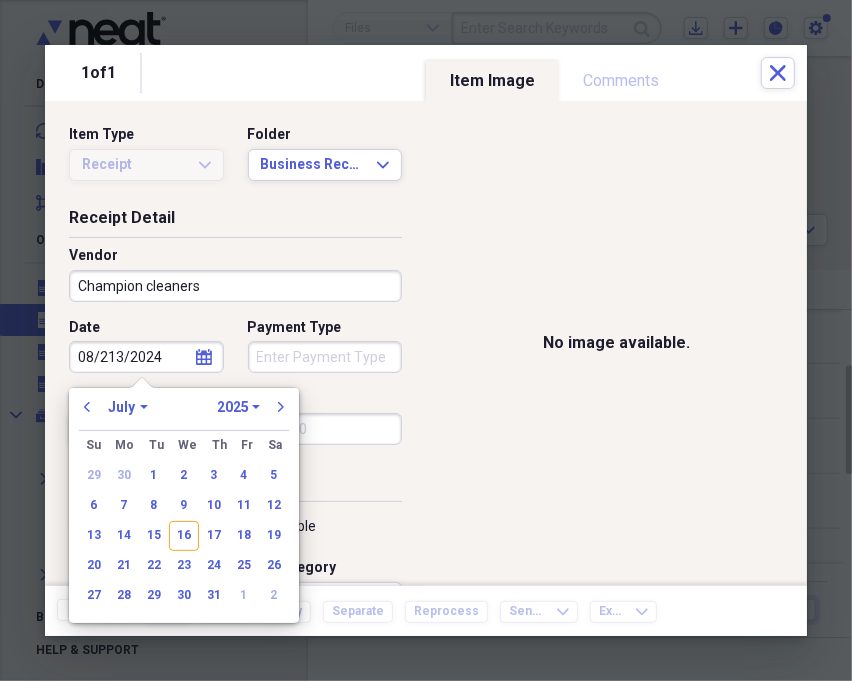 type on "08/213/2024" 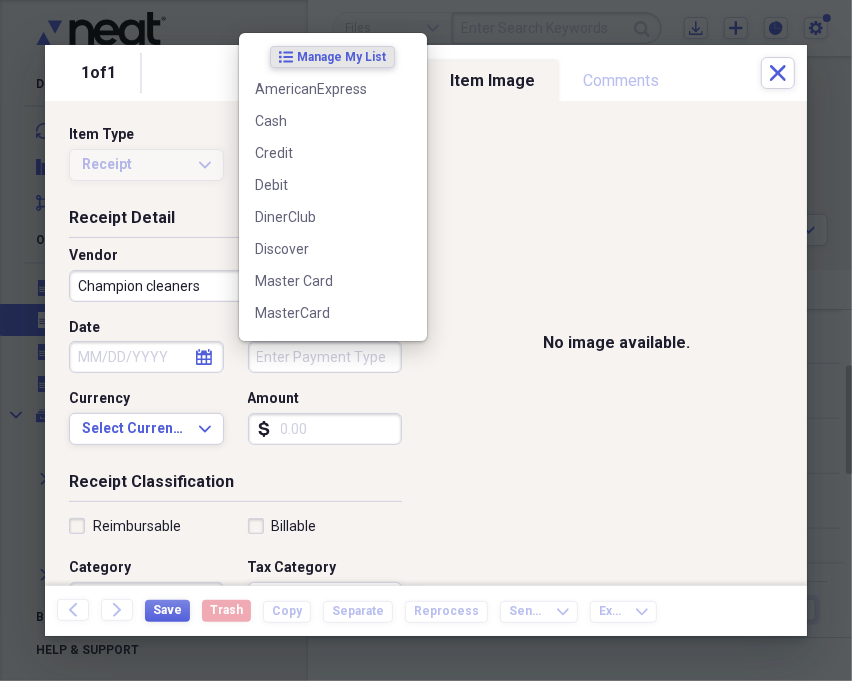 click on "Payment Type" at bounding box center (325, 357) 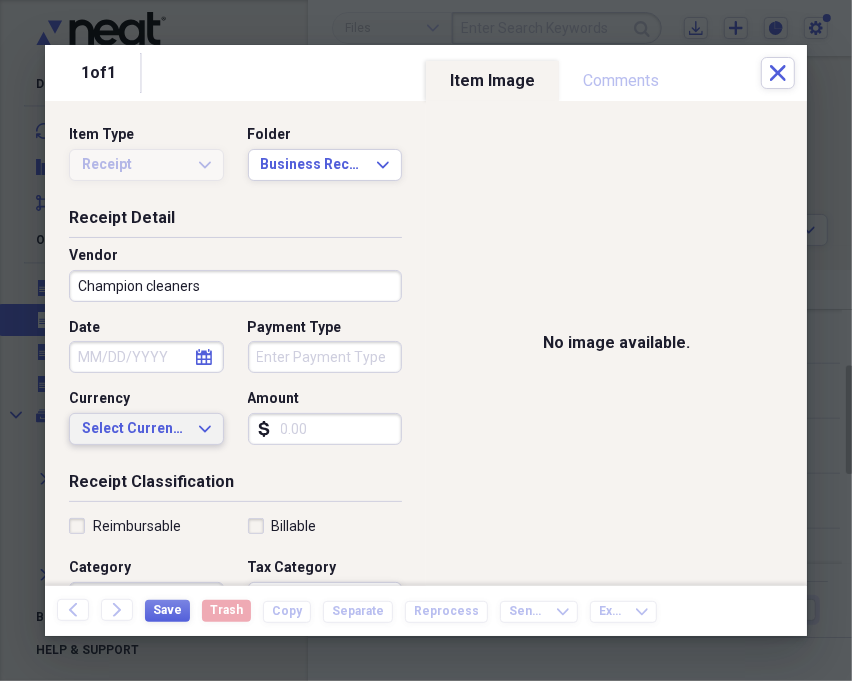 click on "Select Currency" at bounding box center (134, 429) 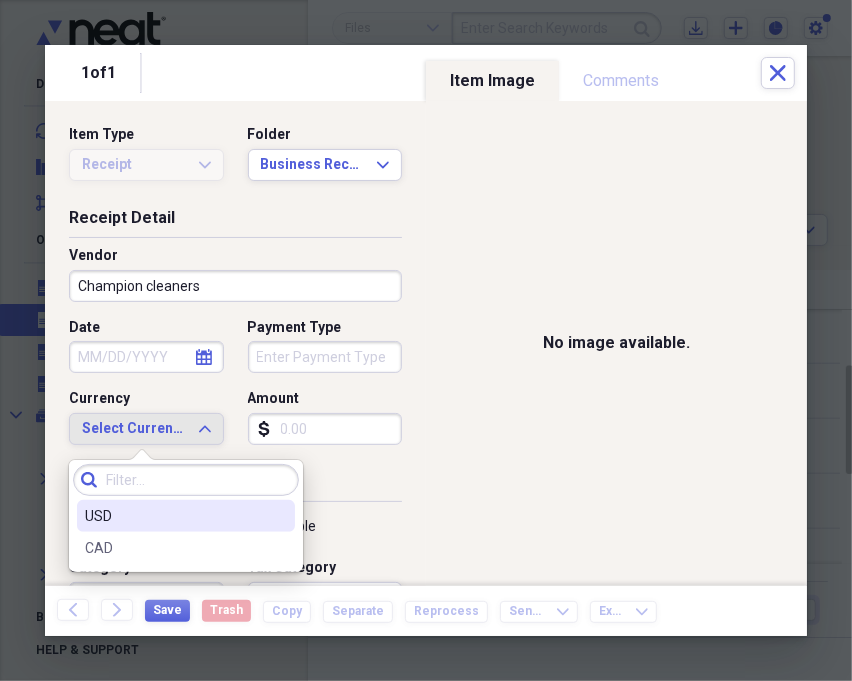 click on "USD" at bounding box center (174, 516) 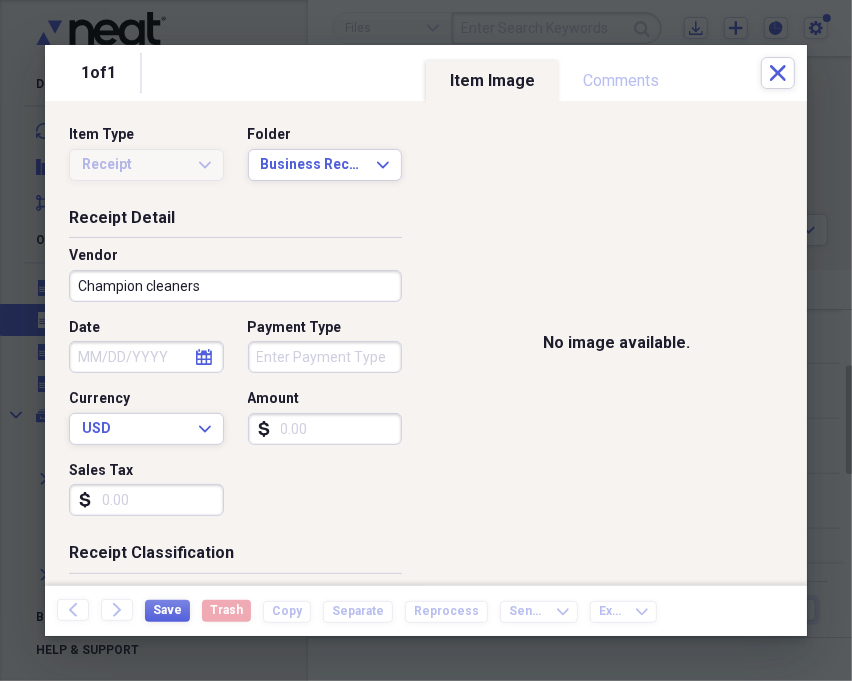 click on "Amount" at bounding box center (325, 429) 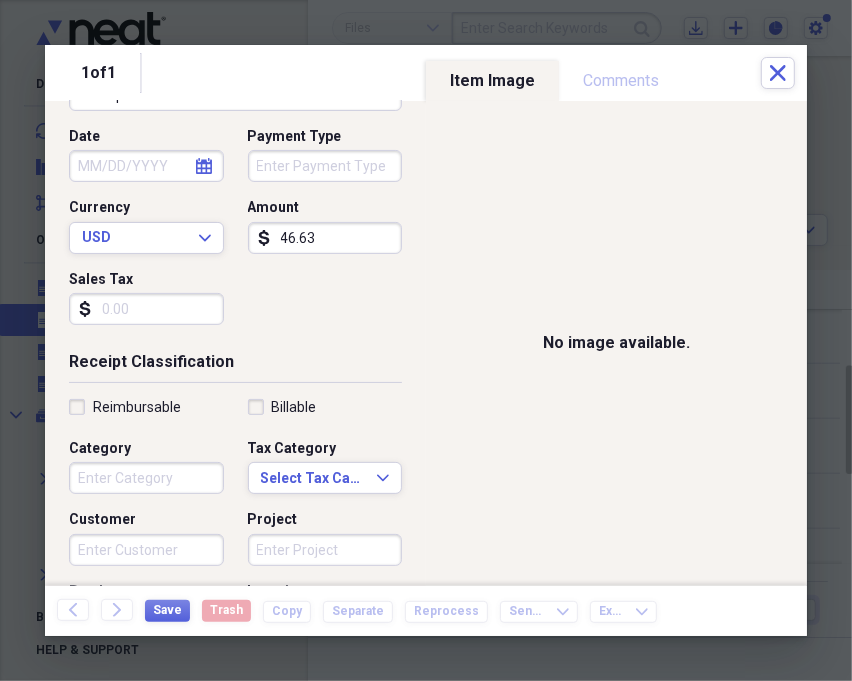 scroll, scrollTop: 222, scrollLeft: 0, axis: vertical 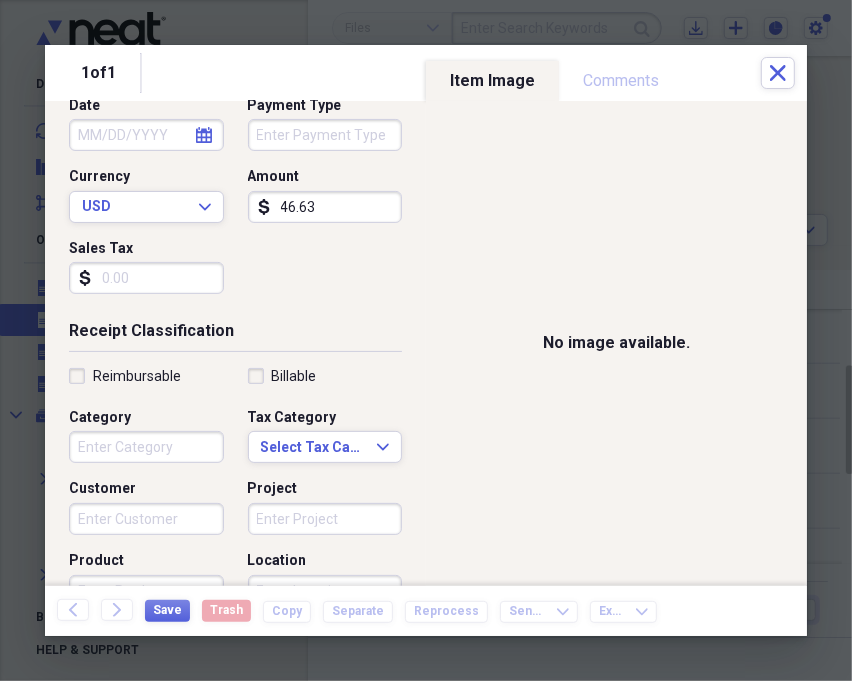 type on "46.63" 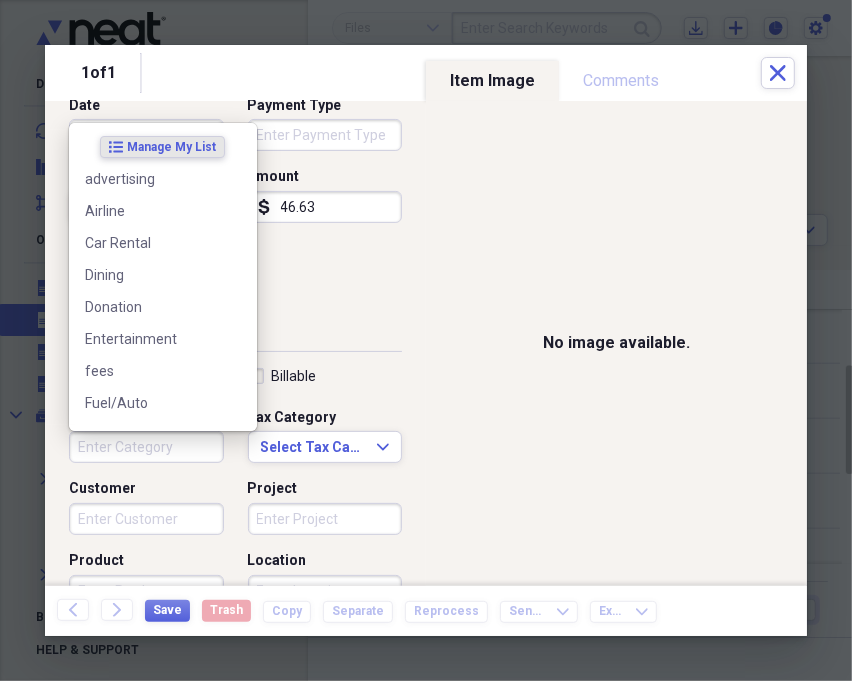 click on "Category" at bounding box center [146, 447] 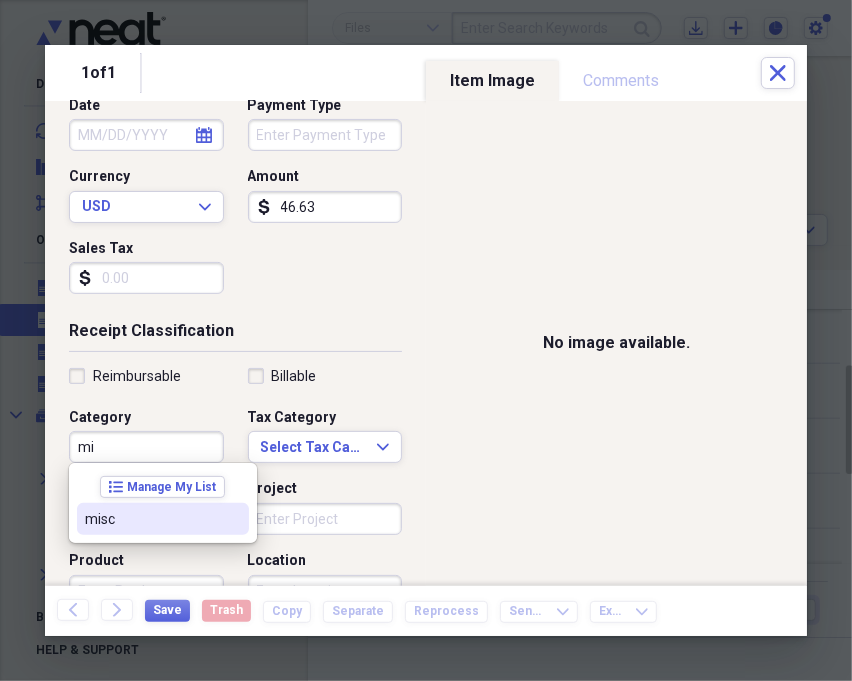 click on "misc" at bounding box center (151, 519) 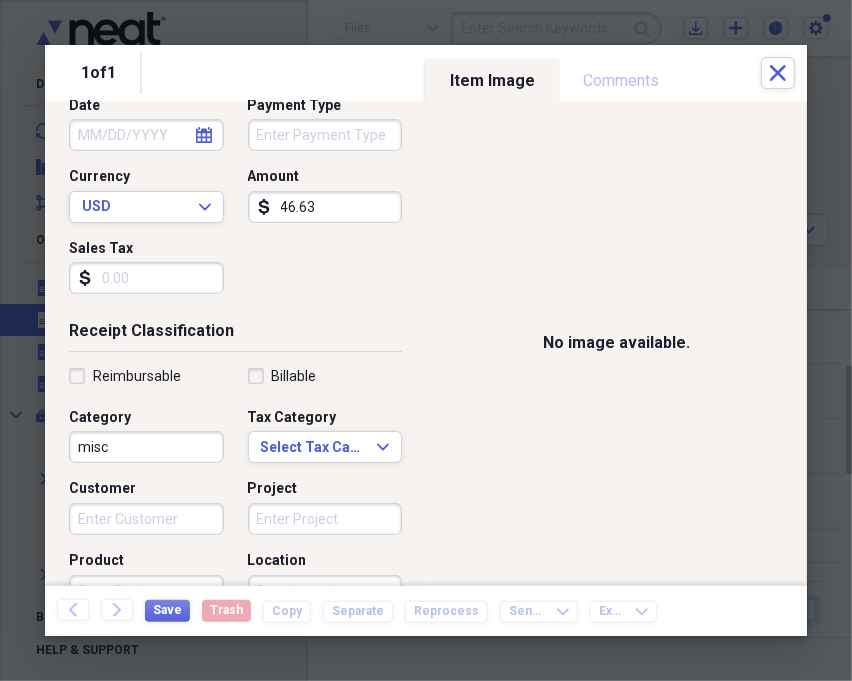 scroll, scrollTop: 333, scrollLeft: 0, axis: vertical 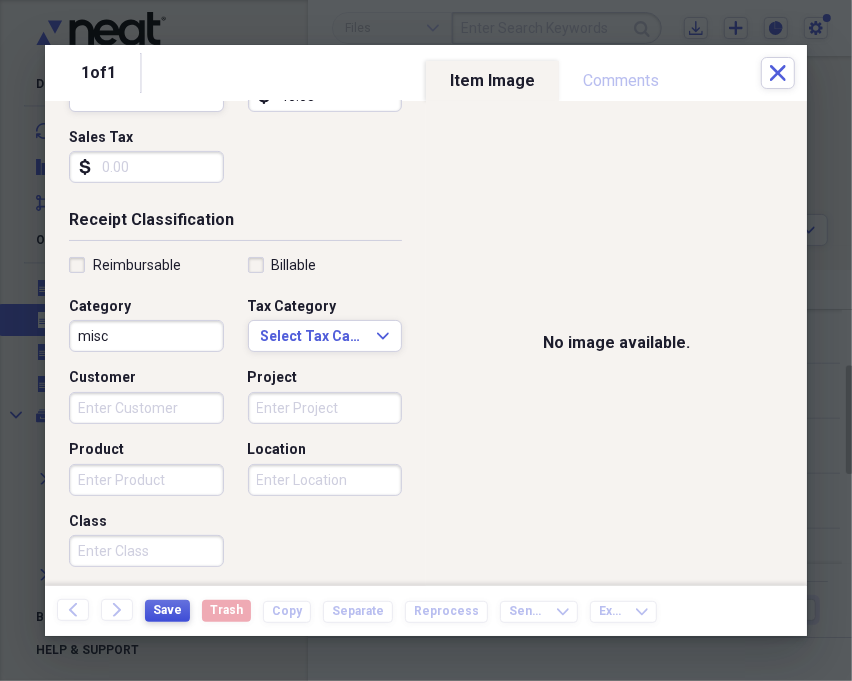 click on "Save" at bounding box center [167, 610] 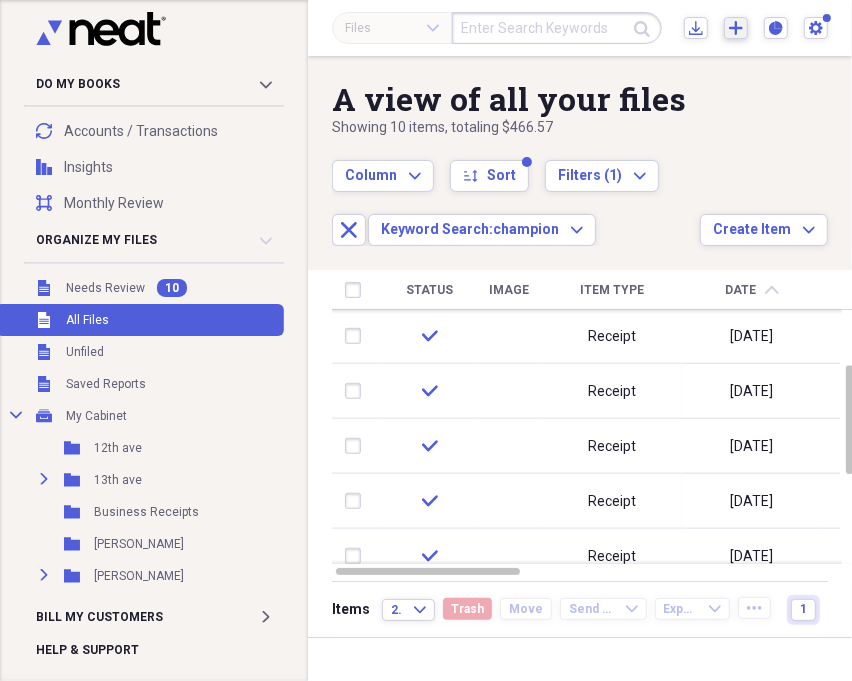 click on "Add" 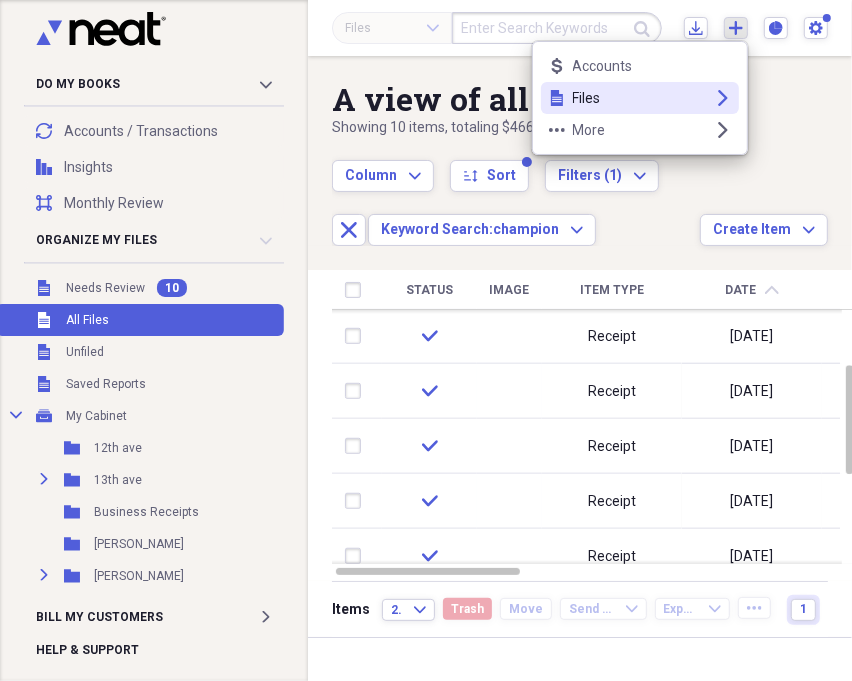 click on "Files" at bounding box center (640, 98) 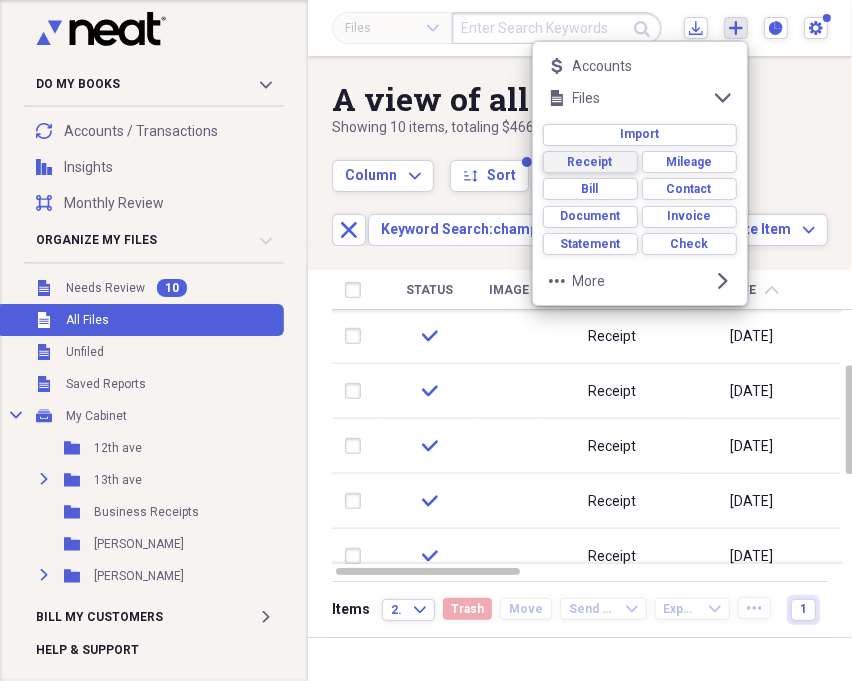click on "Receipt" at bounding box center [590, 162] 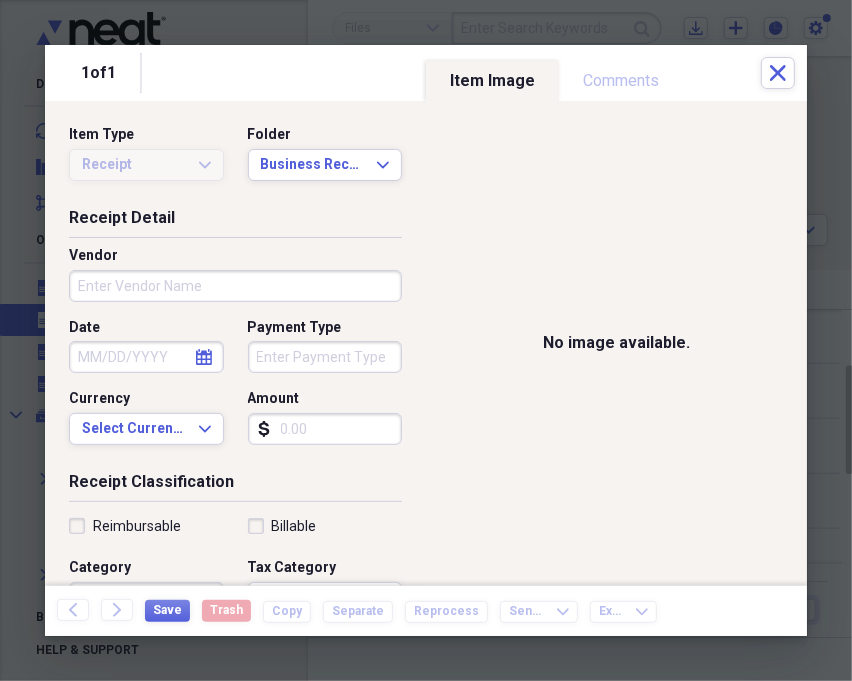 click on "Vendor" at bounding box center [235, 286] 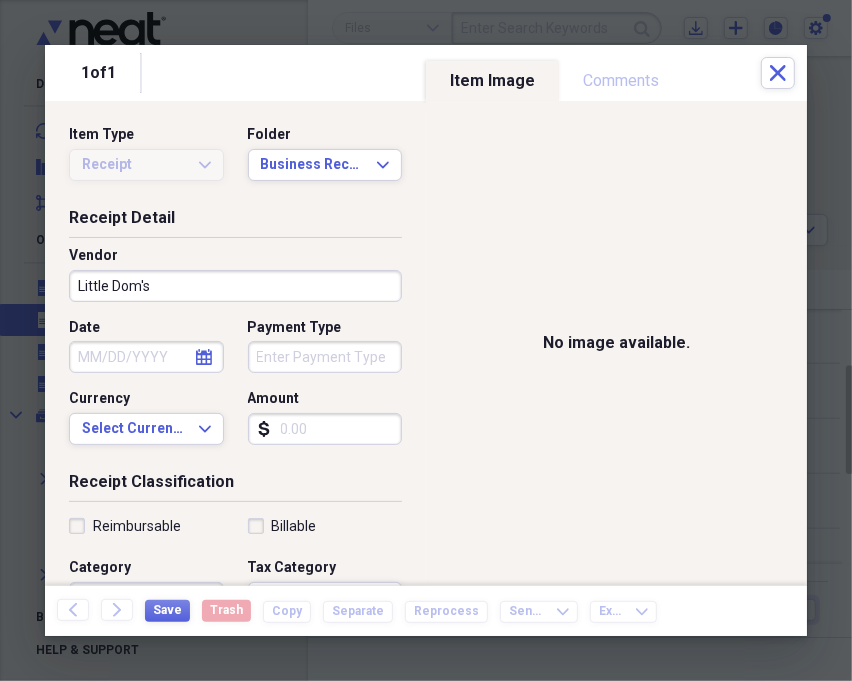 type on "Little Dom's" 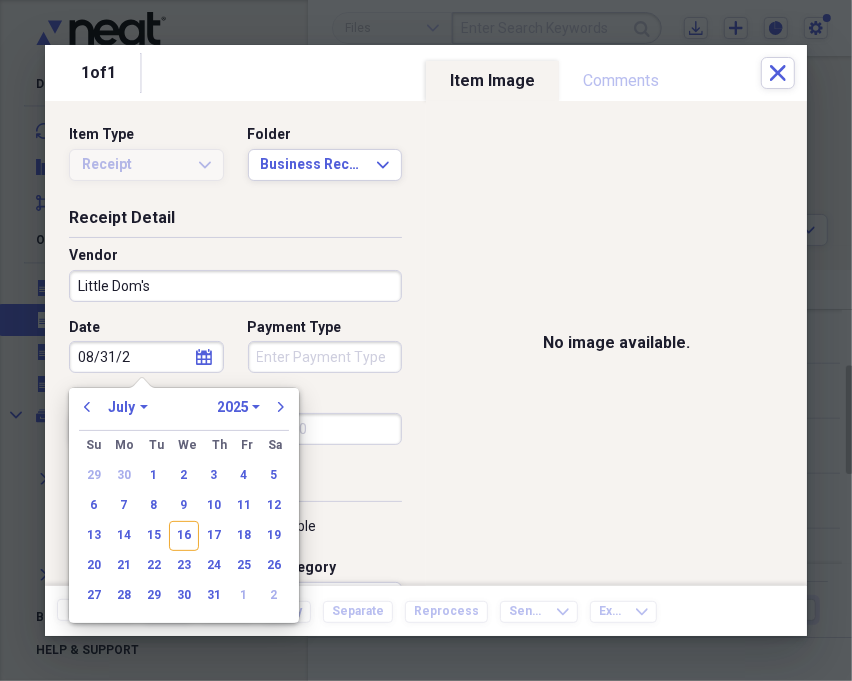 type on "[DATE]" 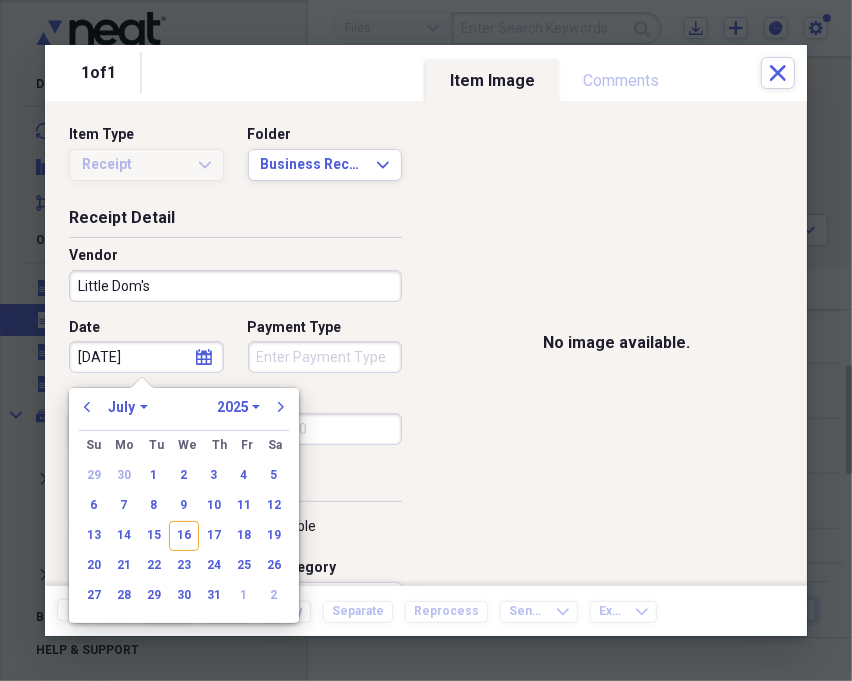 select on "7" 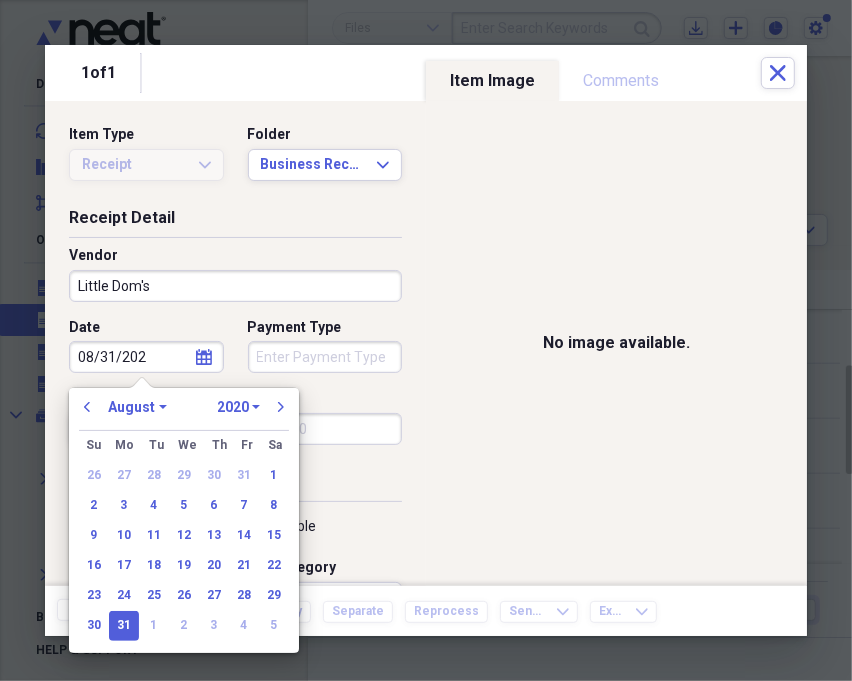 type on "[DATE]" 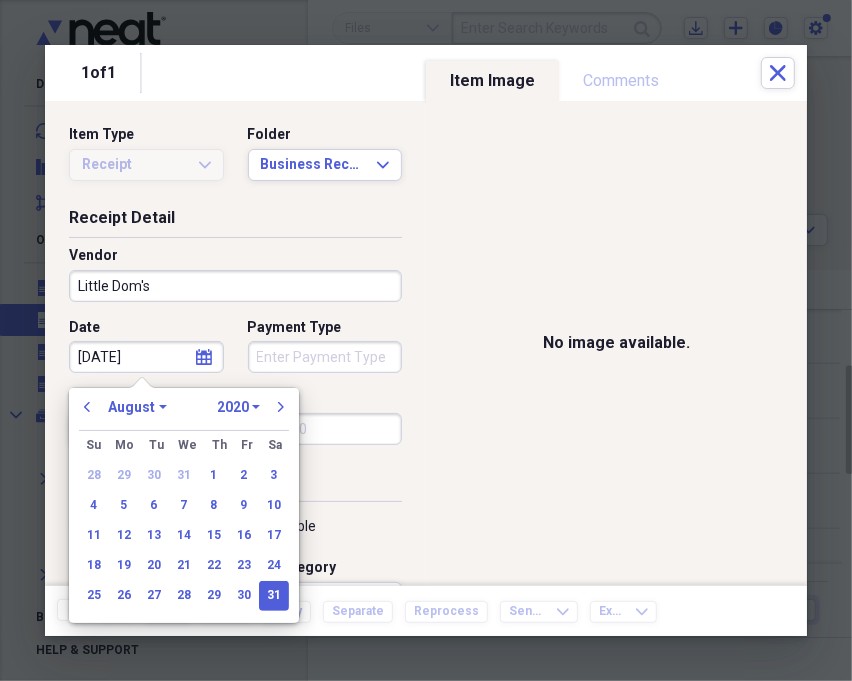 select on "2024" 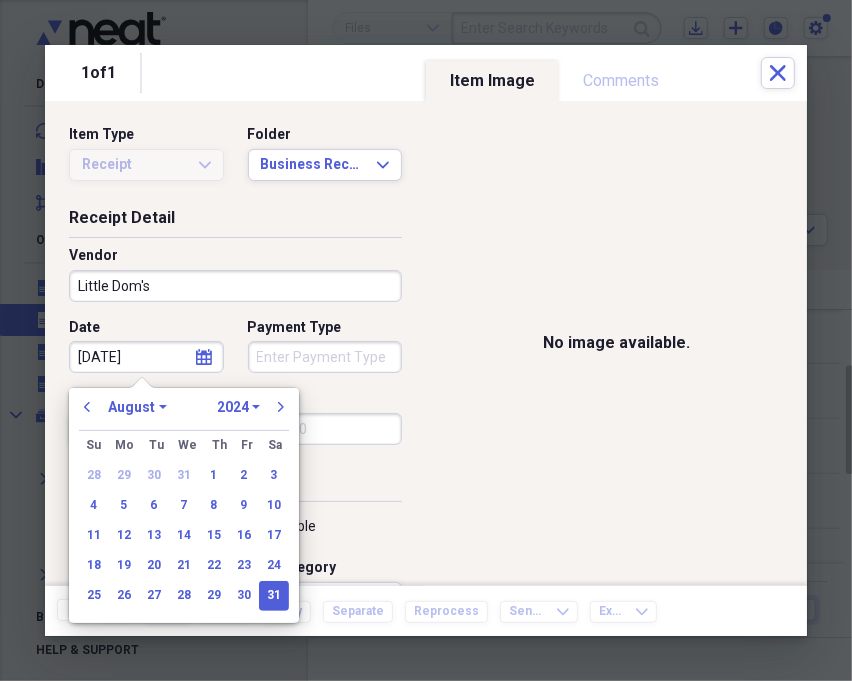type on "[DATE]" 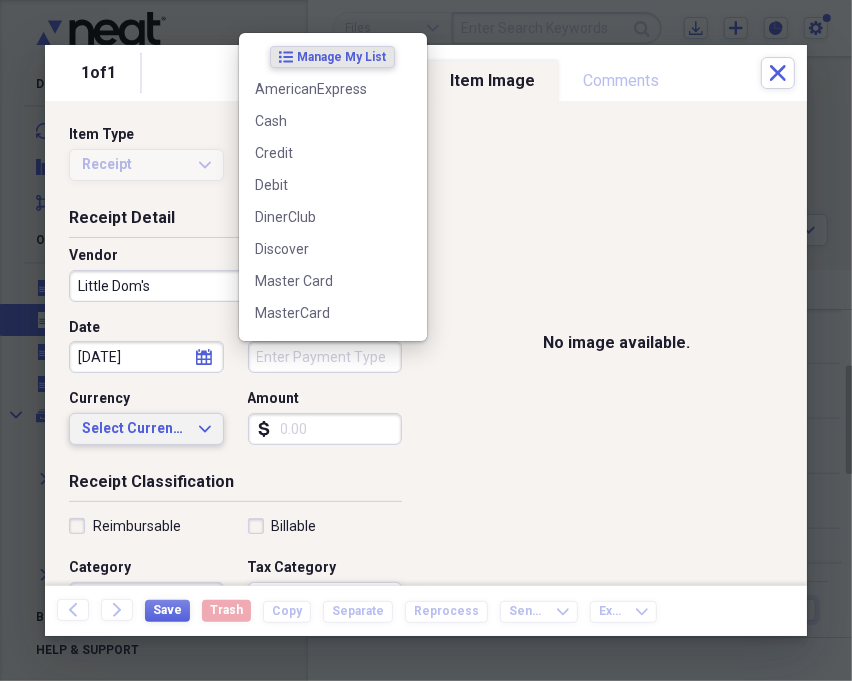 click on "Select Currency" at bounding box center [134, 429] 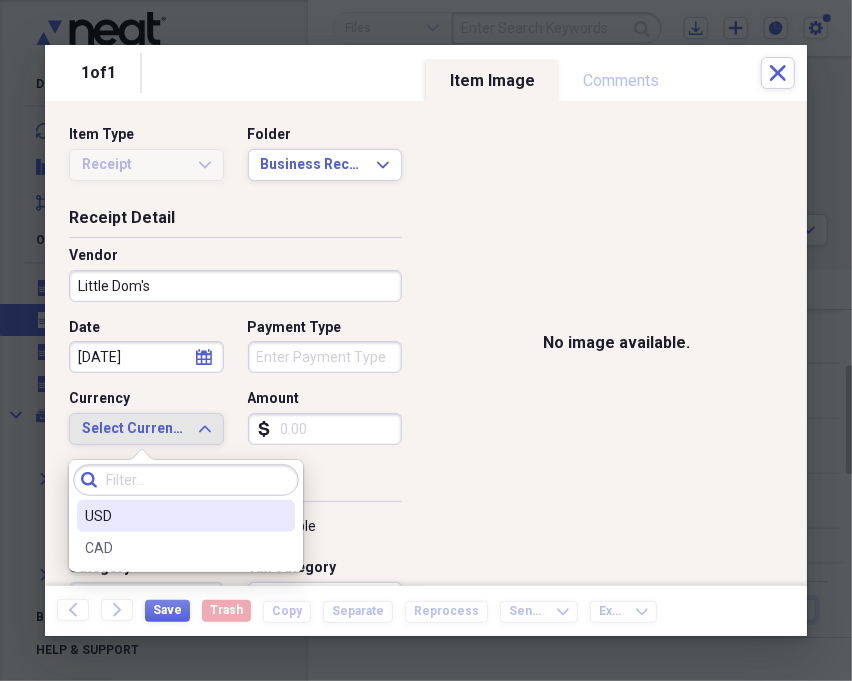 click on "USD" at bounding box center (174, 516) 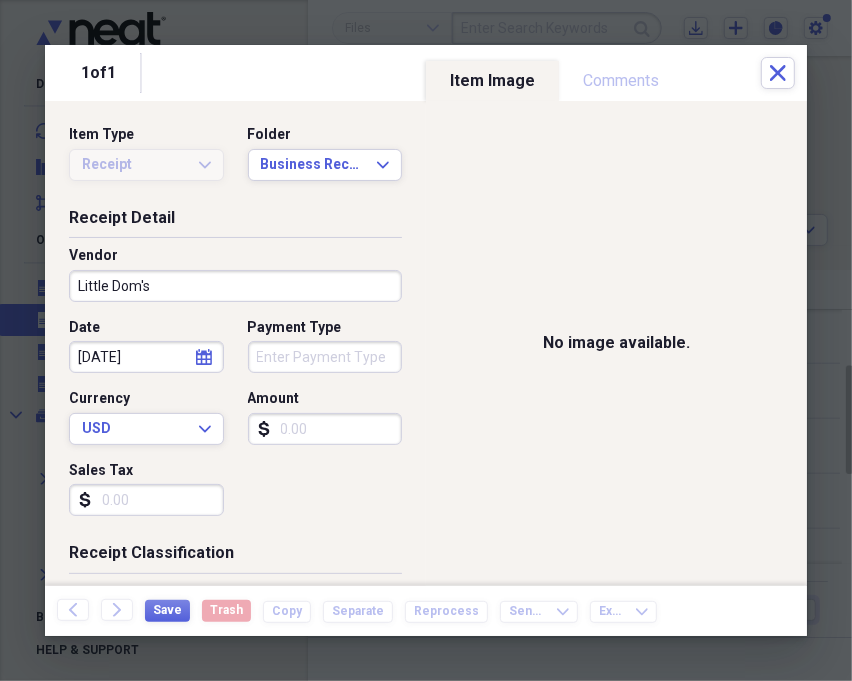 click on "Amount" at bounding box center (325, 429) 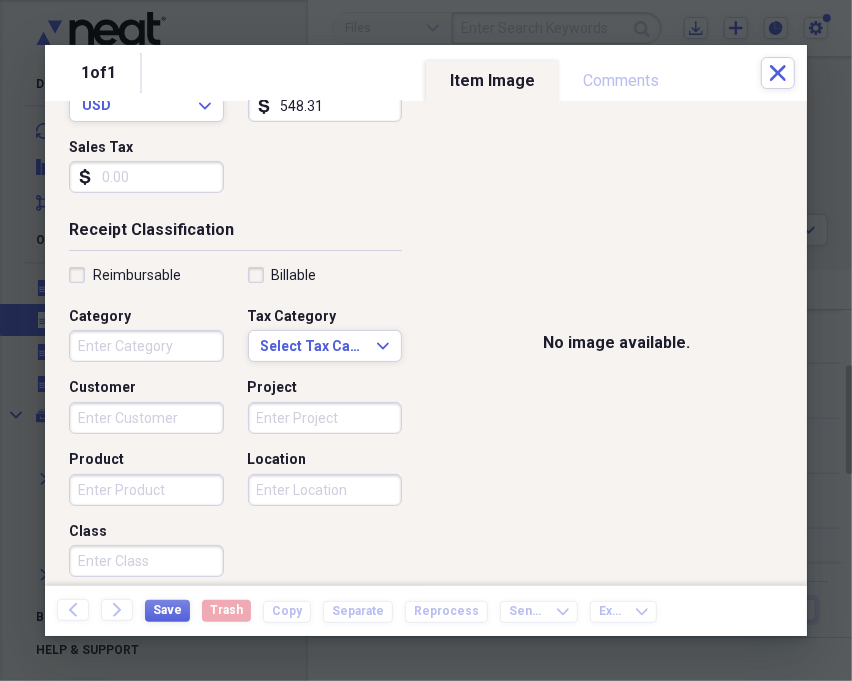 scroll, scrollTop: 333, scrollLeft: 0, axis: vertical 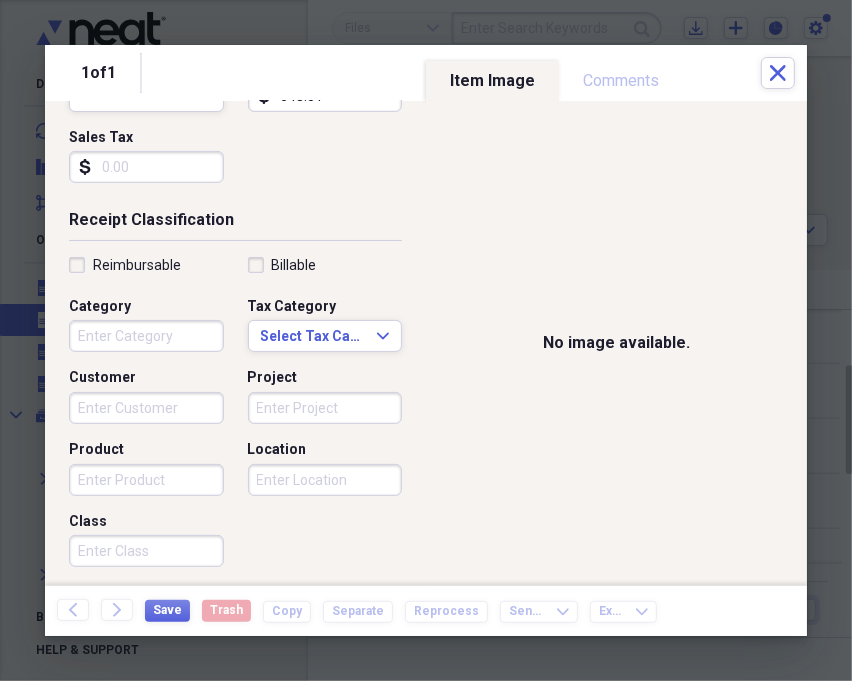 type on "548.31" 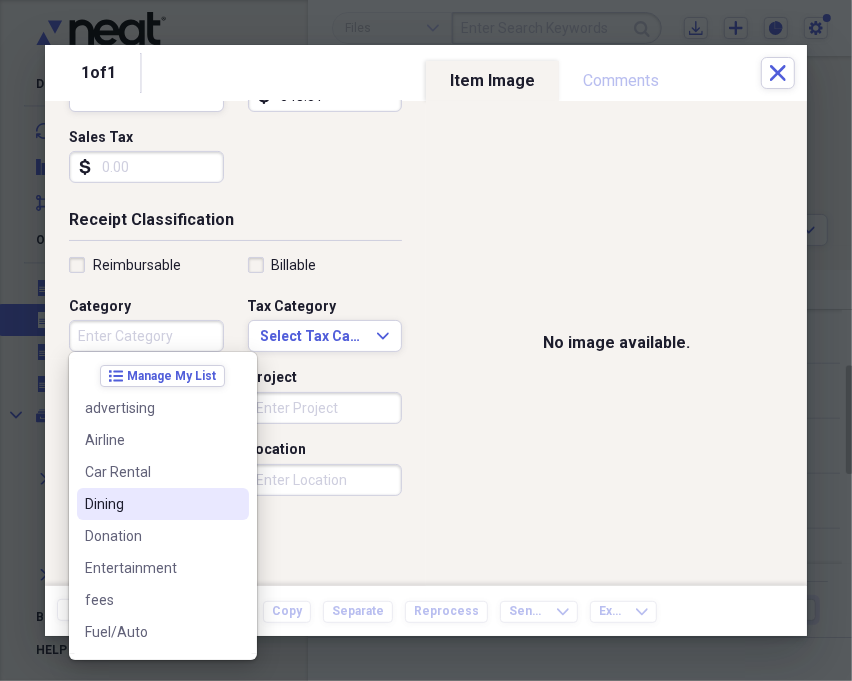 click on "Dining" at bounding box center (151, 504) 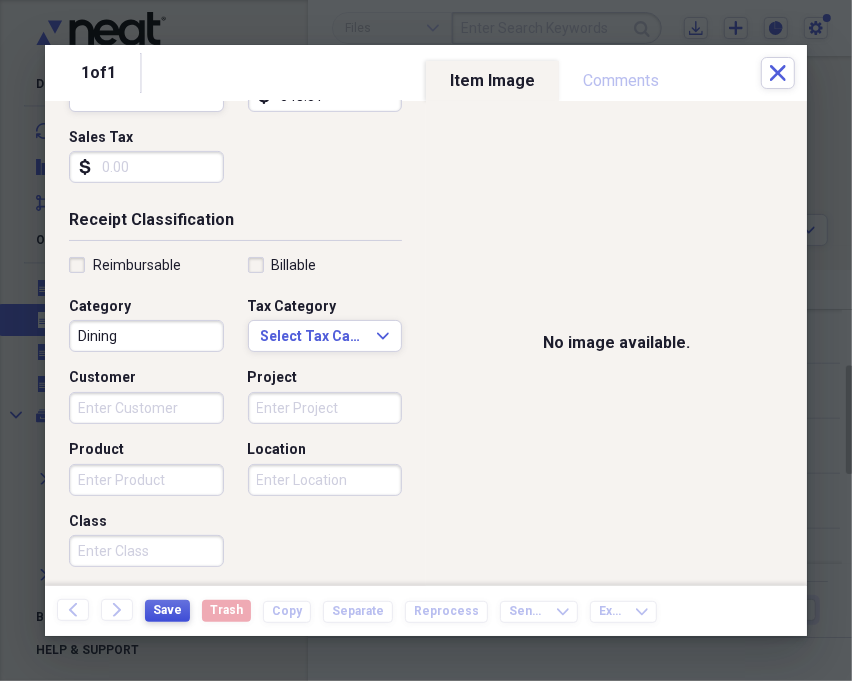 click on "Save" at bounding box center (167, 610) 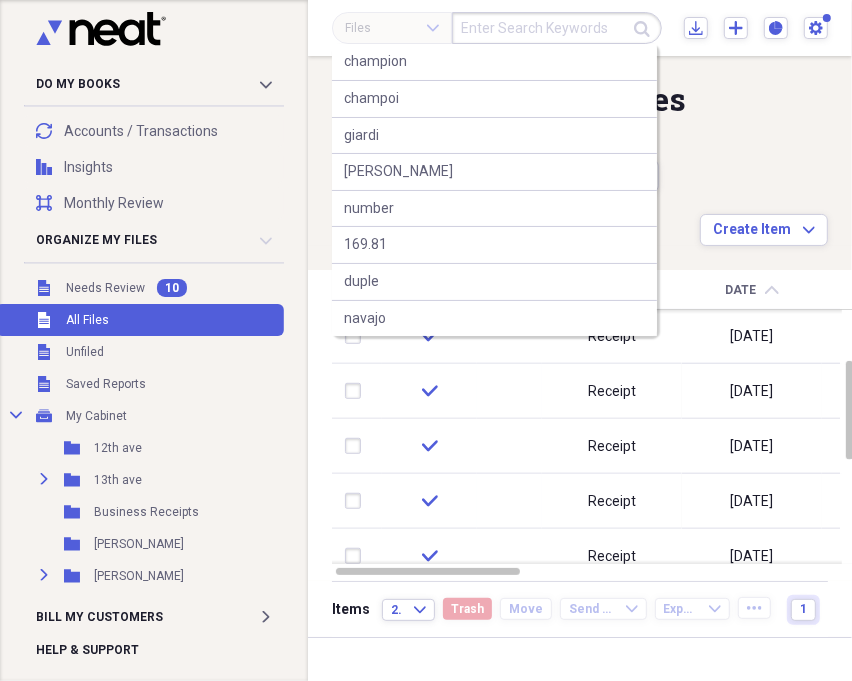 click at bounding box center [557, 28] 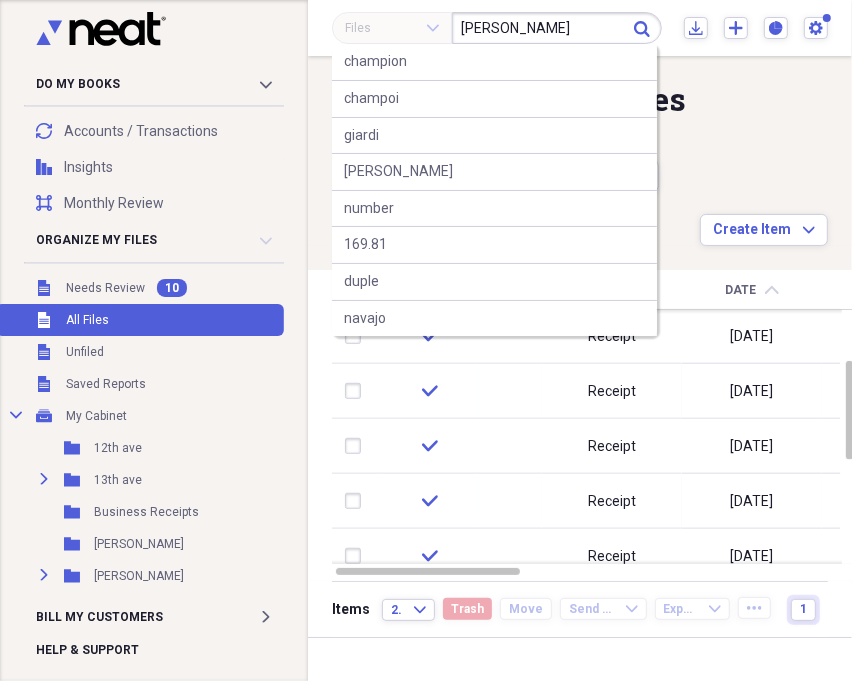 type on "[PERSON_NAME]" 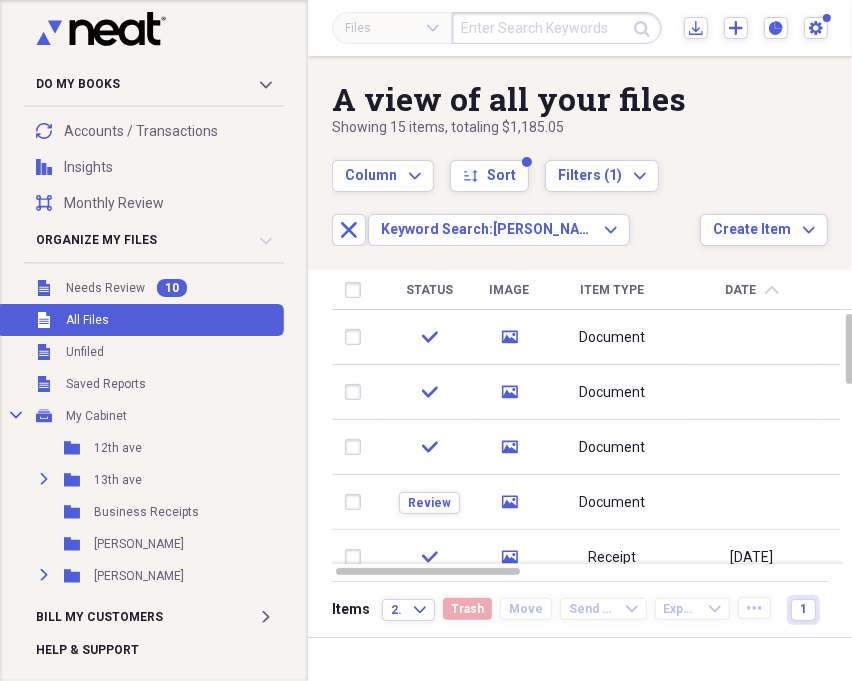 click on "Date" at bounding box center [741, 290] 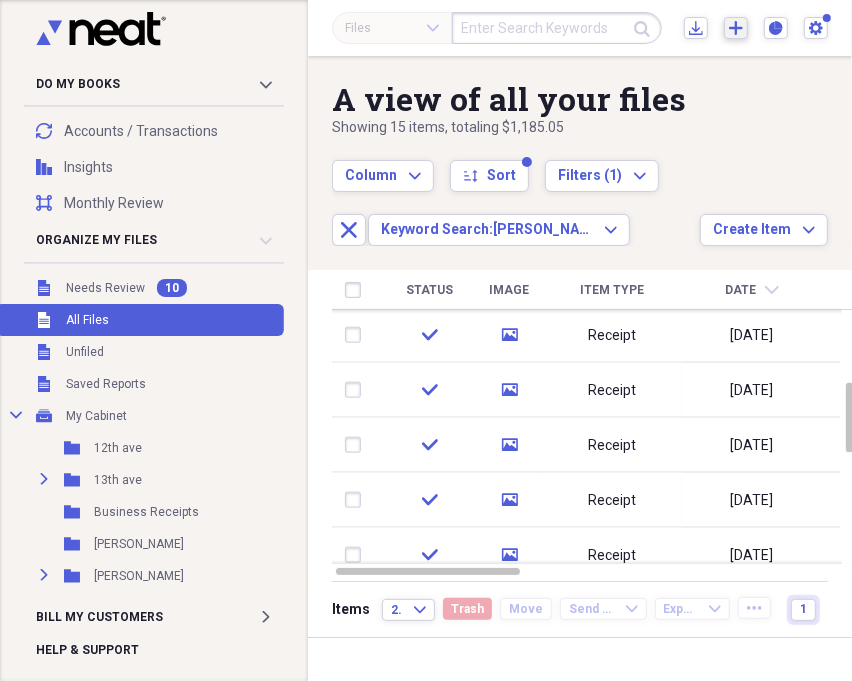 click on "Add" 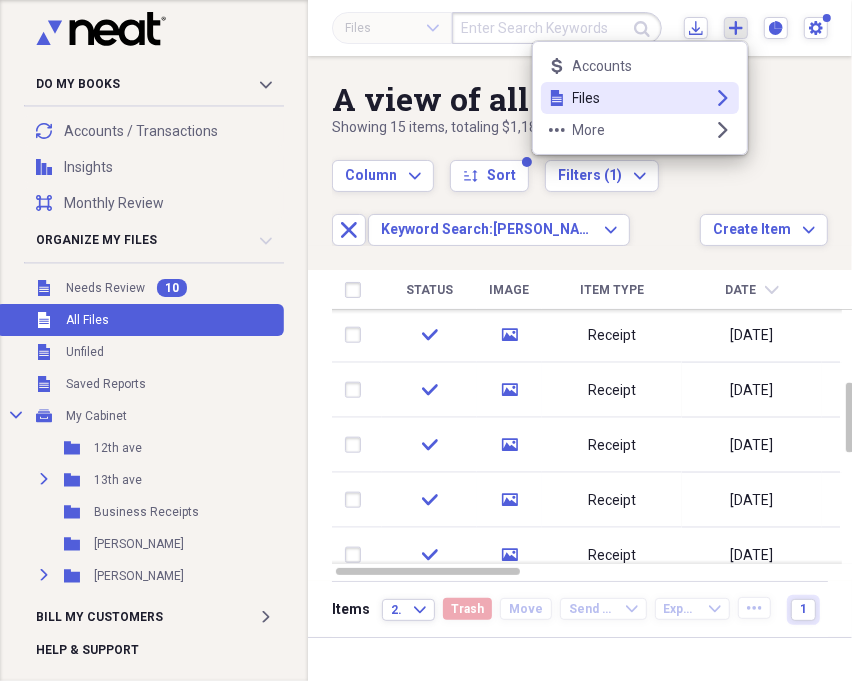 click on "Files" at bounding box center (640, 98) 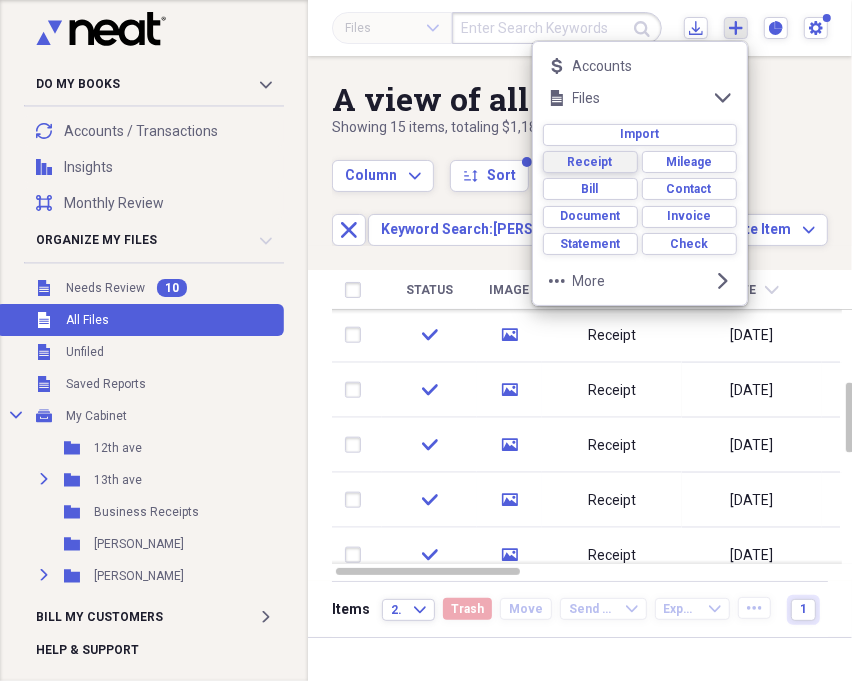 click on "Receipt" at bounding box center [590, 162] 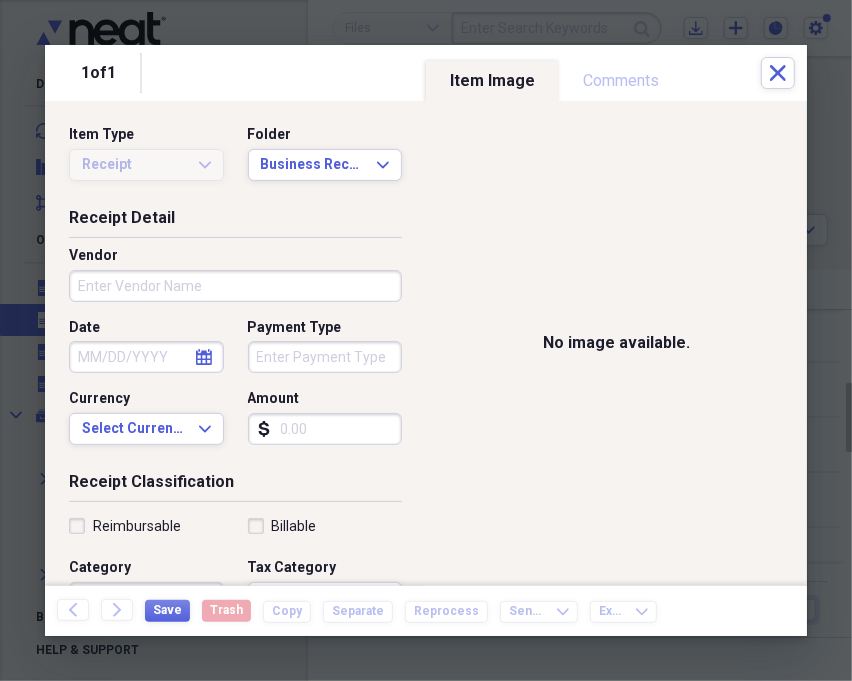 click on "Vendor" at bounding box center (235, 286) 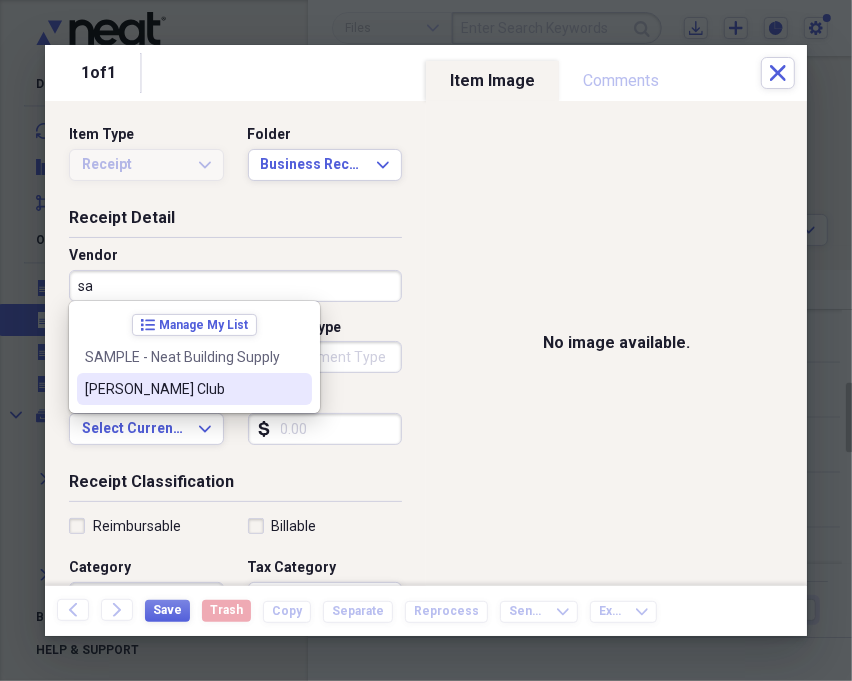 click on "[PERSON_NAME] Club" at bounding box center [182, 389] 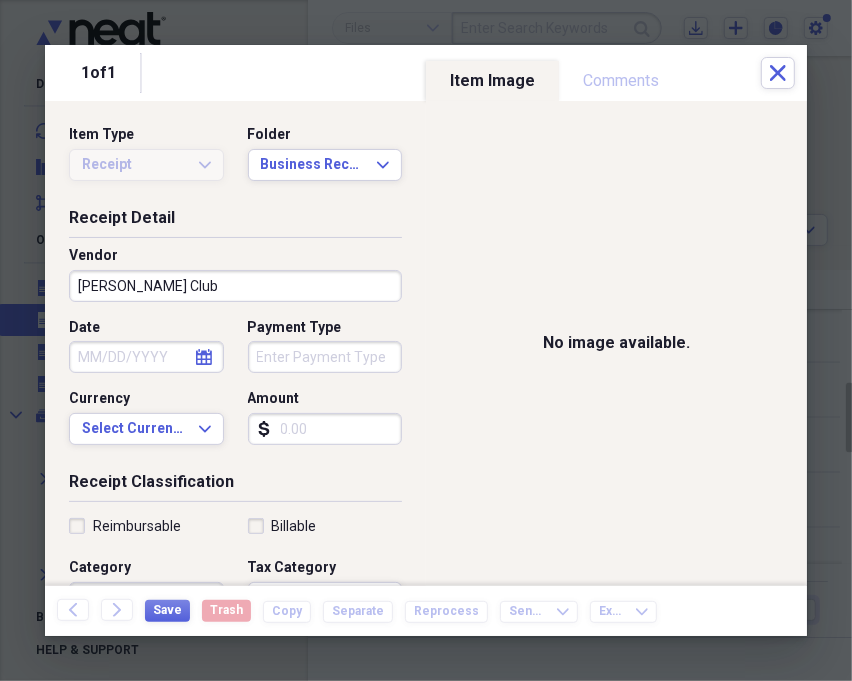 select on "6" 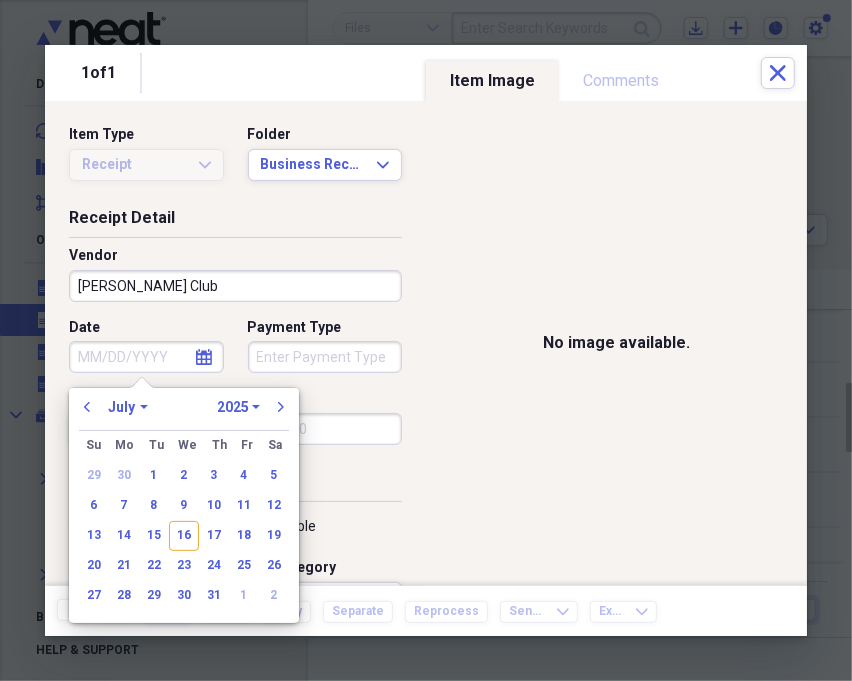 click on "Date" at bounding box center (146, 357) 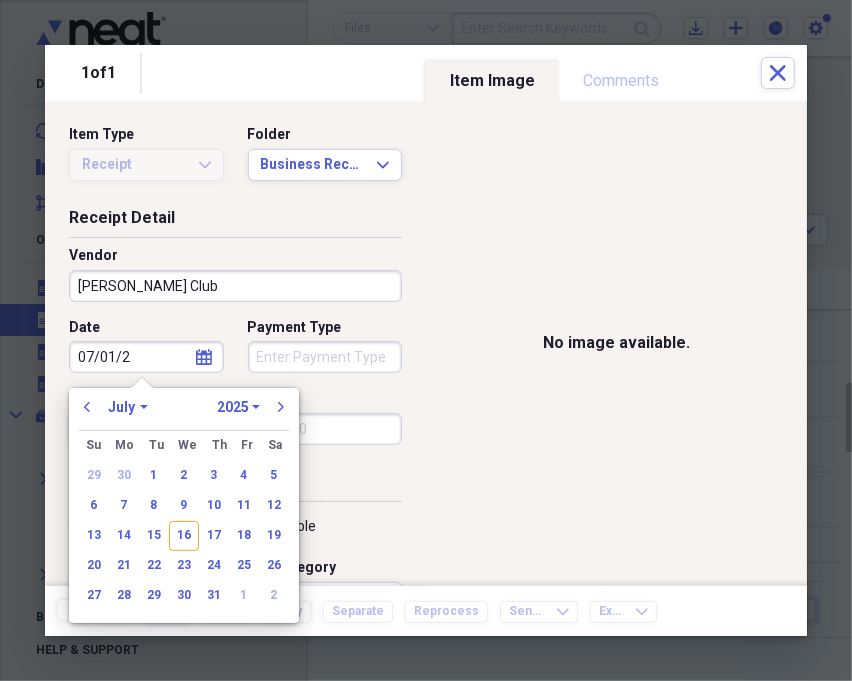 type on "[DATE]" 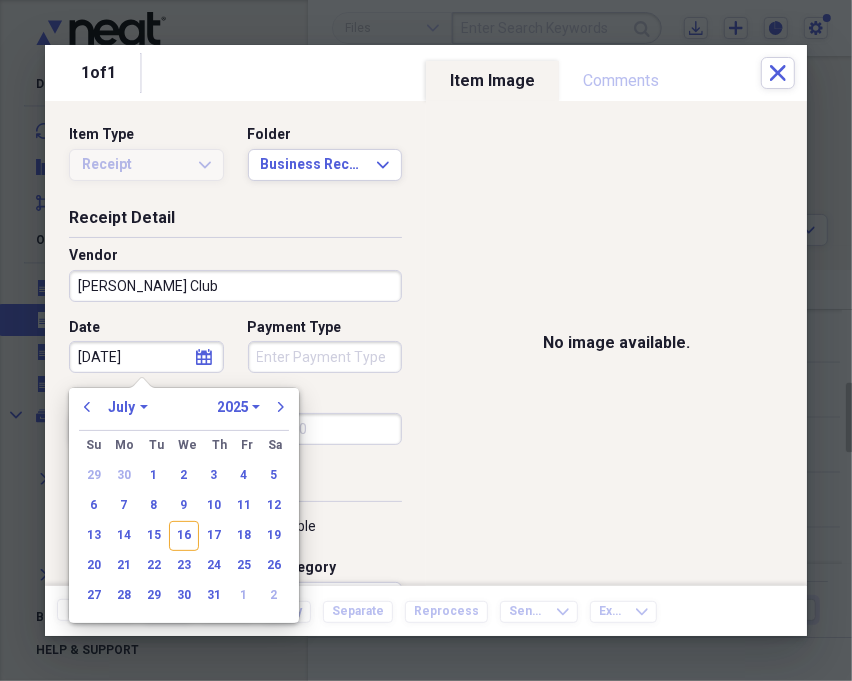 select on "2020" 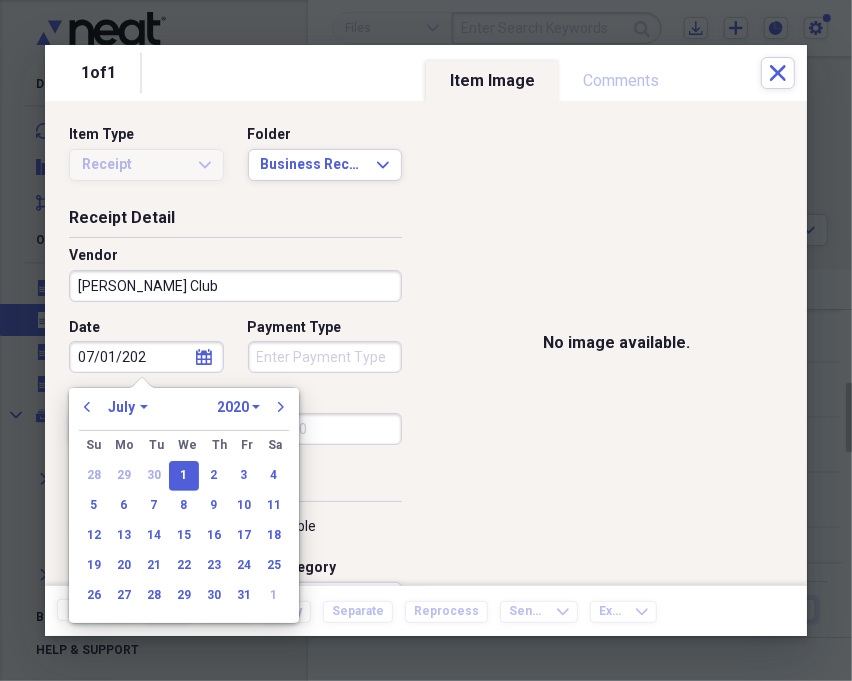 type on "[DATE]" 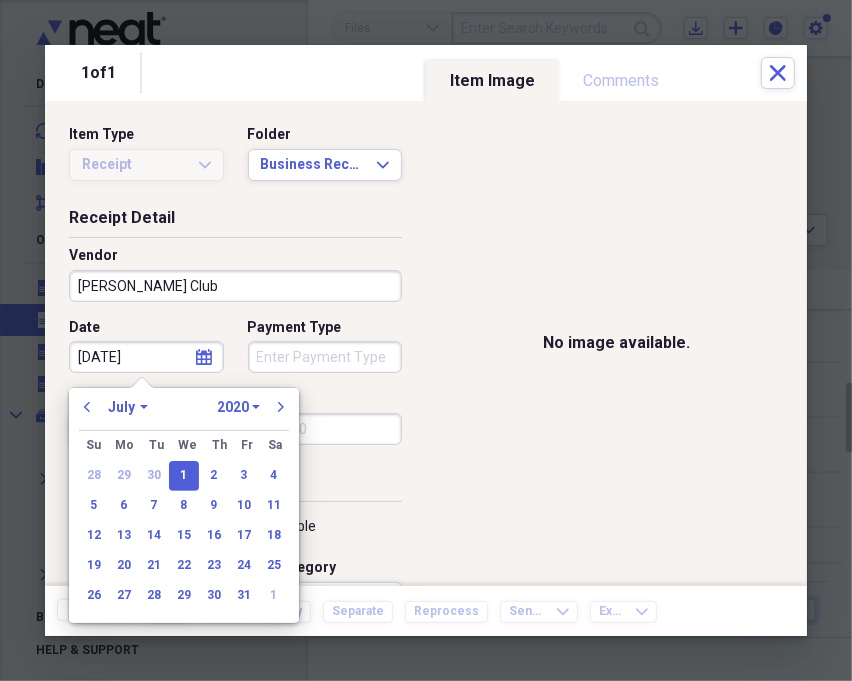 select on "2024" 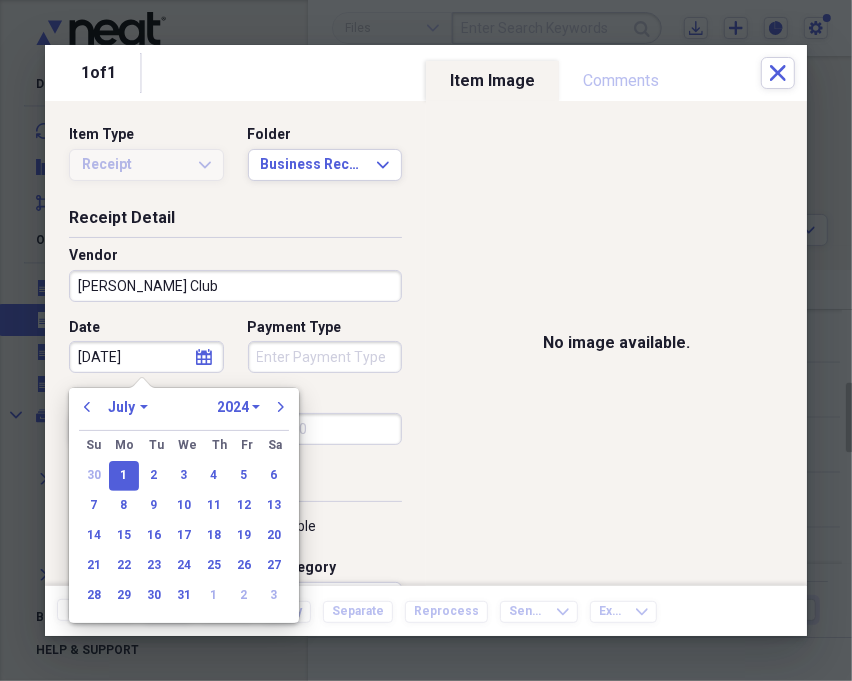 type on "[DATE]" 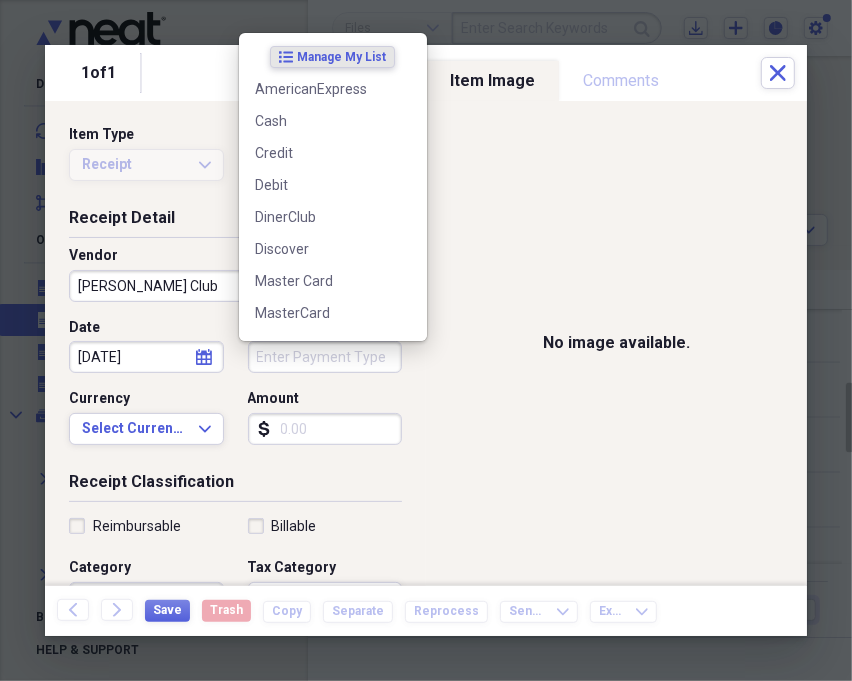click on "Payment Type" at bounding box center (325, 357) 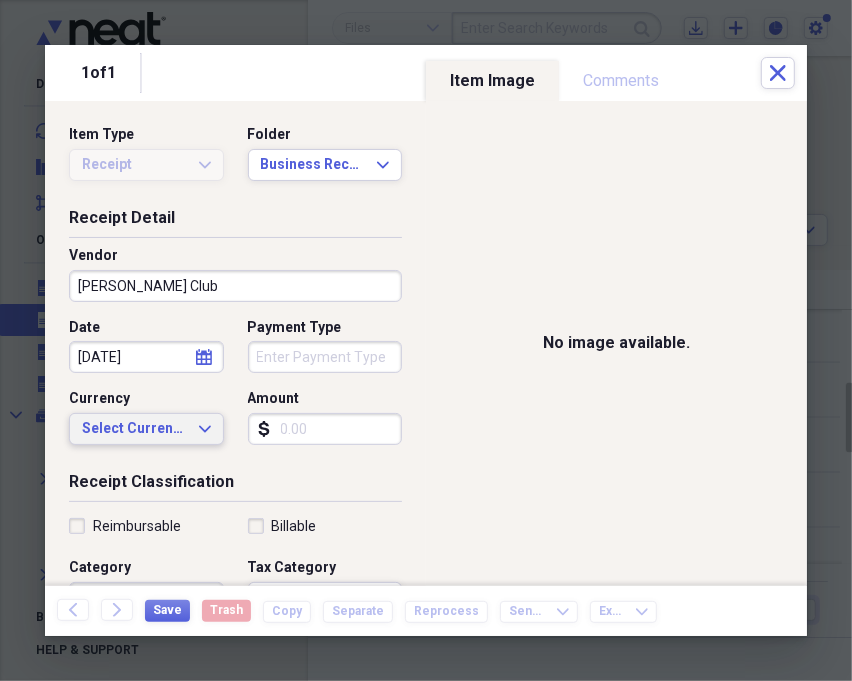 click on "Select Currency Expand" at bounding box center (146, 429) 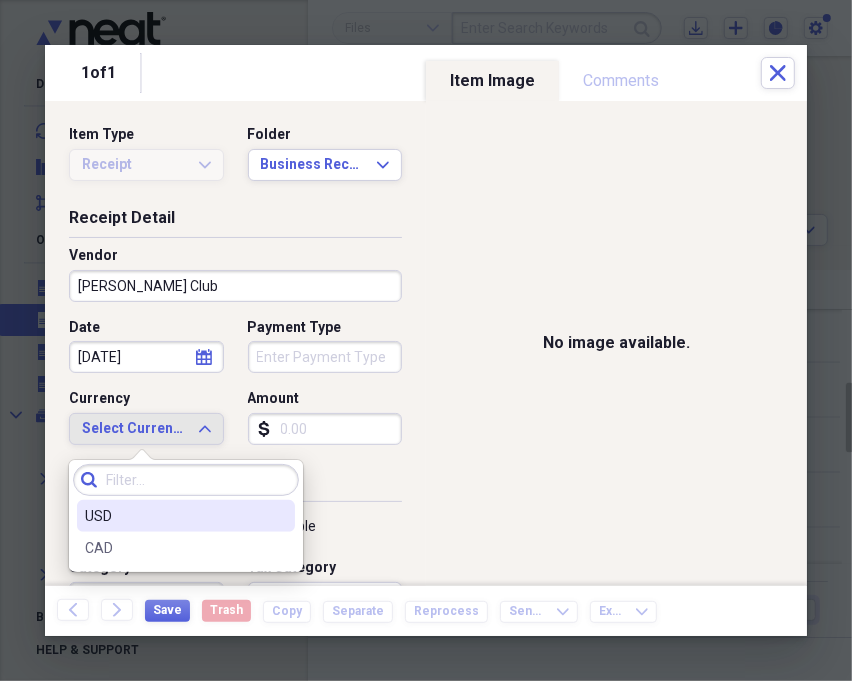 click on "USD" at bounding box center (174, 516) 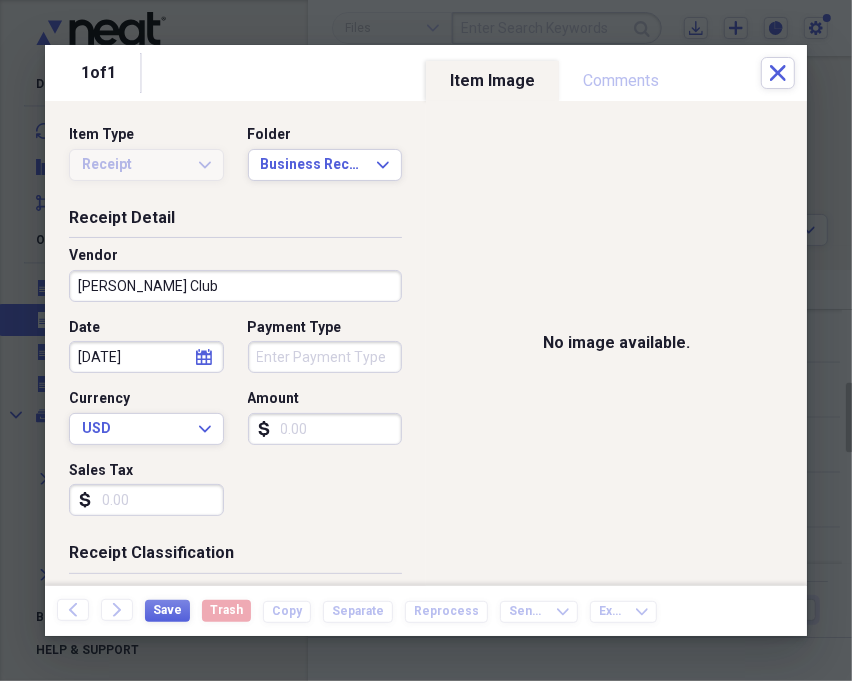 click on "Amount" at bounding box center [325, 429] 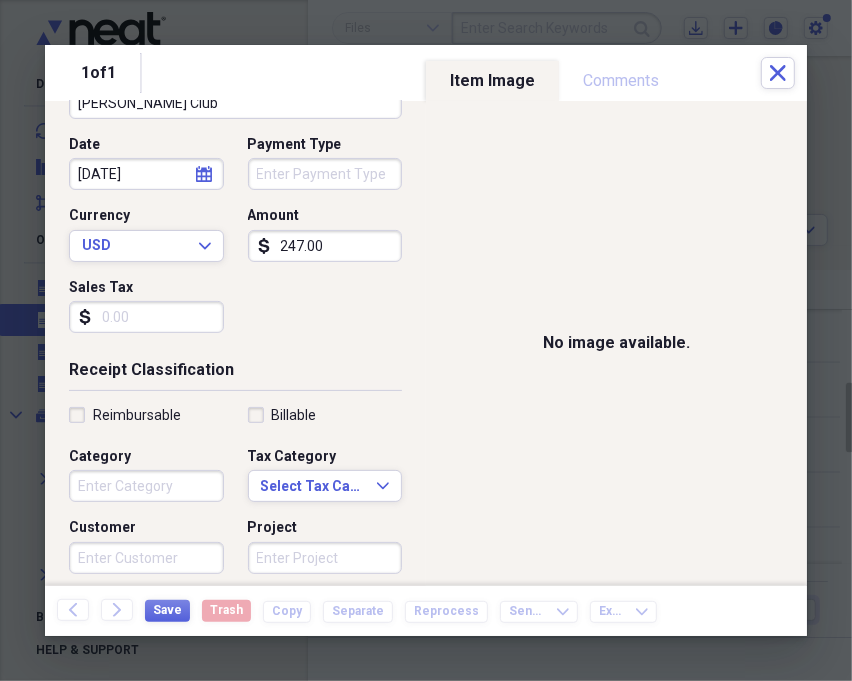 scroll, scrollTop: 222, scrollLeft: 0, axis: vertical 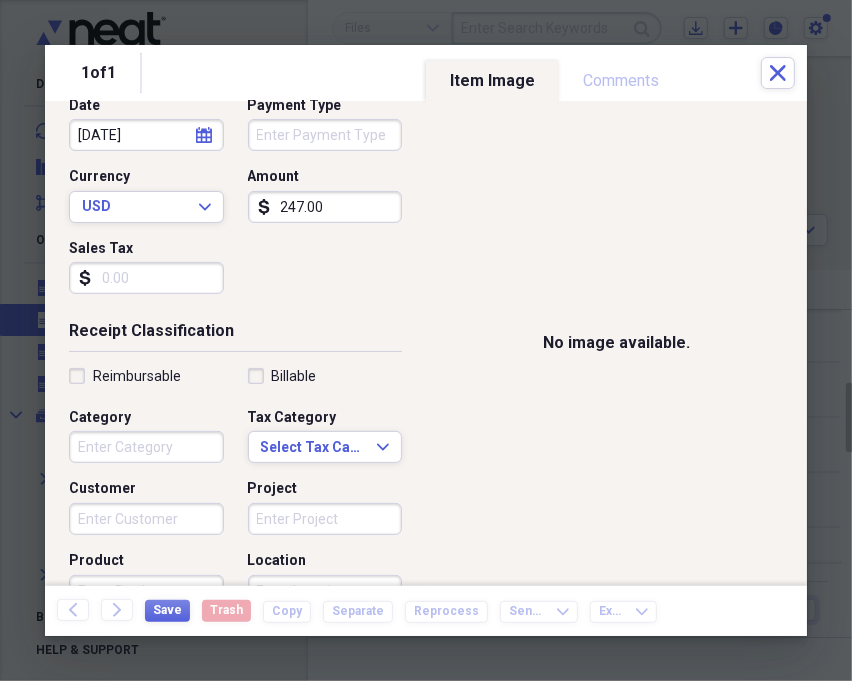 type on "247.00" 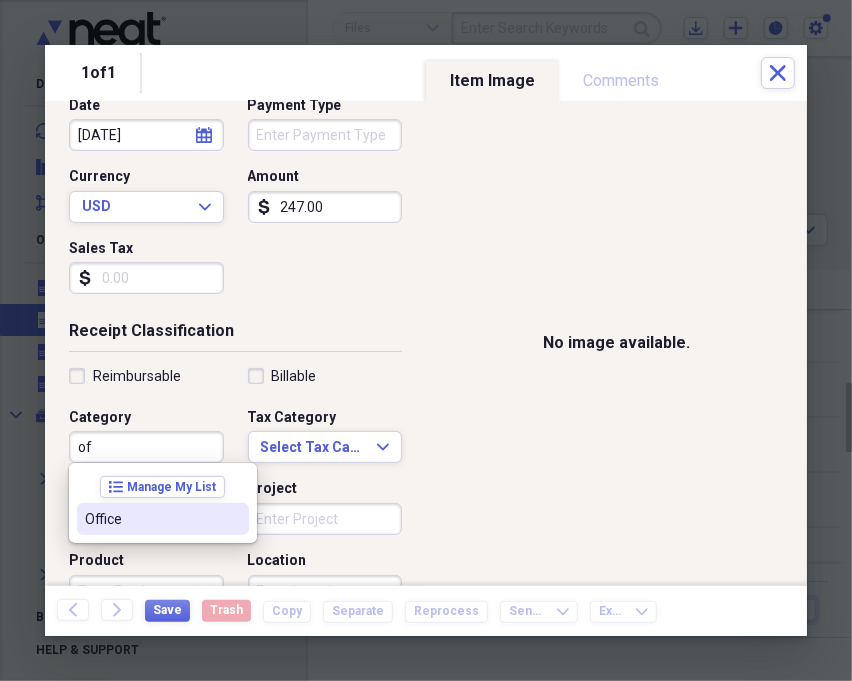 click on "Office" at bounding box center (151, 519) 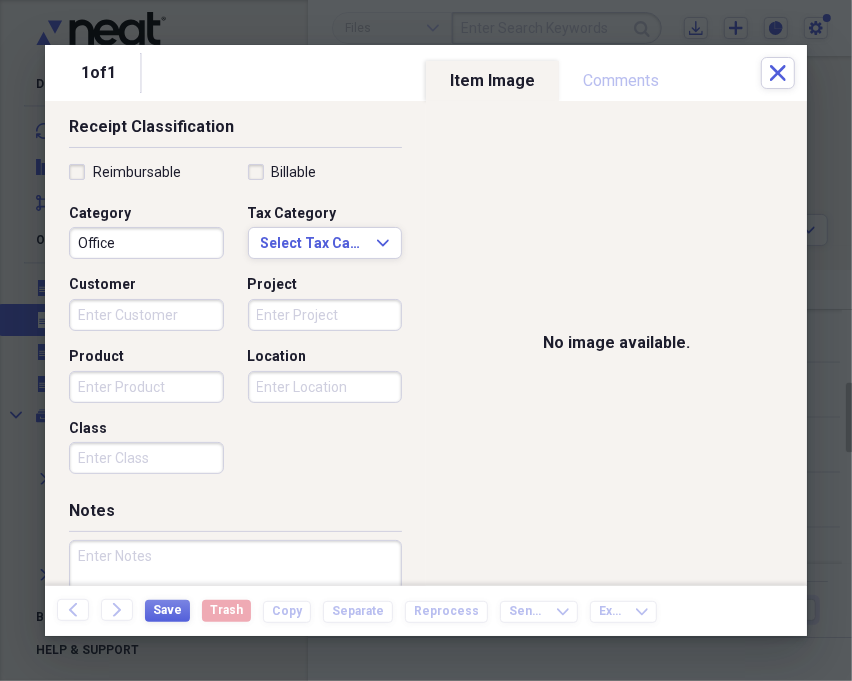 scroll, scrollTop: 444, scrollLeft: 0, axis: vertical 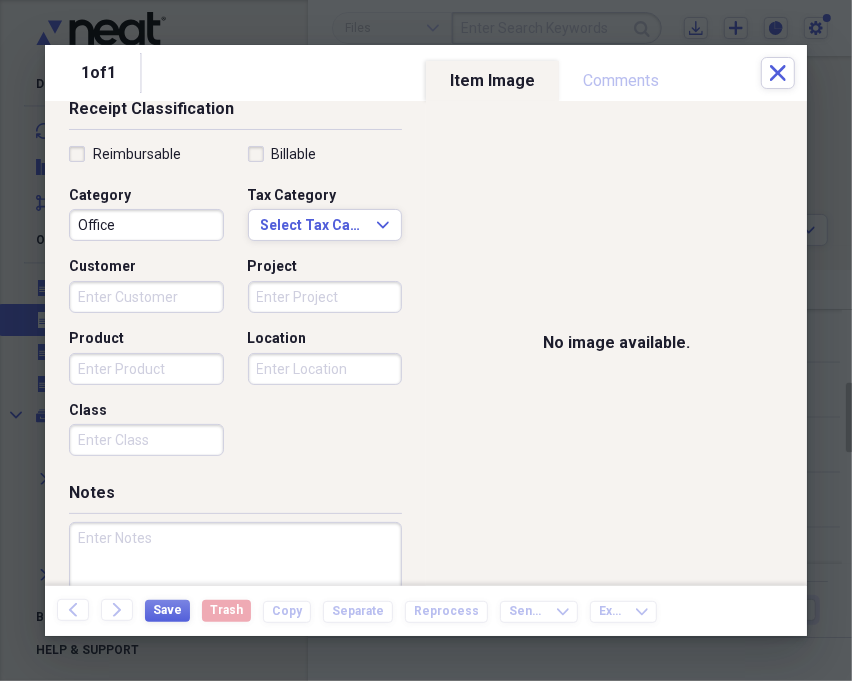 click at bounding box center (235, 587) 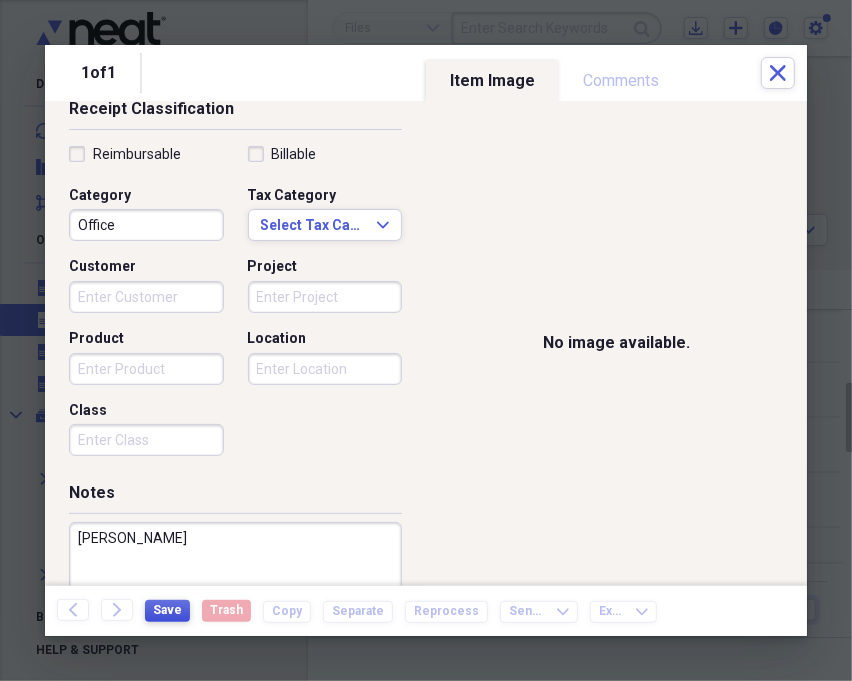type on "[PERSON_NAME]" 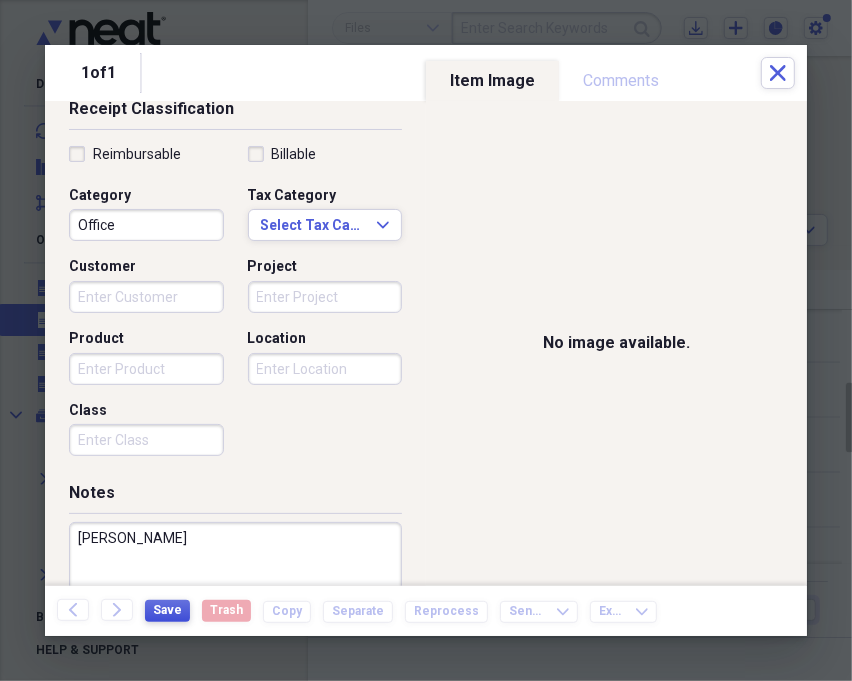 click on "Save" at bounding box center [167, 610] 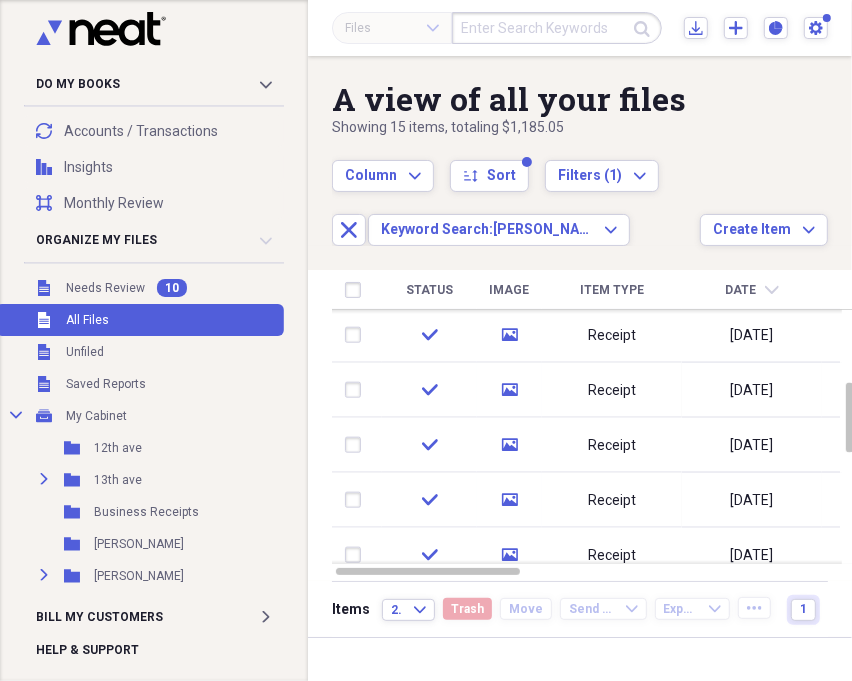 click at bounding box center [557, 28] 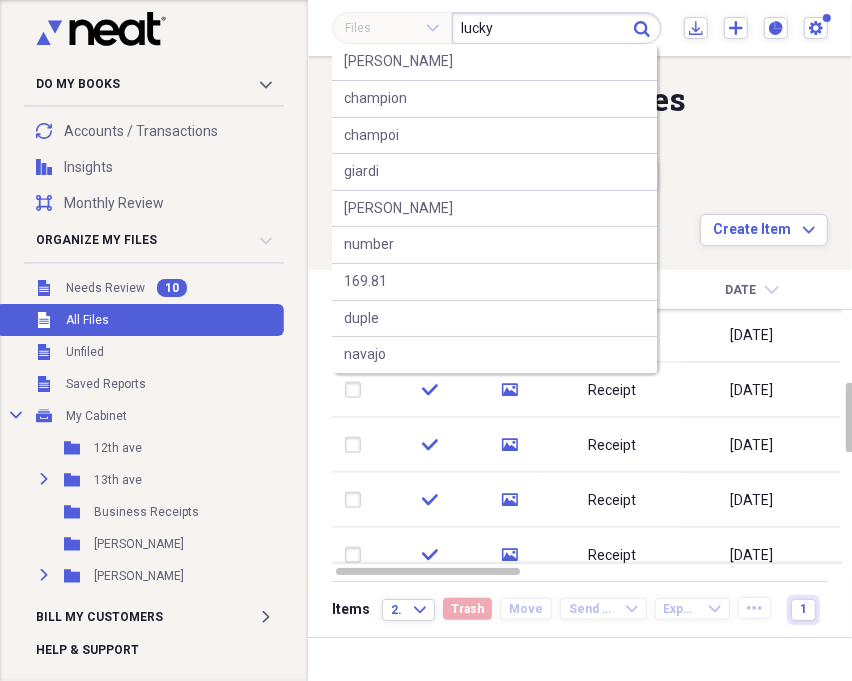 type on "lucky" 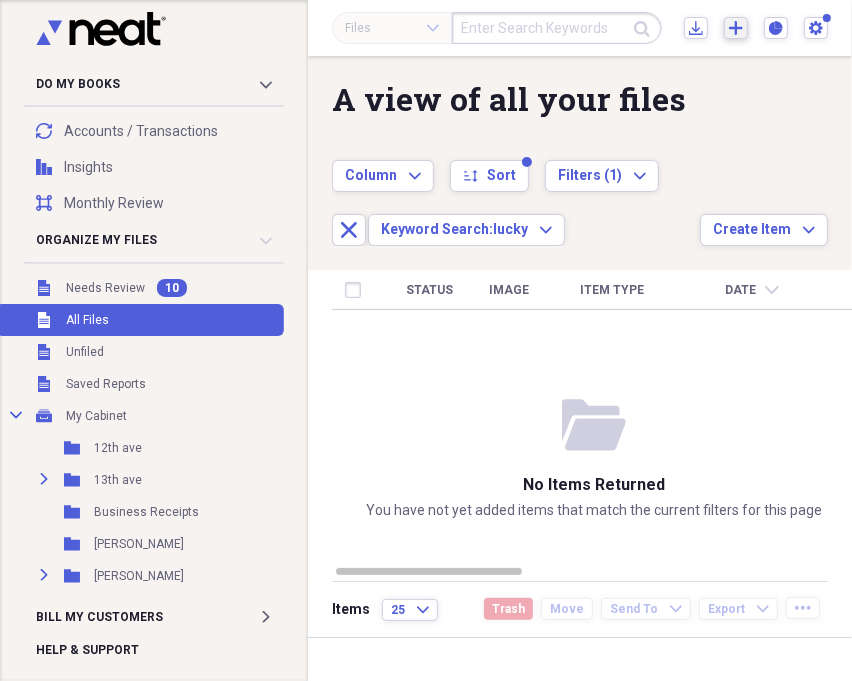 click on "Add" 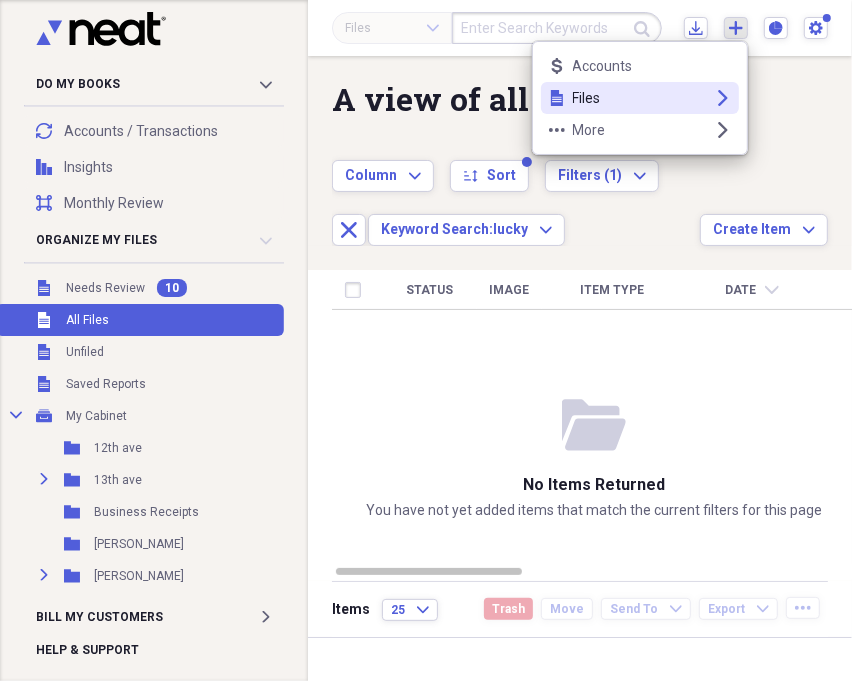 click on "Files" at bounding box center [640, 98] 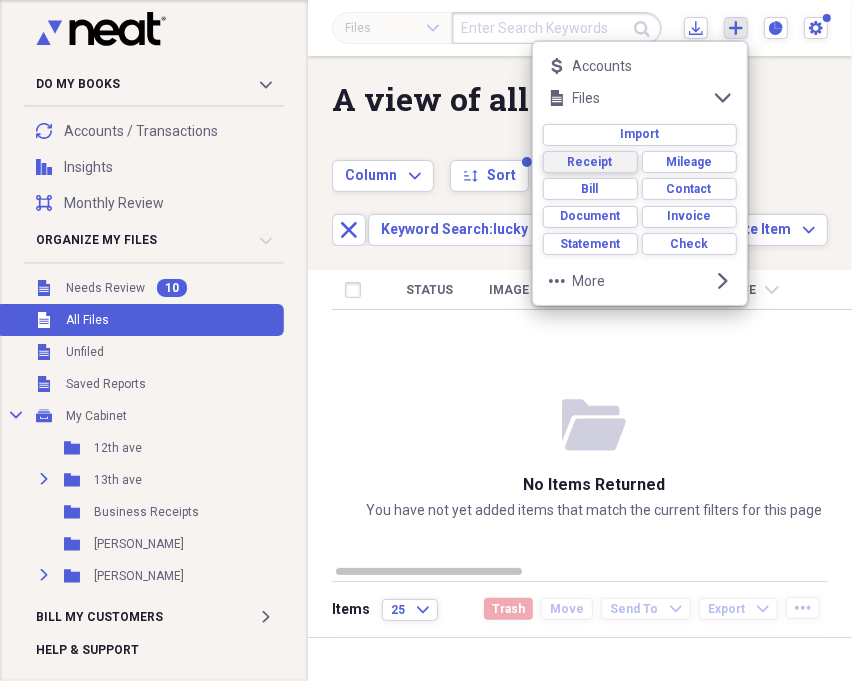 click on "Receipt" at bounding box center [590, 162] 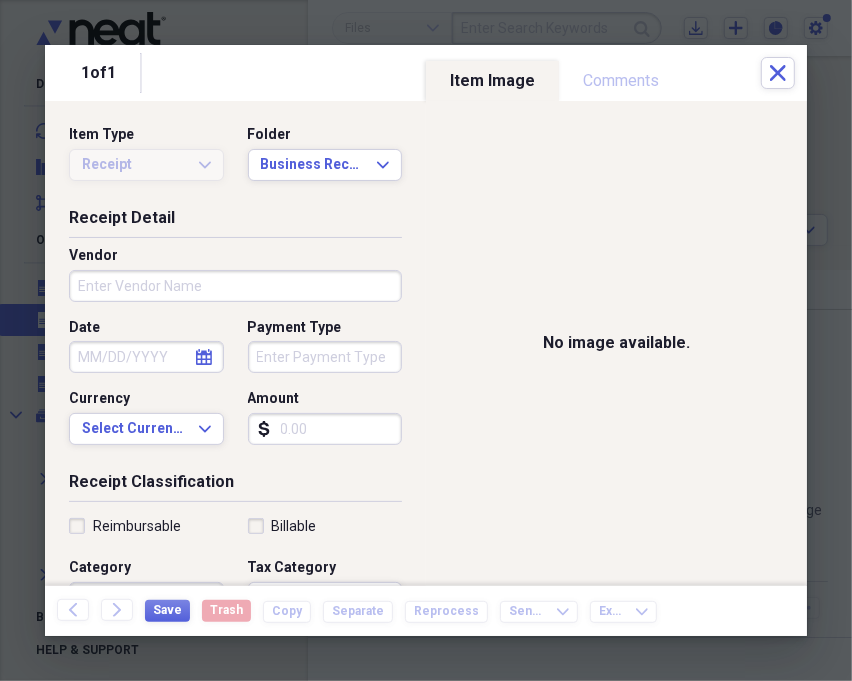 click on "Vendor" at bounding box center [235, 286] 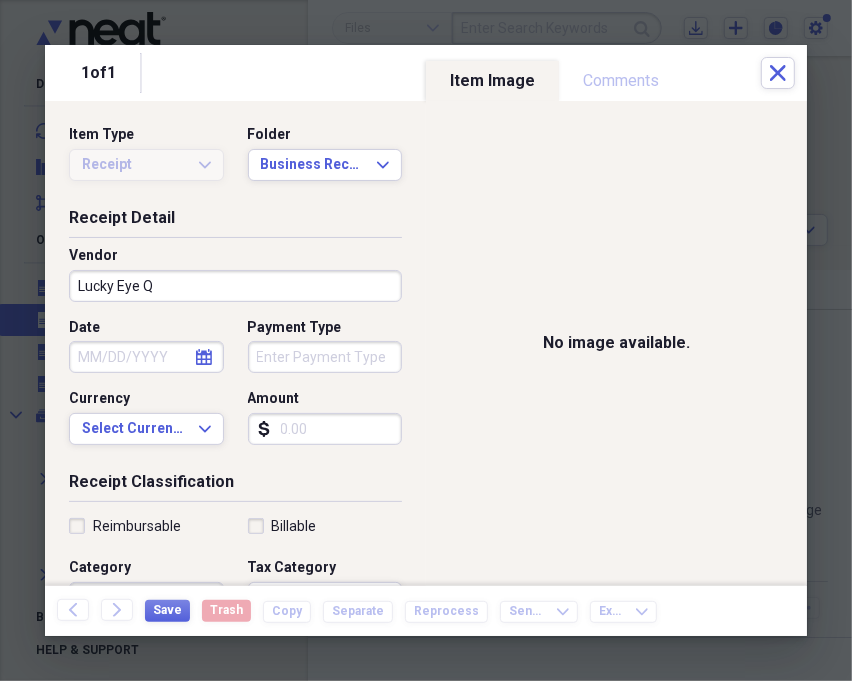 type on "Lucky Eye Q" 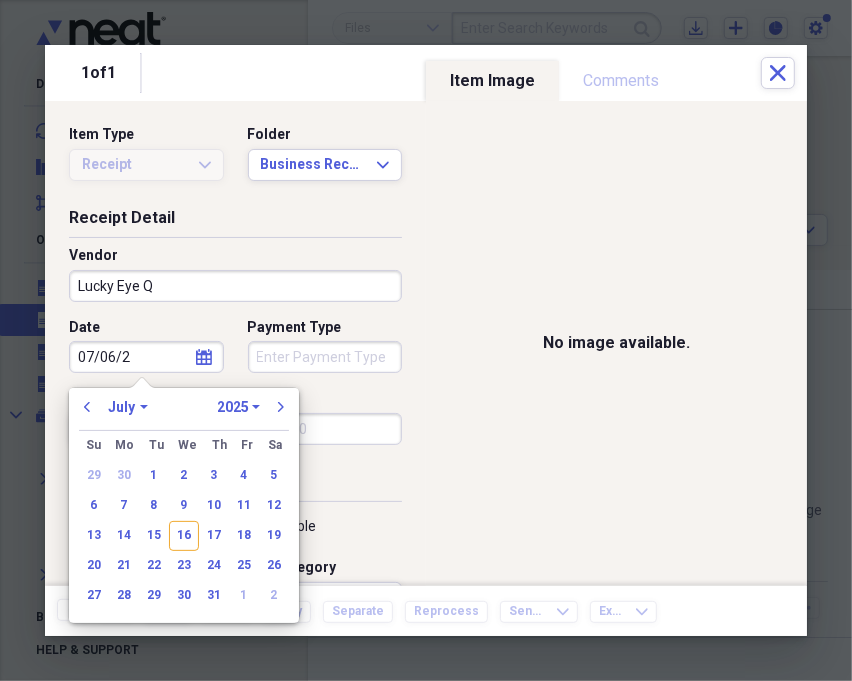 type on "[DATE]" 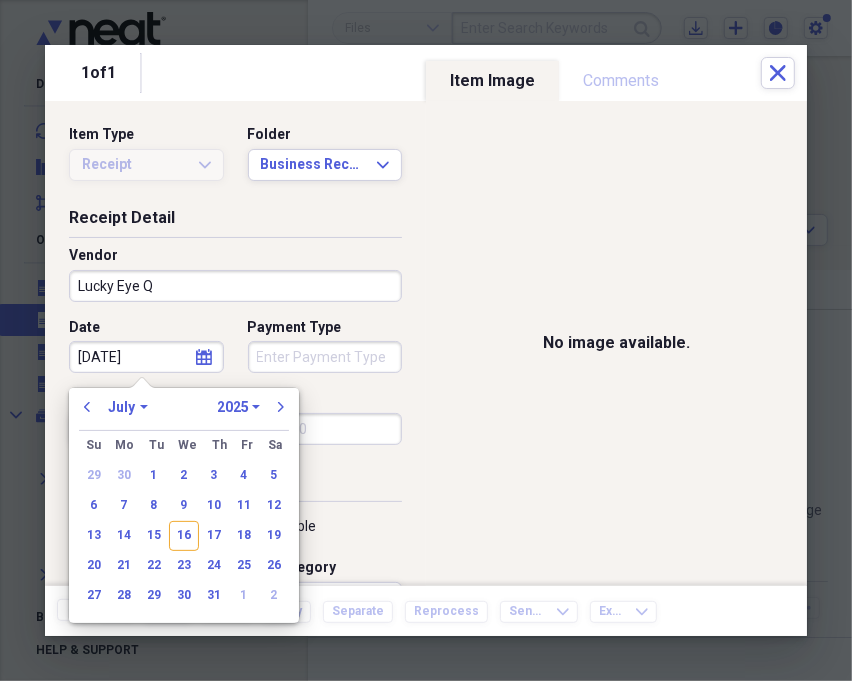 select on "2020" 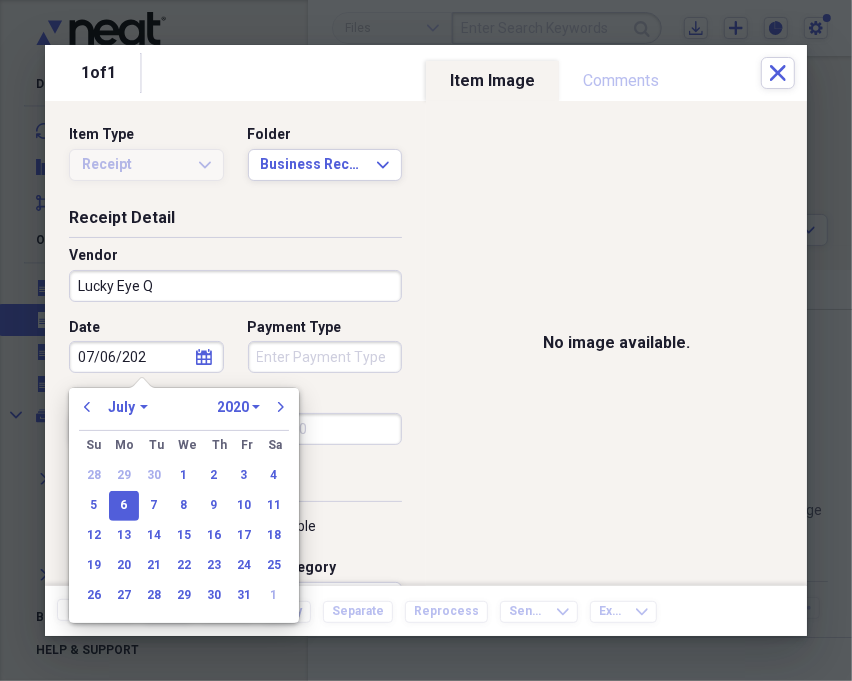 type on "[DATE]" 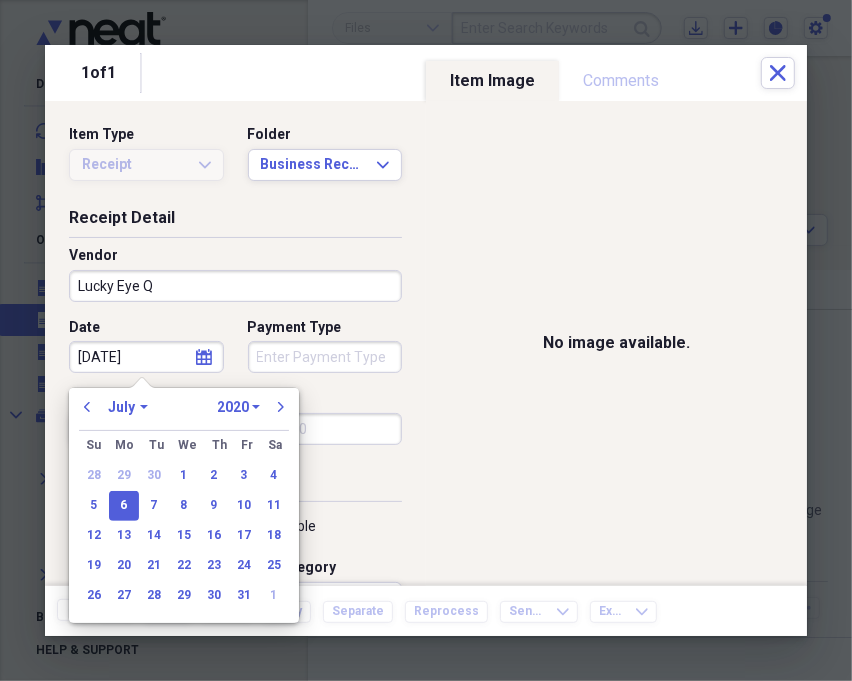 select on "2024" 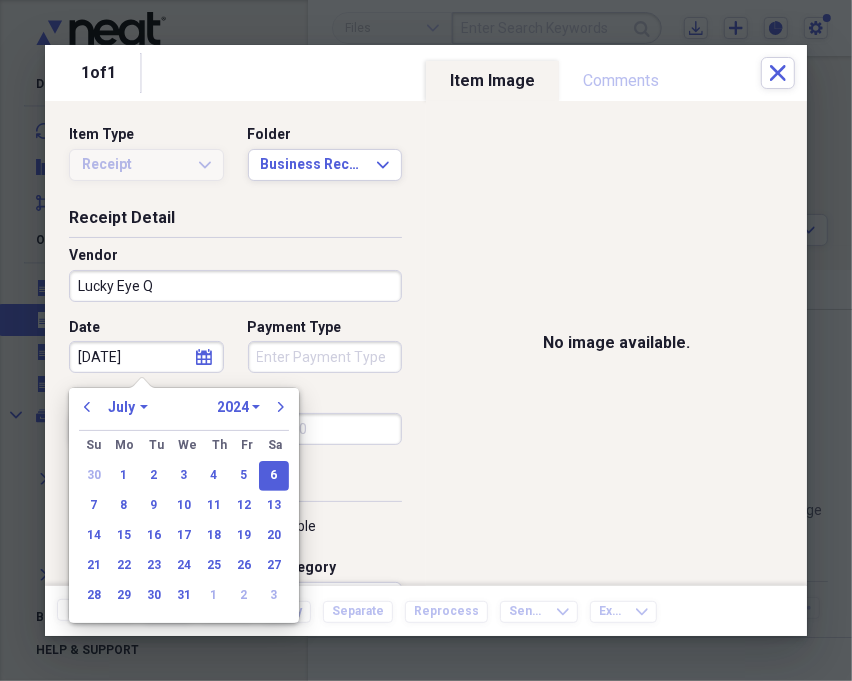 type on "[DATE]" 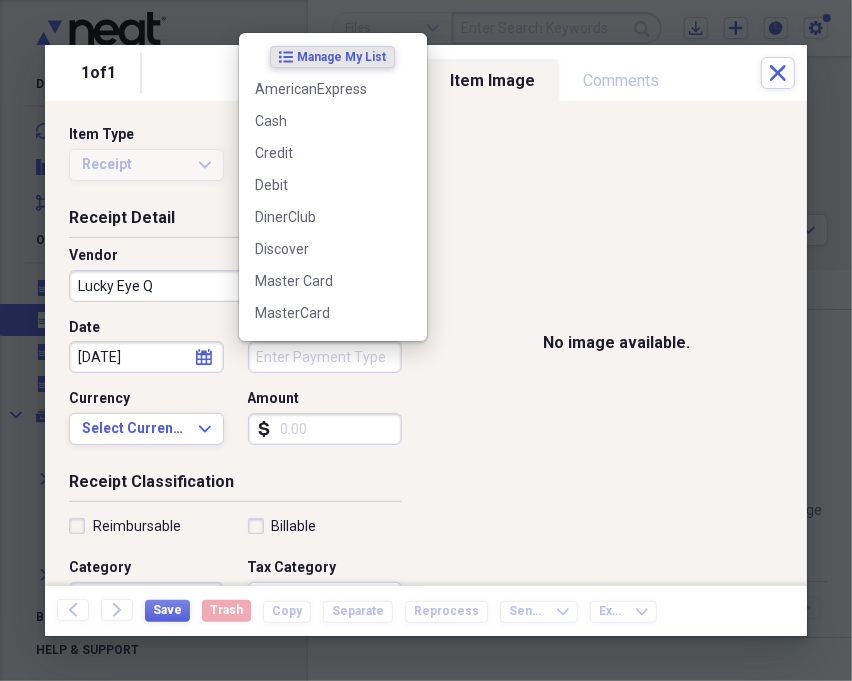 click on "Payment Type" at bounding box center [325, 357] 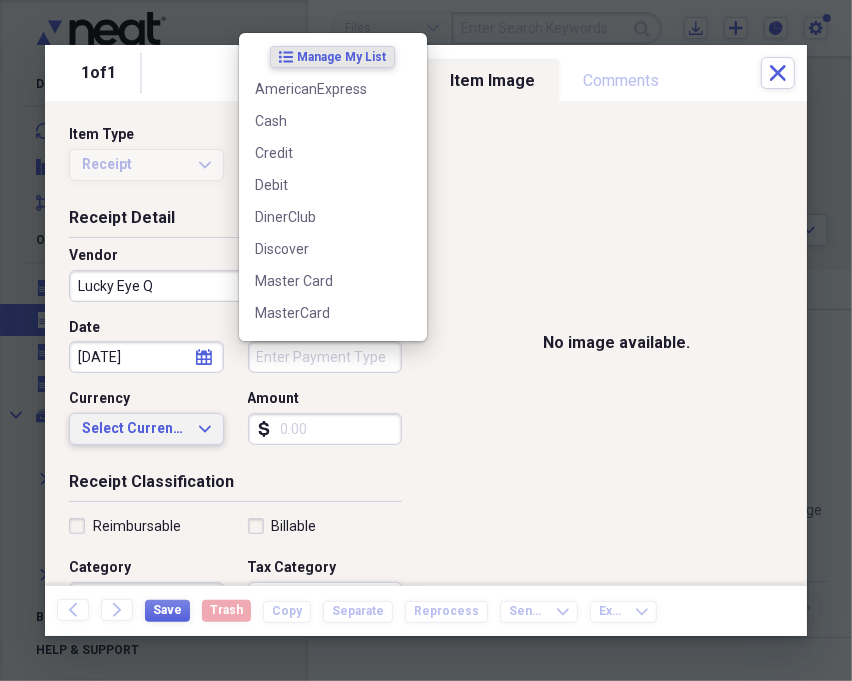 click on "Select Currency Expand" at bounding box center (146, 429) 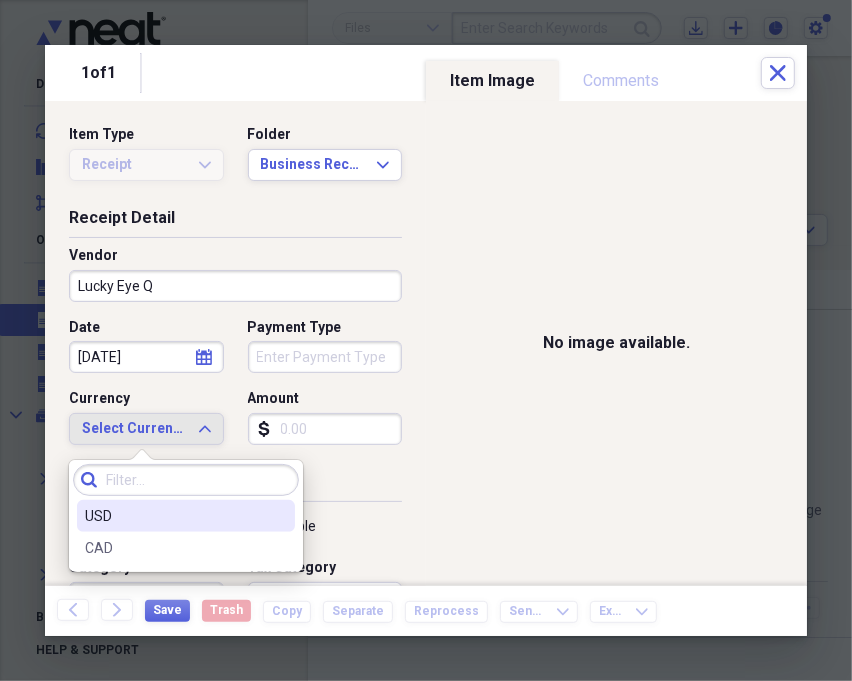 click on "USD" at bounding box center [174, 516] 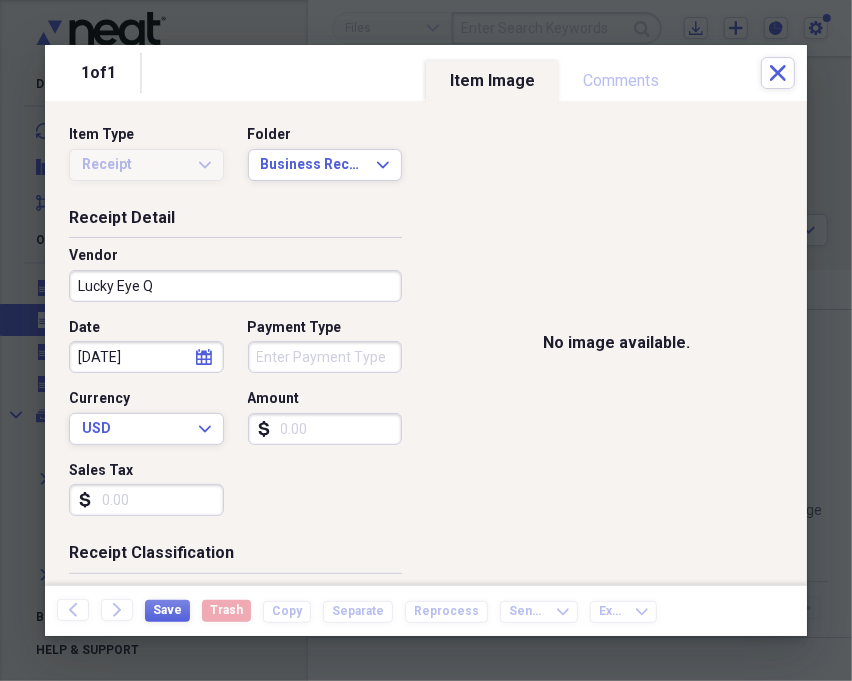 click on "Amount" at bounding box center [325, 429] 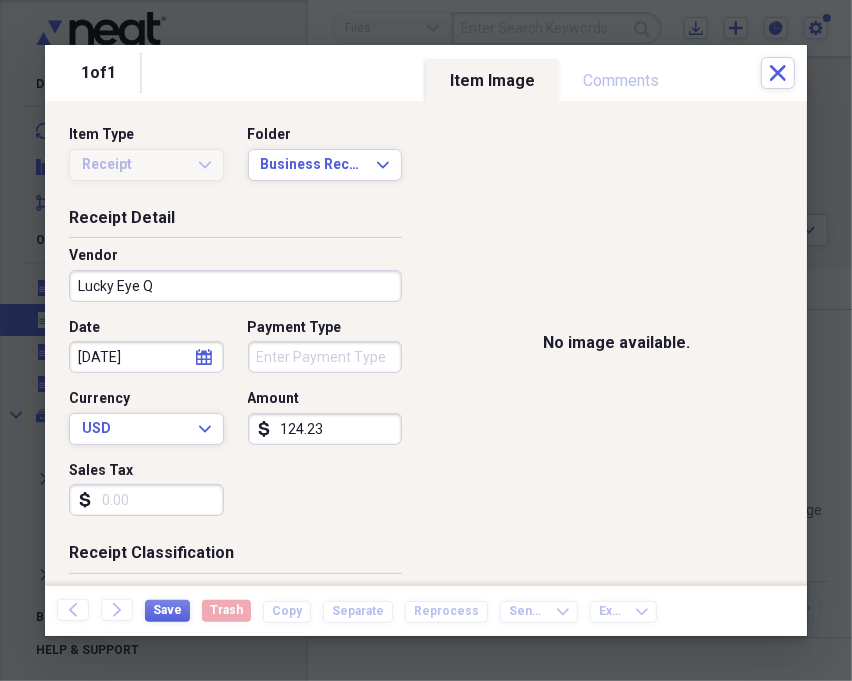 scroll, scrollTop: 222, scrollLeft: 0, axis: vertical 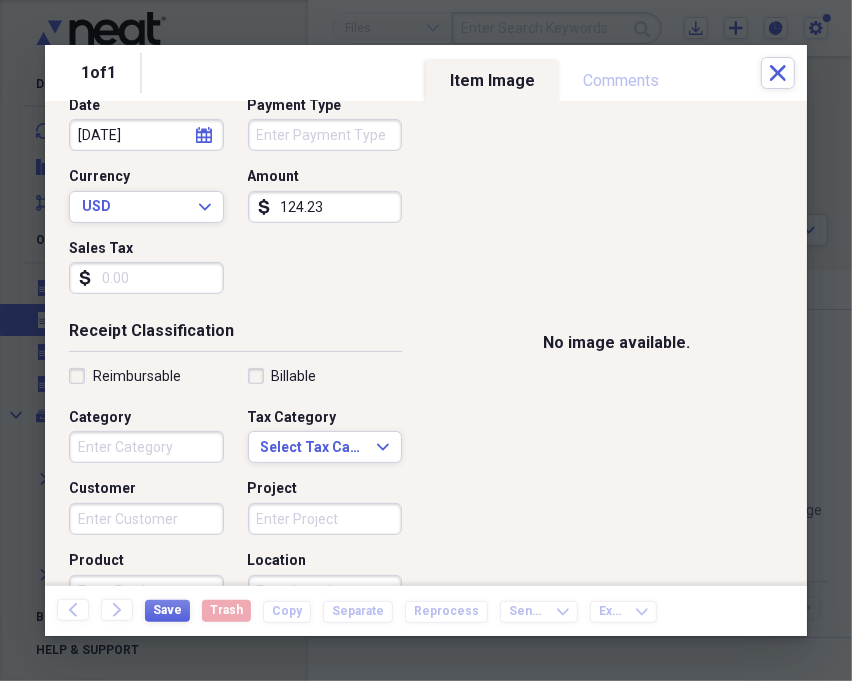 type on "124.23" 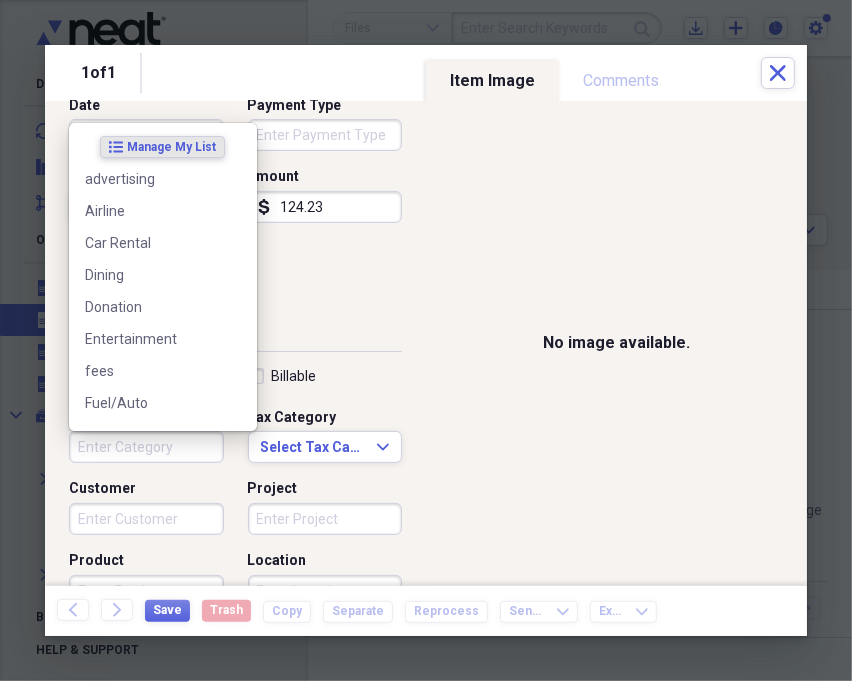 click on "Category" at bounding box center (146, 447) 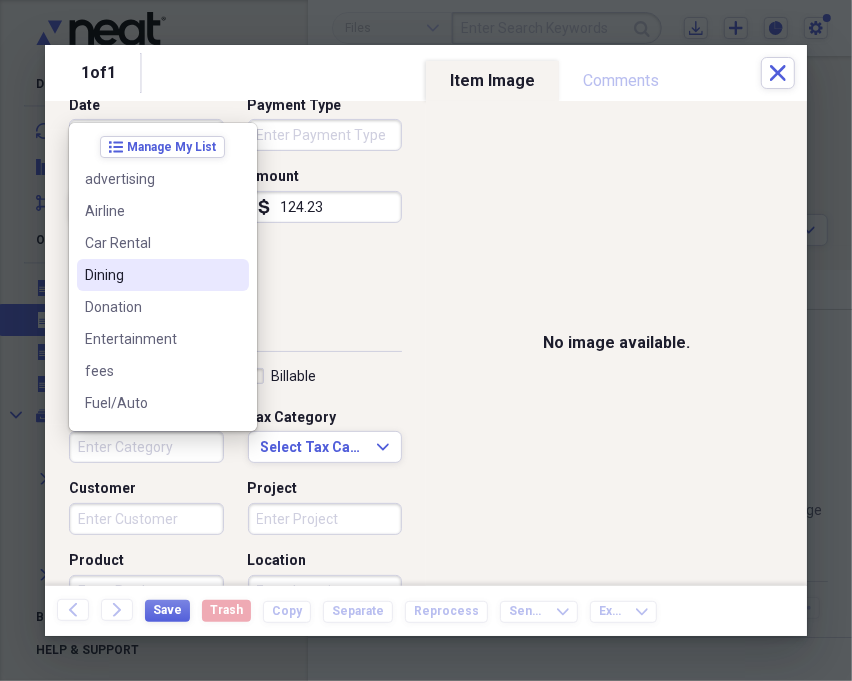click on "Dining" at bounding box center [151, 275] 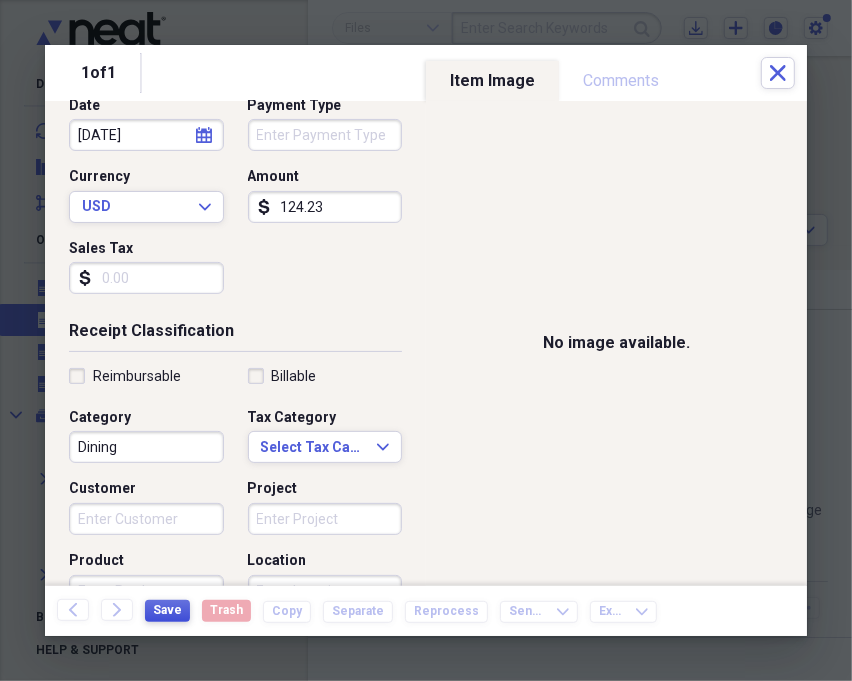 click on "Save" at bounding box center [167, 610] 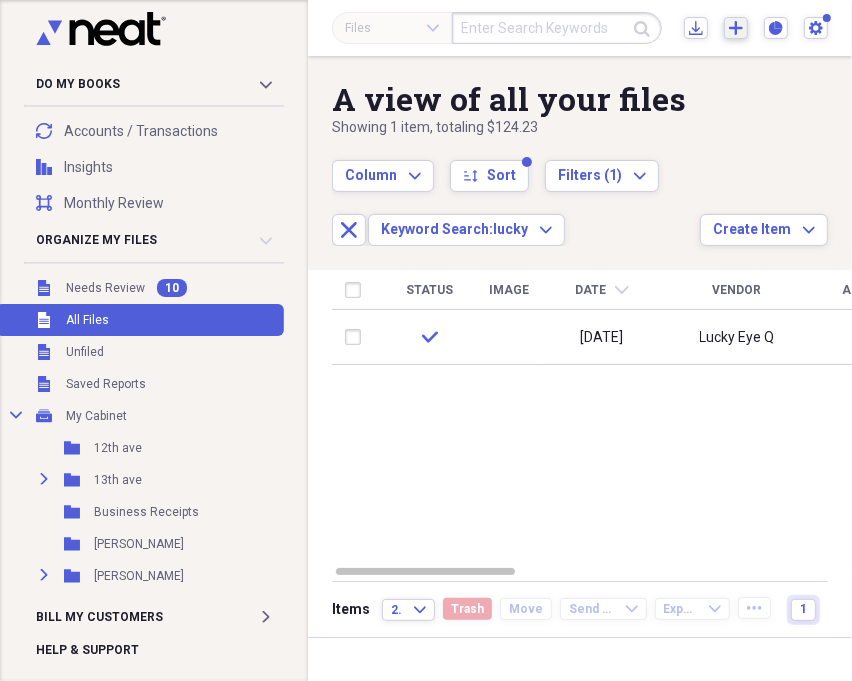 click on "Add" 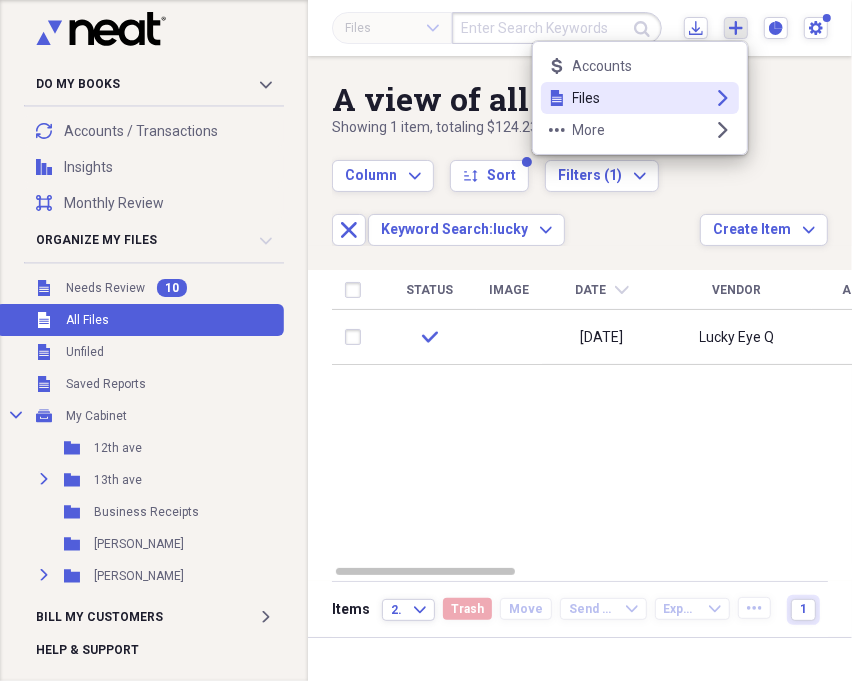 click on "Files" at bounding box center (640, 98) 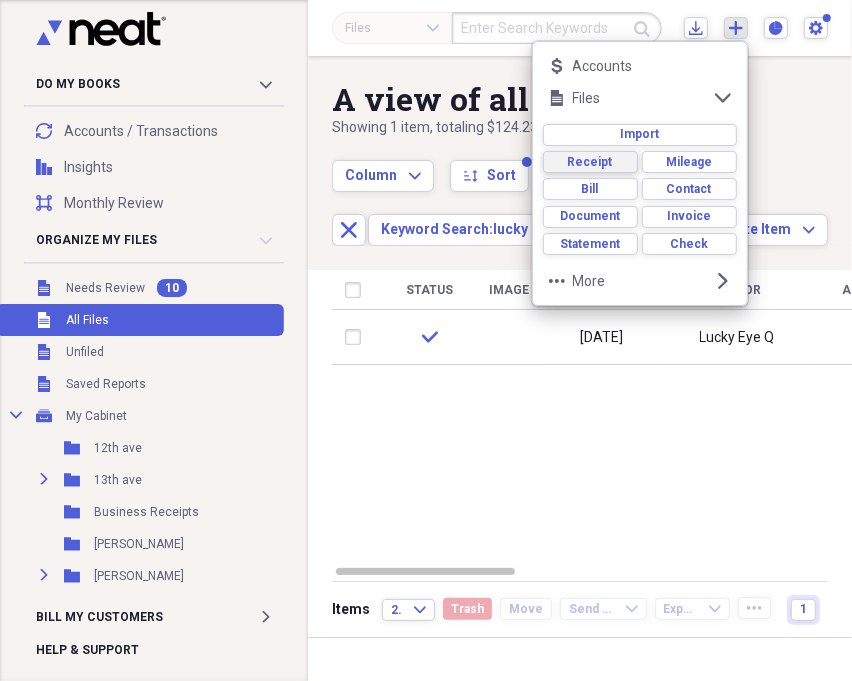click on "Receipt" at bounding box center (590, 162) 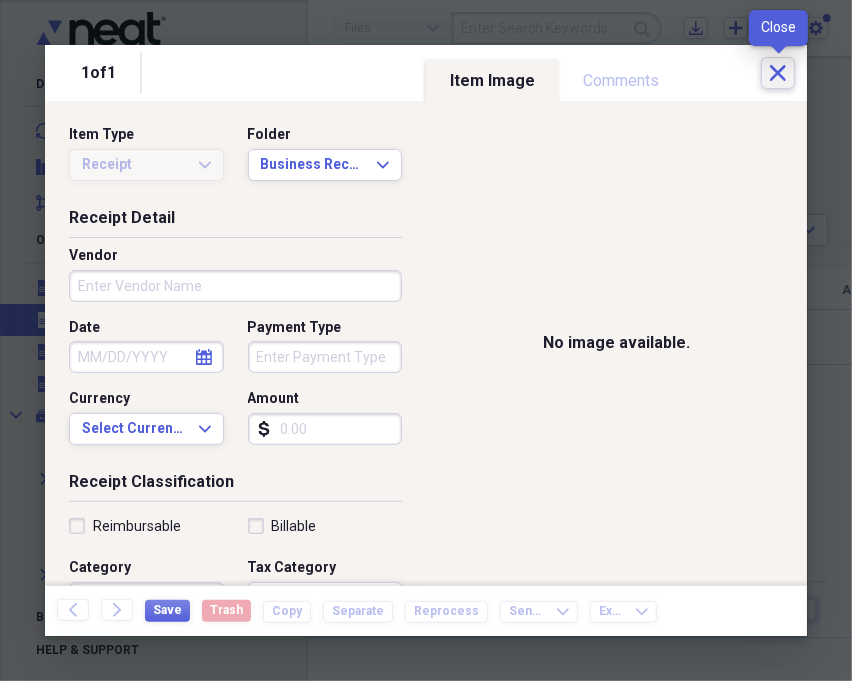 click on "Close" 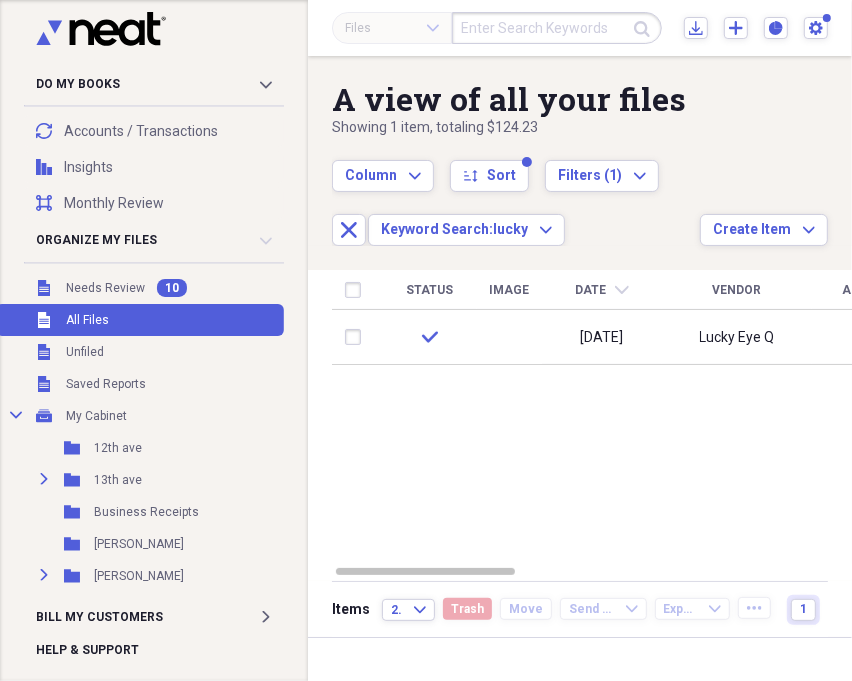 click at bounding box center (557, 28) 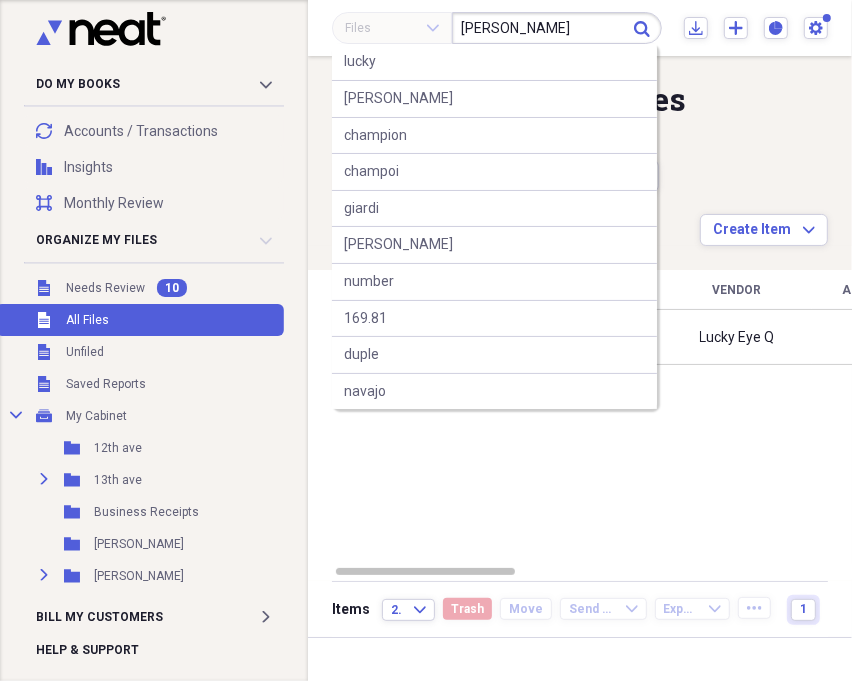 type on "[PERSON_NAME]" 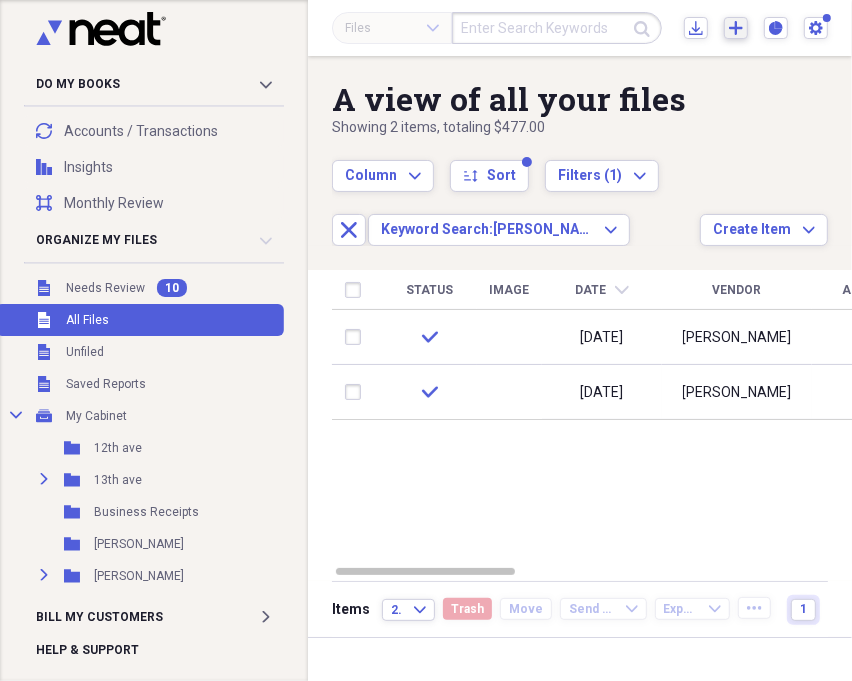 click on "Add" 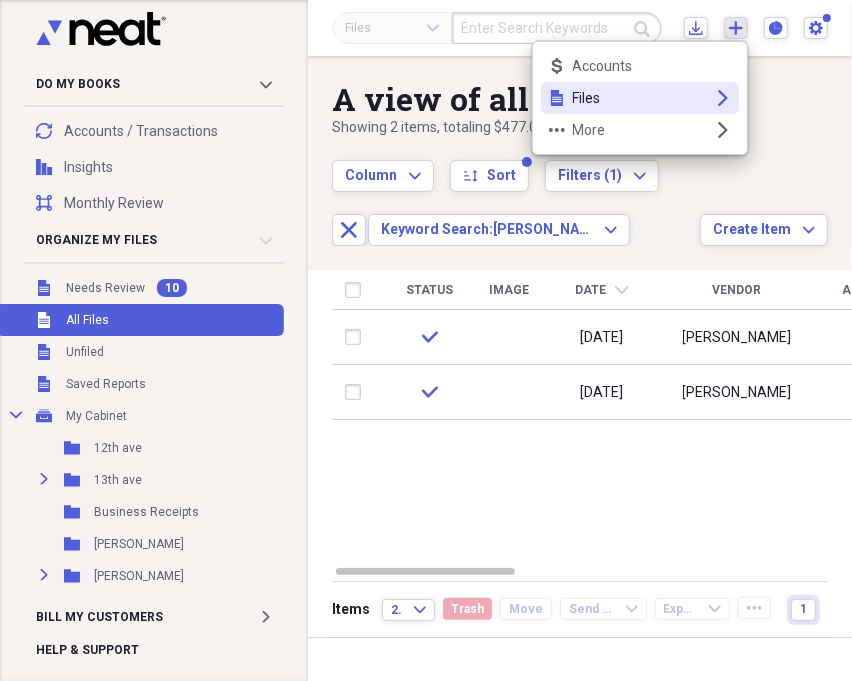 click on "Files" at bounding box center [640, 98] 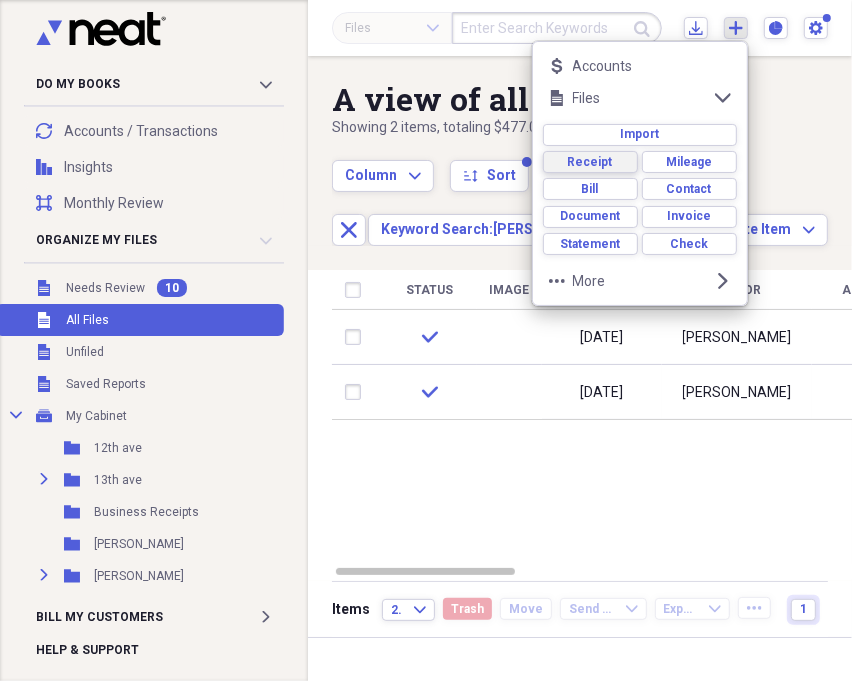 click on "Receipt" at bounding box center (590, 162) 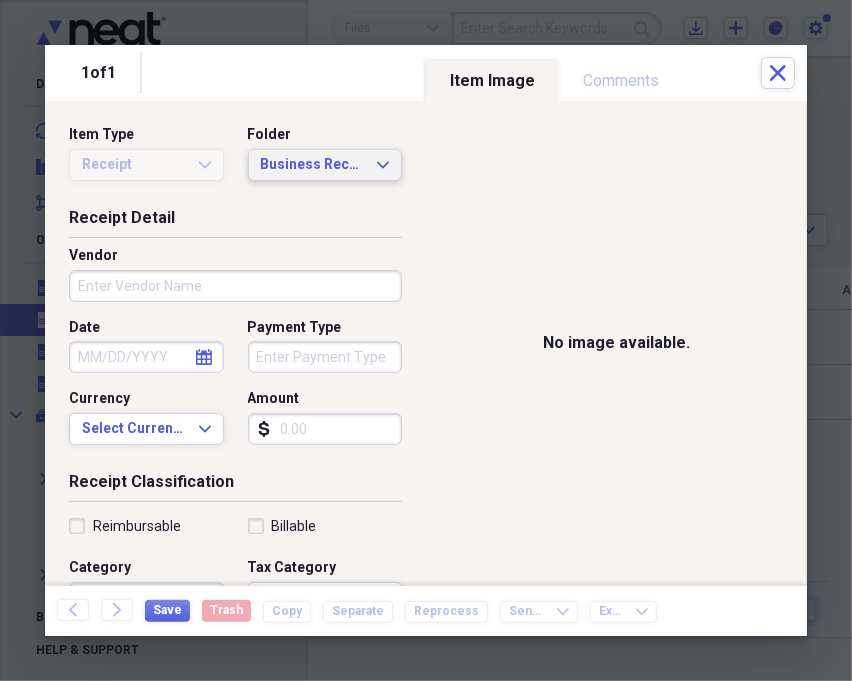 click on "Business Receipts" at bounding box center (313, 165) 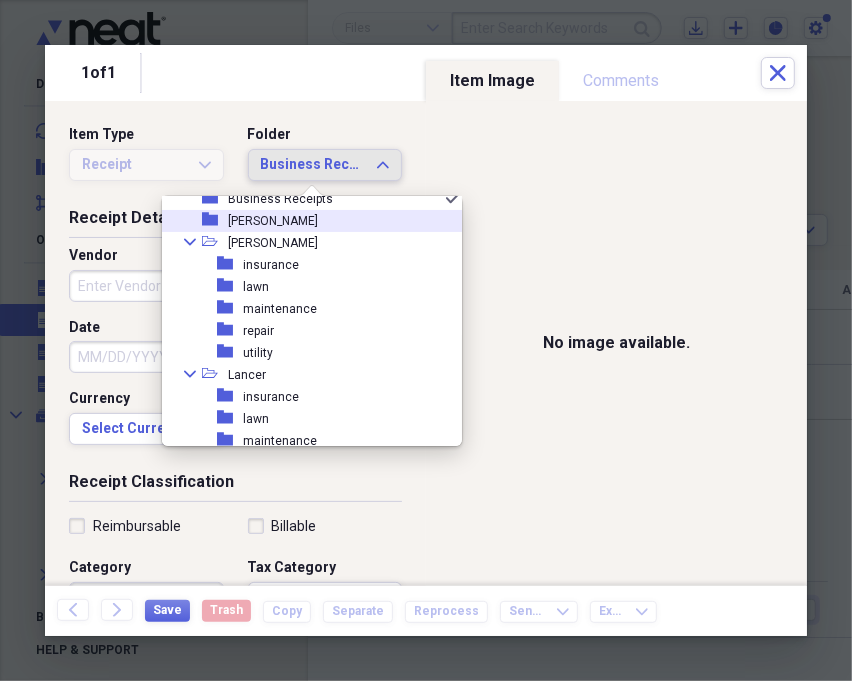 scroll, scrollTop: 222, scrollLeft: 0, axis: vertical 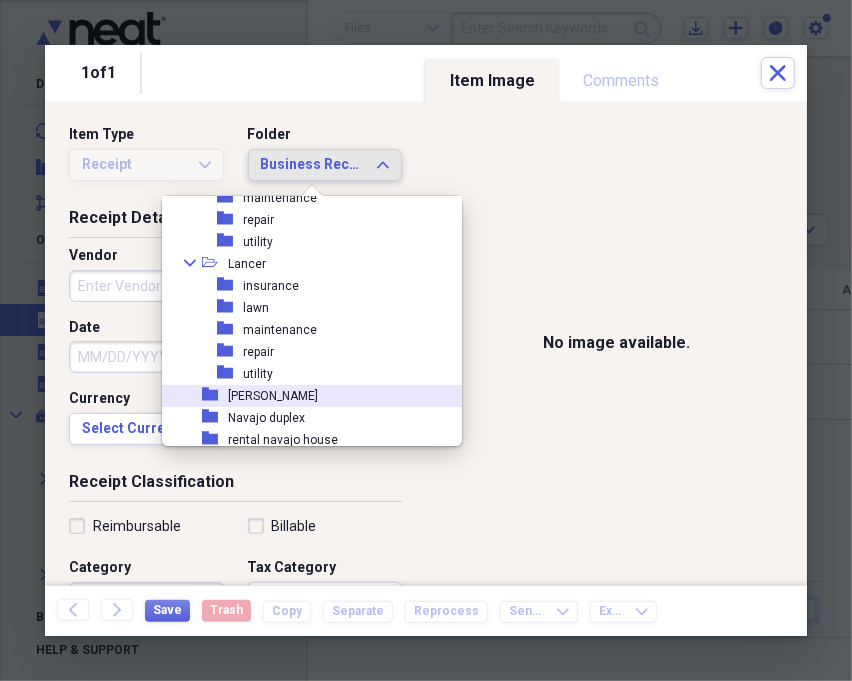 click on "[PERSON_NAME]" at bounding box center (273, 396) 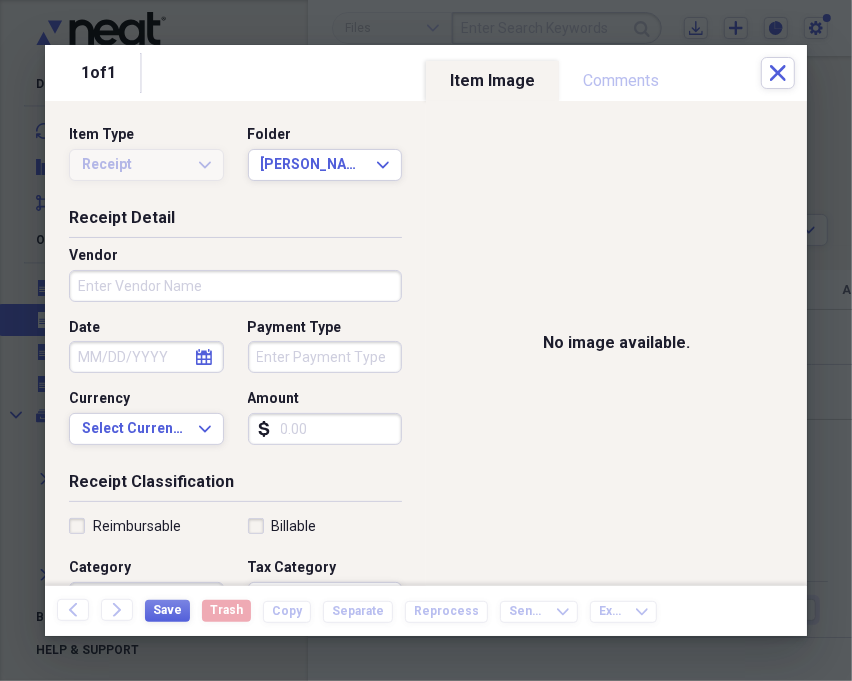 click on "Vendor" at bounding box center (235, 286) 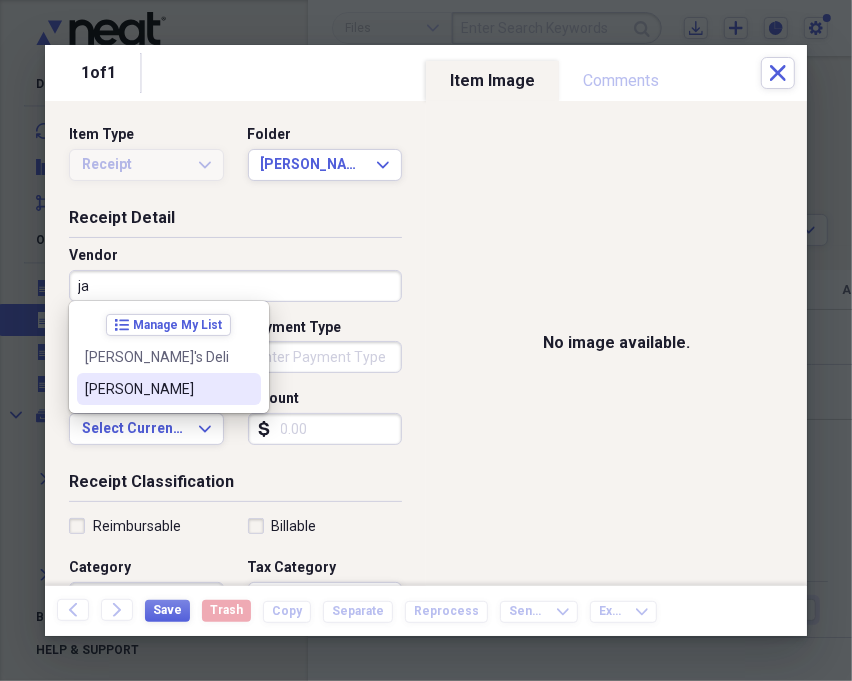 click on "[PERSON_NAME]" at bounding box center (157, 389) 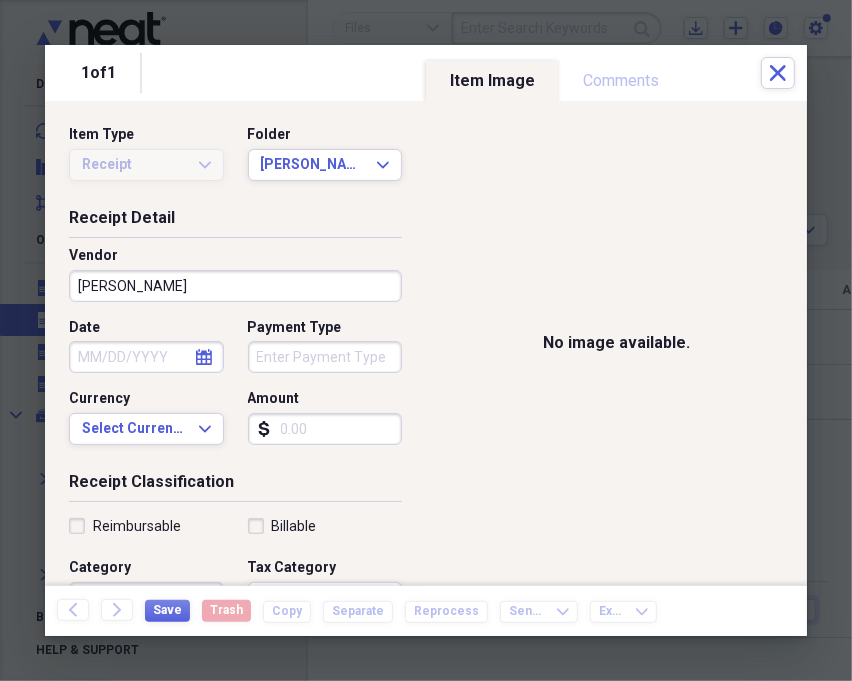 select on "6" 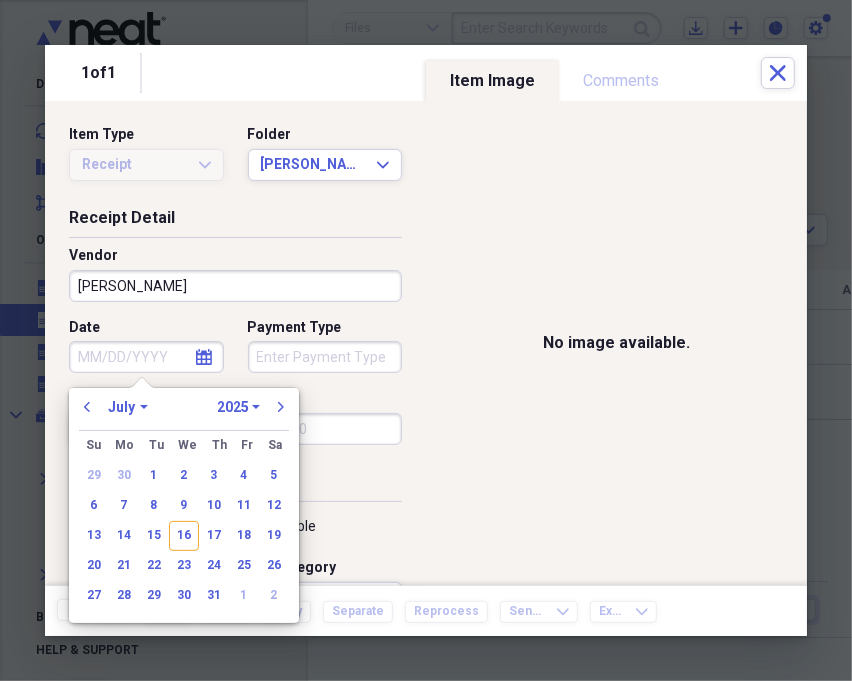 click on "Date" at bounding box center (146, 357) 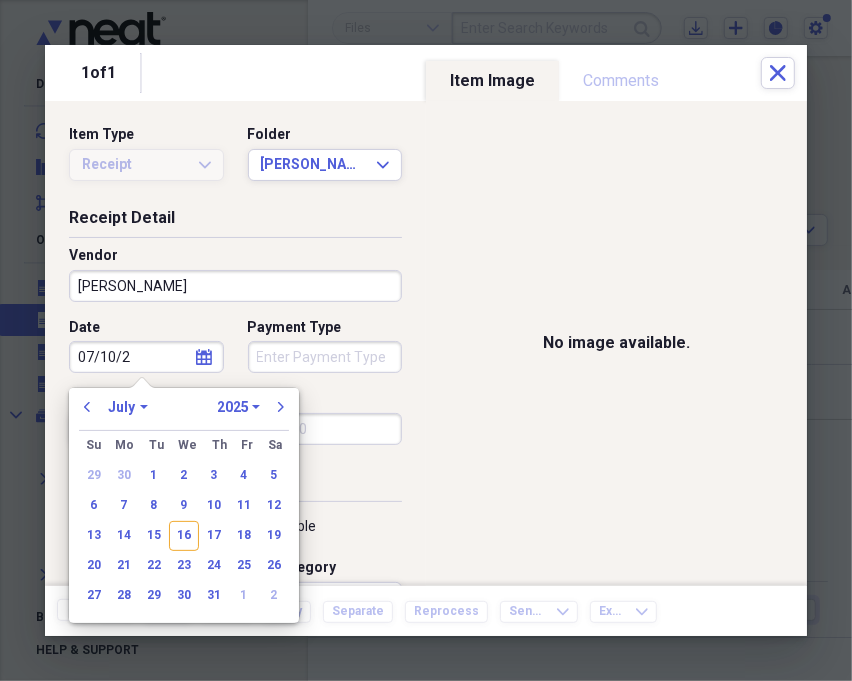 type on "[DATE]" 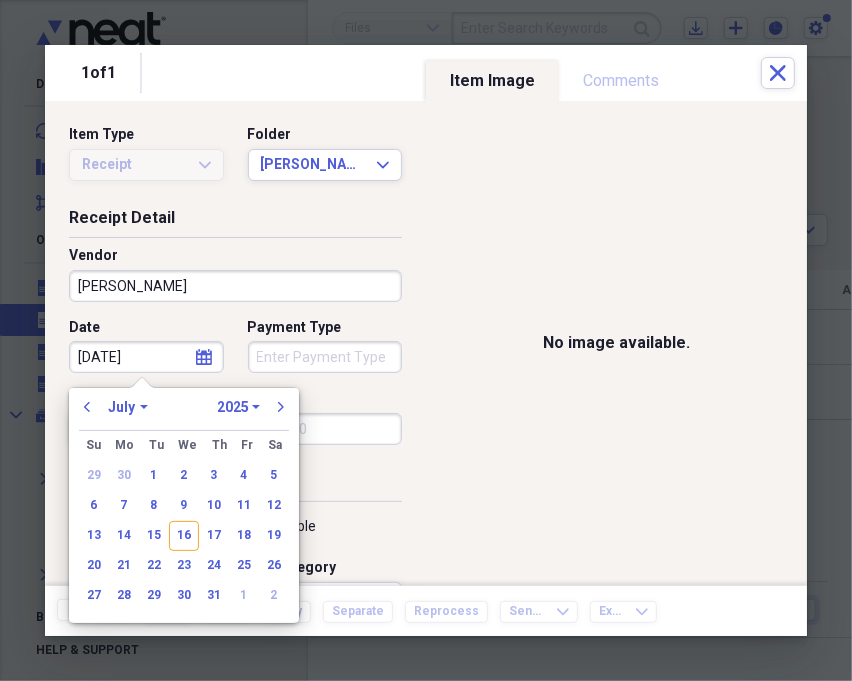 select on "2020" 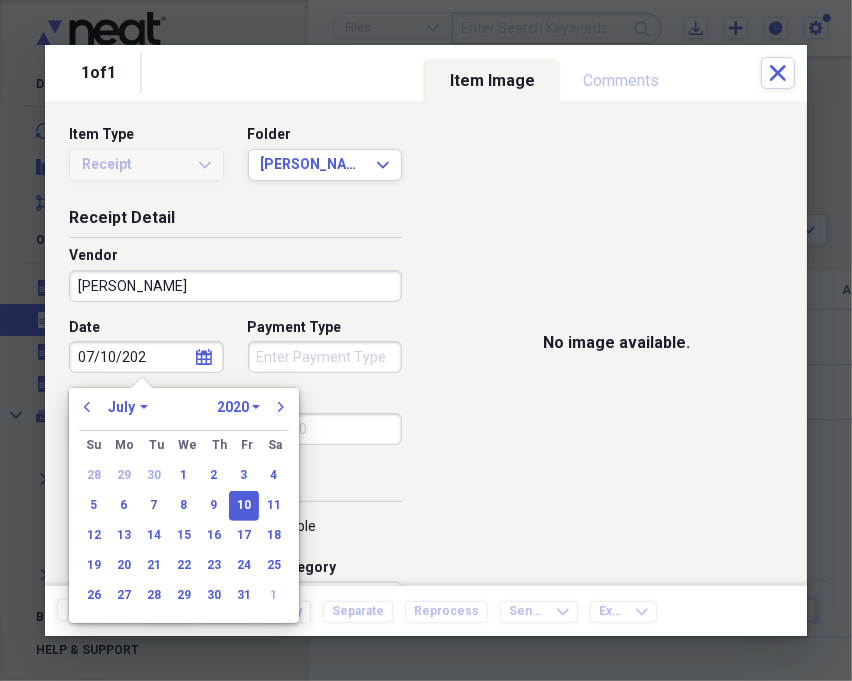 type on "[DATE]" 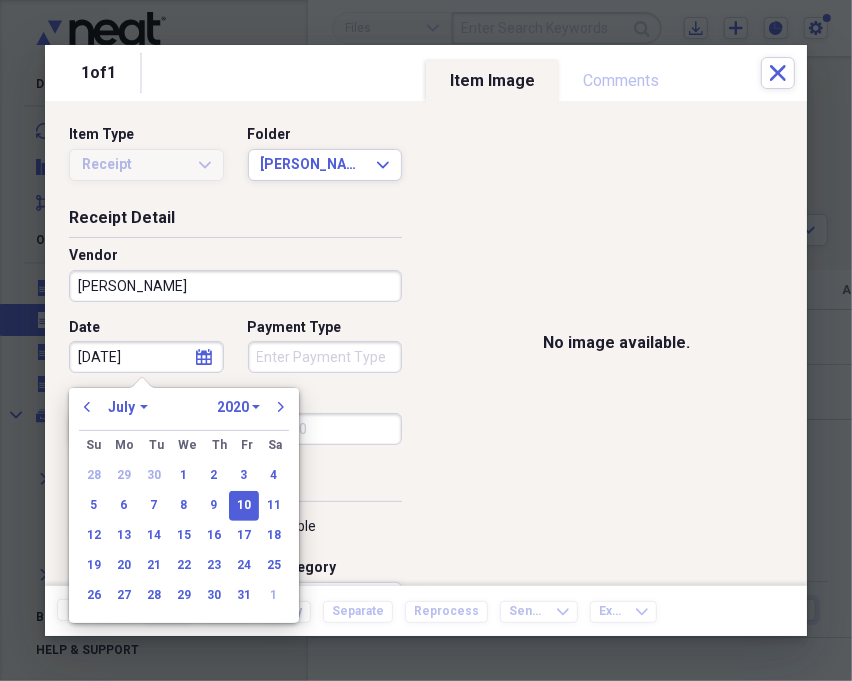 select on "2024" 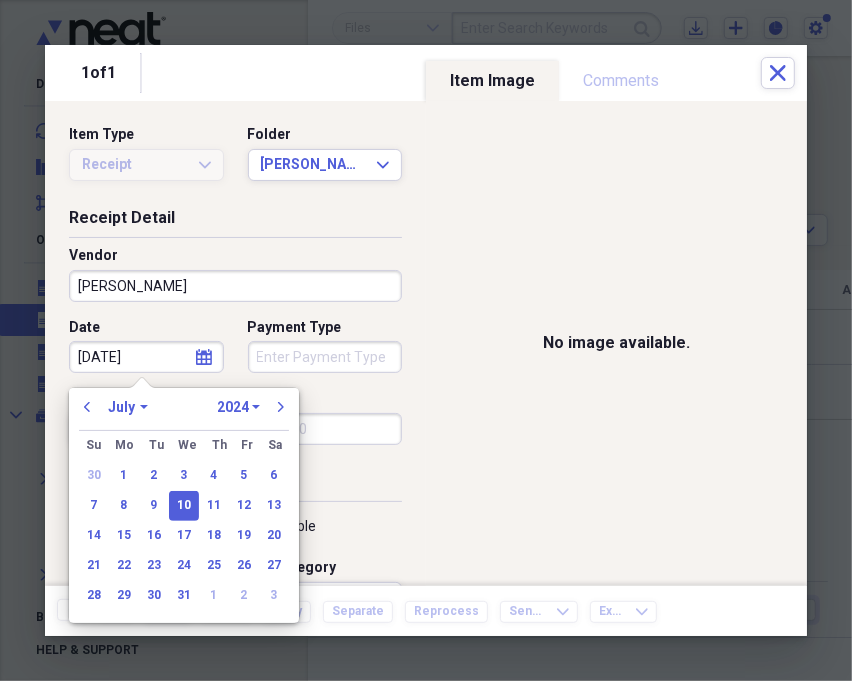 type on "[DATE]" 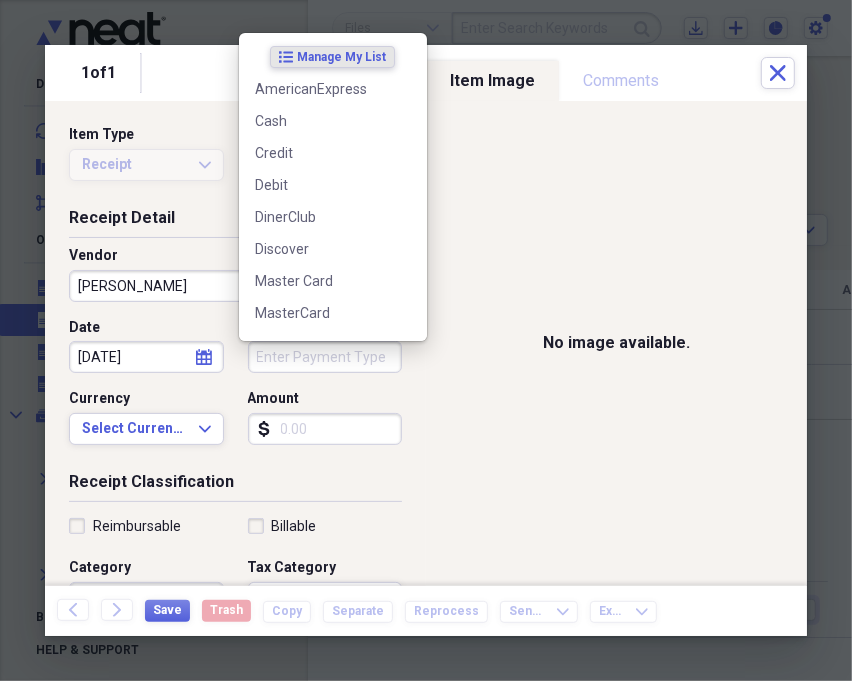 click on "Payment Type" at bounding box center (325, 357) 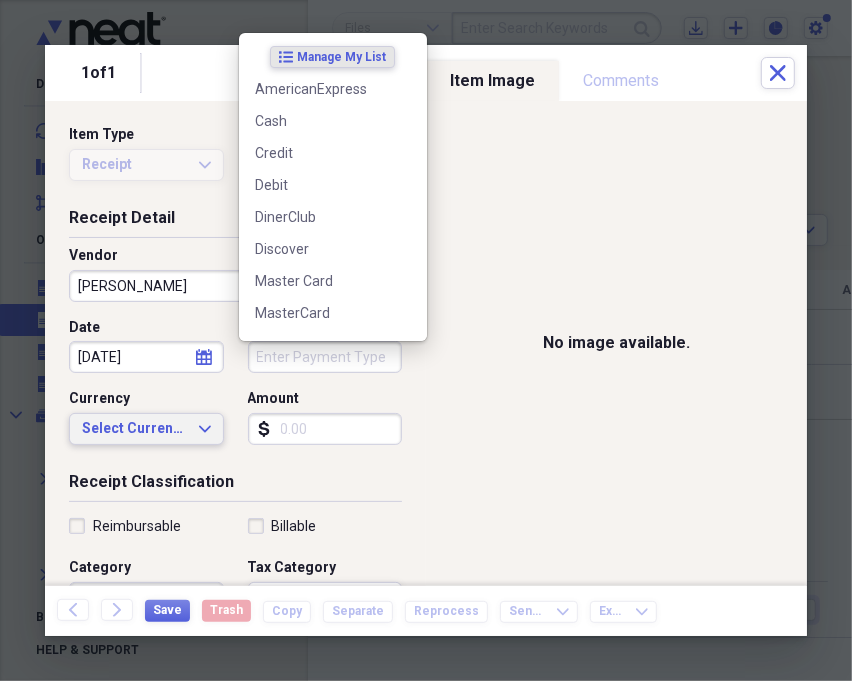 click on "Select Currency" at bounding box center (134, 429) 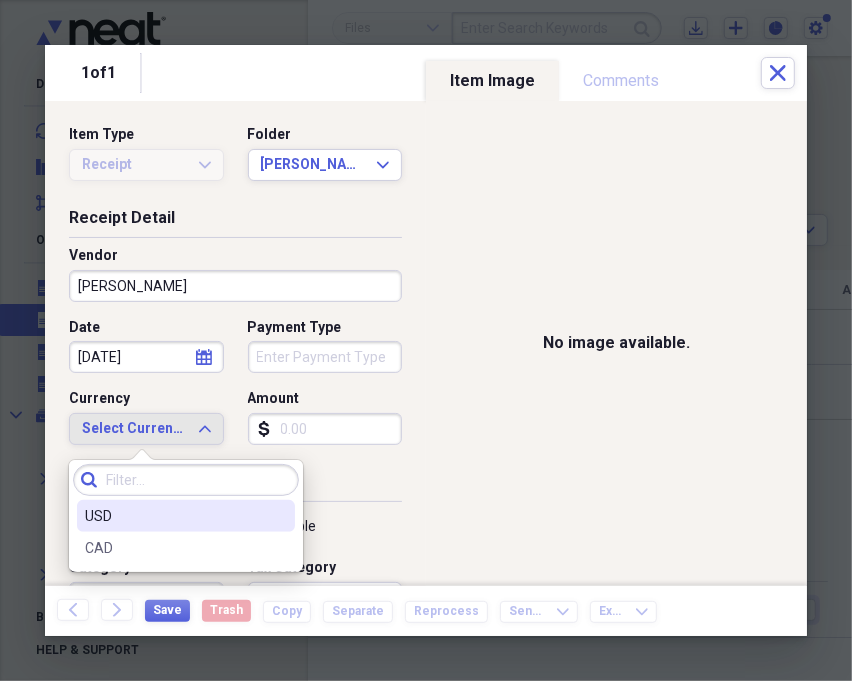 click on "USD" at bounding box center (186, 516) 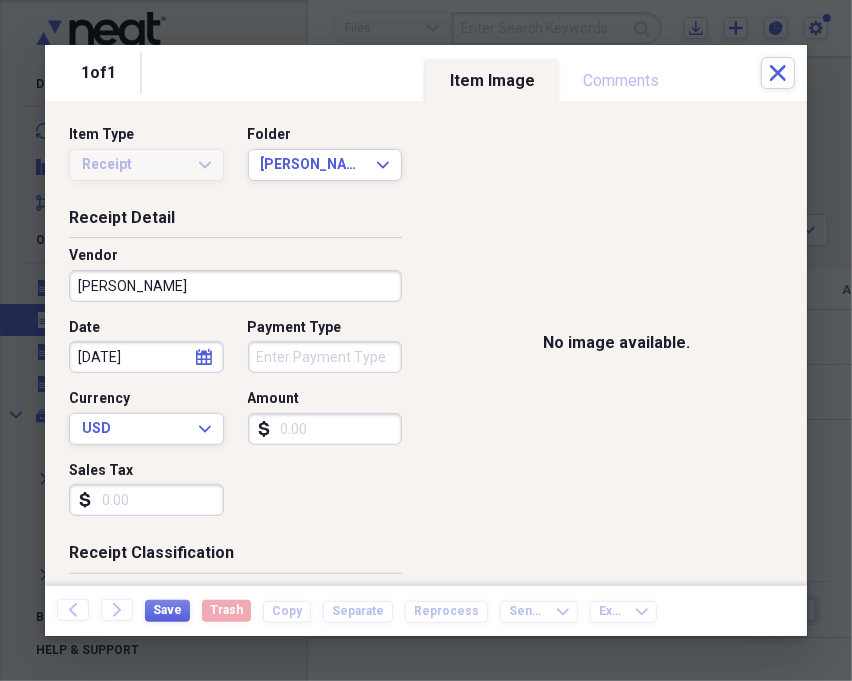 click on "Amount" at bounding box center [325, 429] 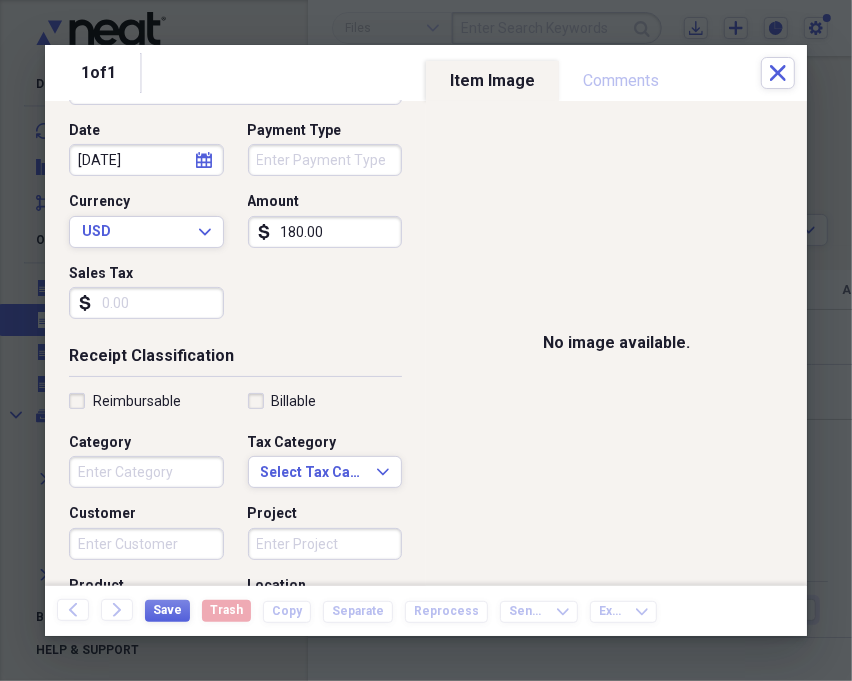 scroll, scrollTop: 222, scrollLeft: 0, axis: vertical 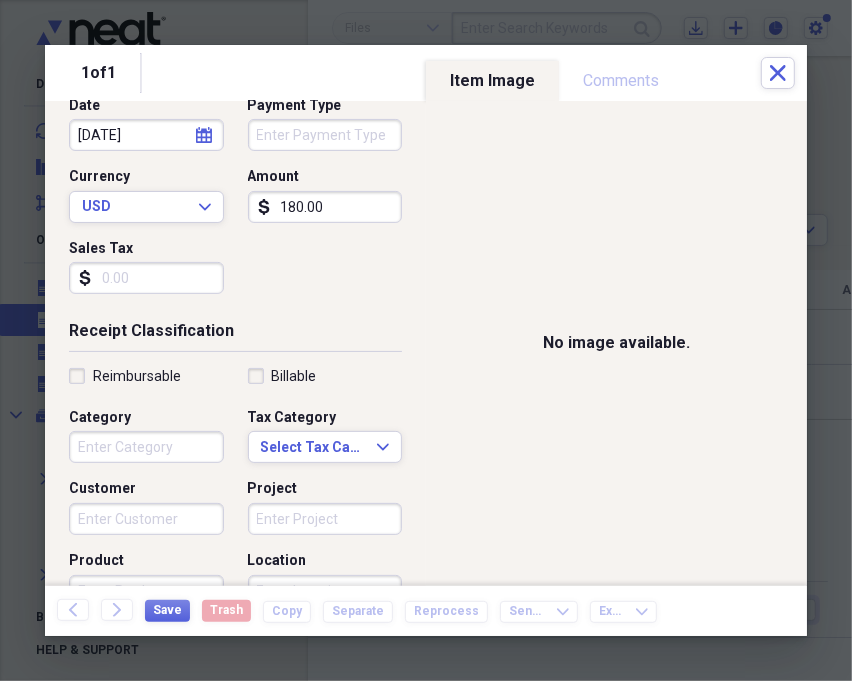 type on "180.00" 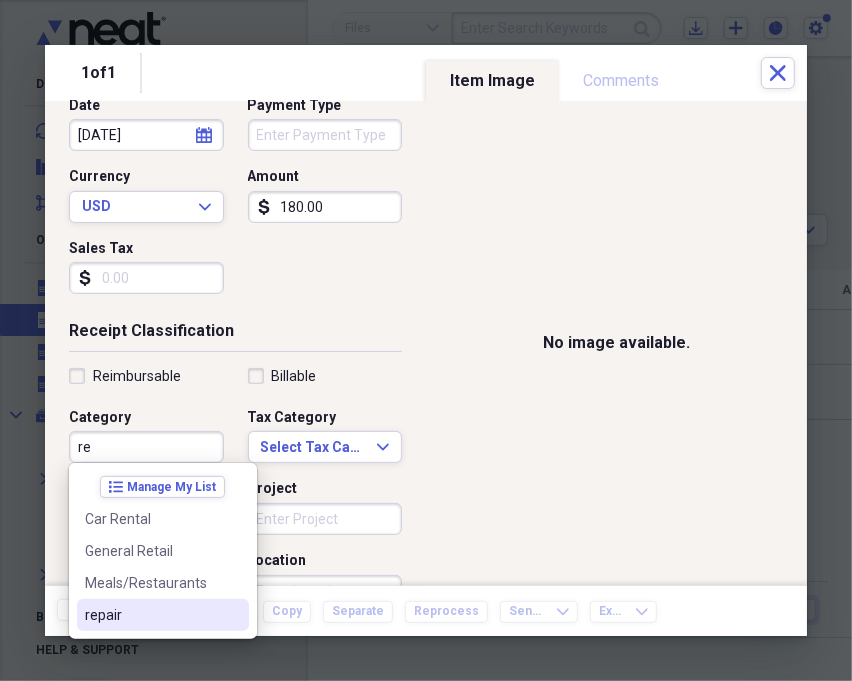 click on "repair" at bounding box center (151, 615) 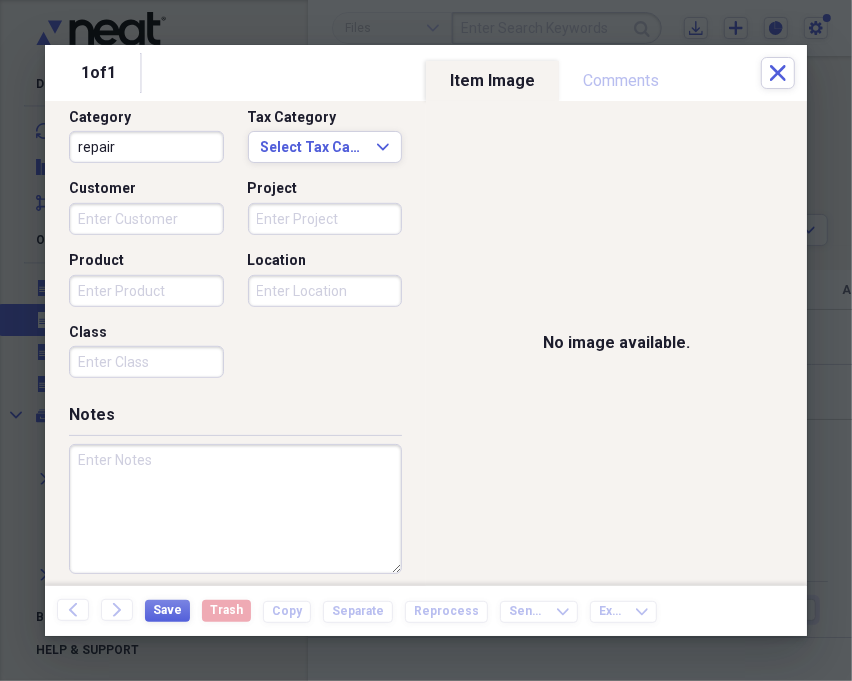scroll, scrollTop: 535, scrollLeft: 0, axis: vertical 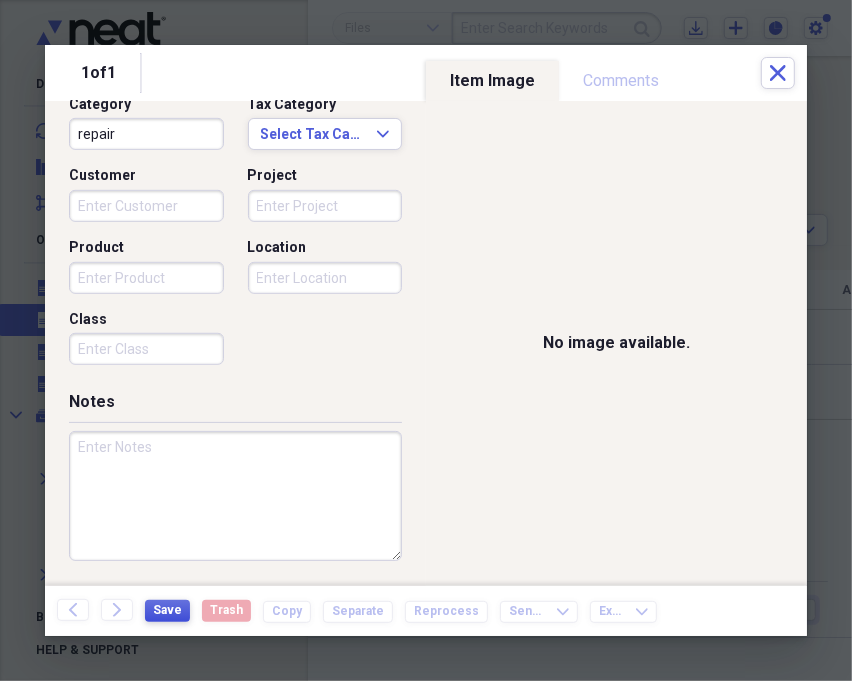 click on "Save" at bounding box center (167, 610) 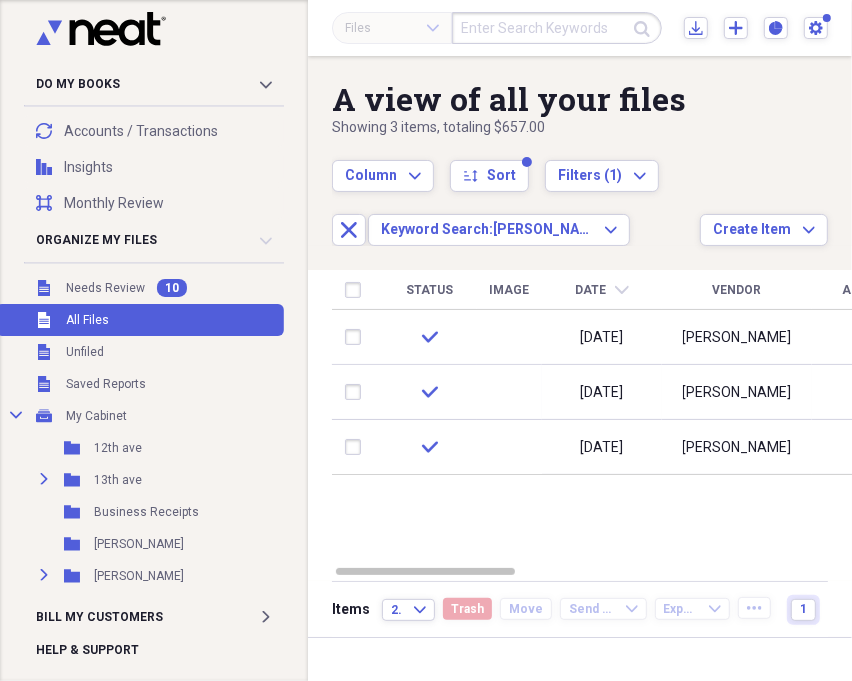 click at bounding box center (557, 28) 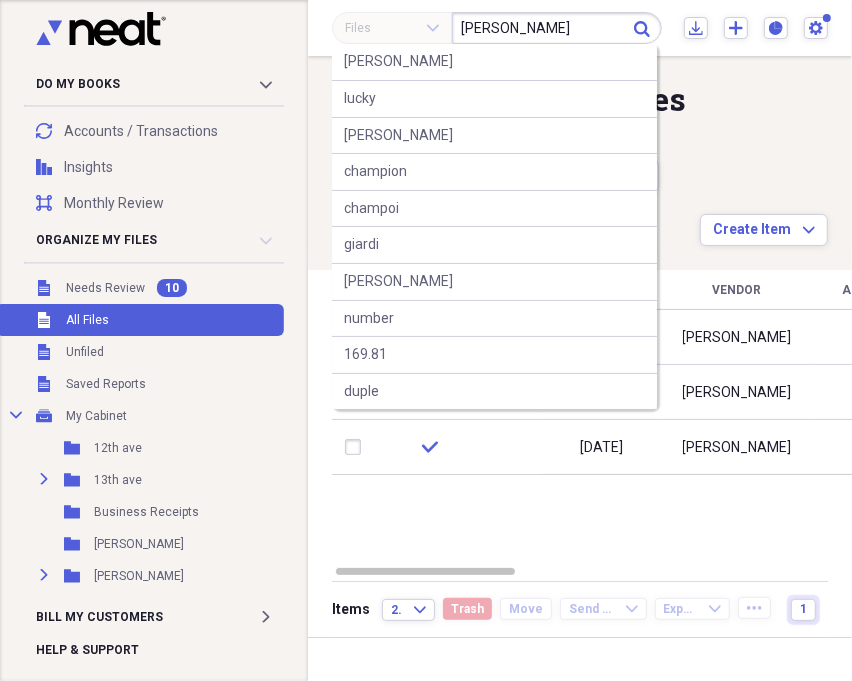 type on "[PERSON_NAME]" 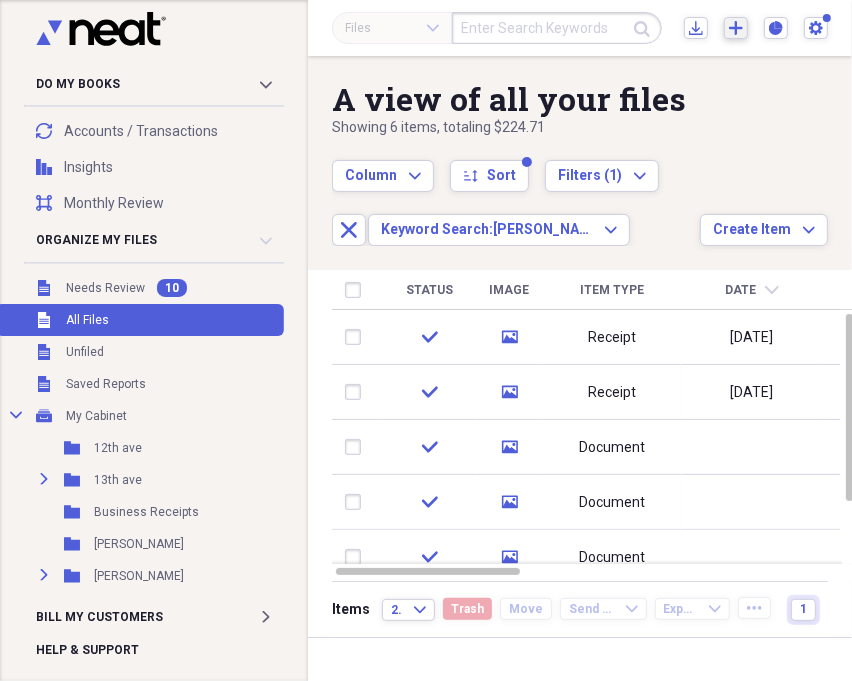 click on "Add" 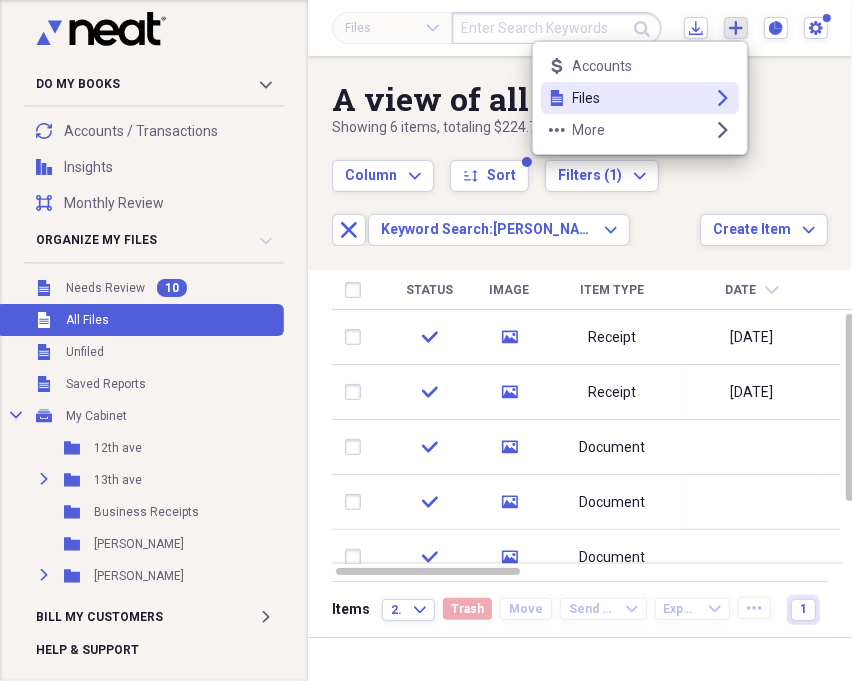 click on "Files" at bounding box center [640, 98] 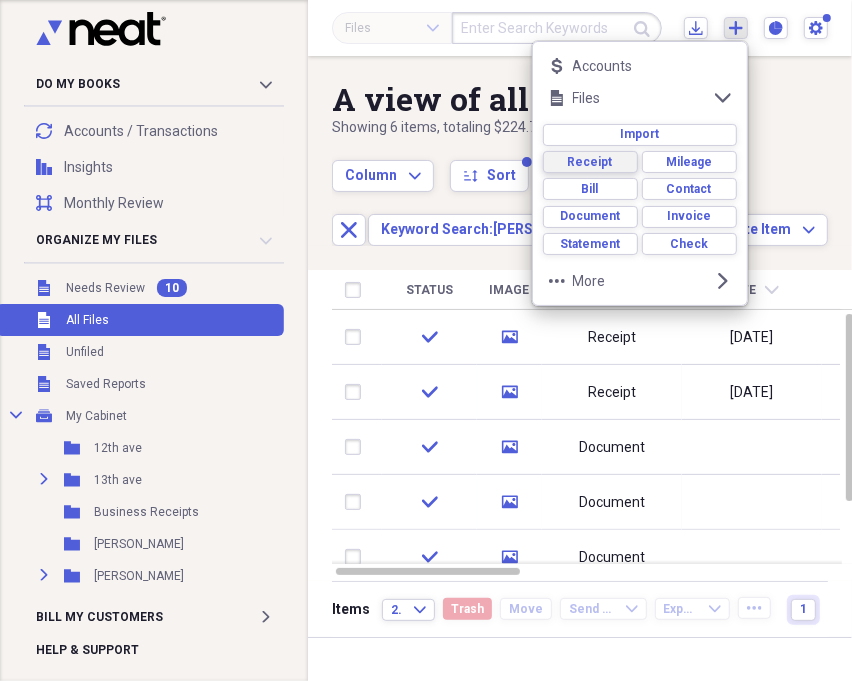 click on "Receipt" at bounding box center (590, 162) 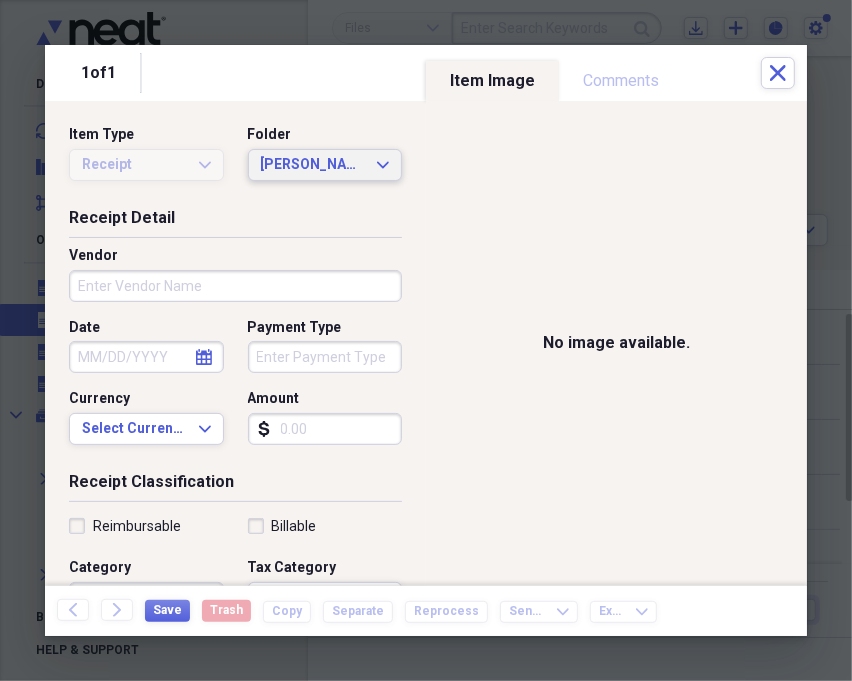 click on "[PERSON_NAME]" at bounding box center (313, 165) 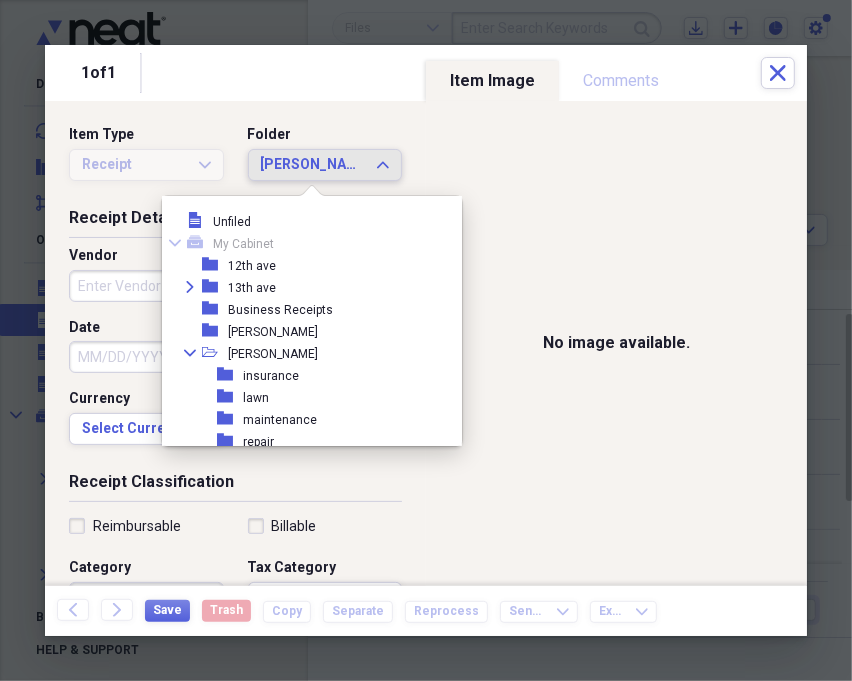 scroll, scrollTop: 271, scrollLeft: 0, axis: vertical 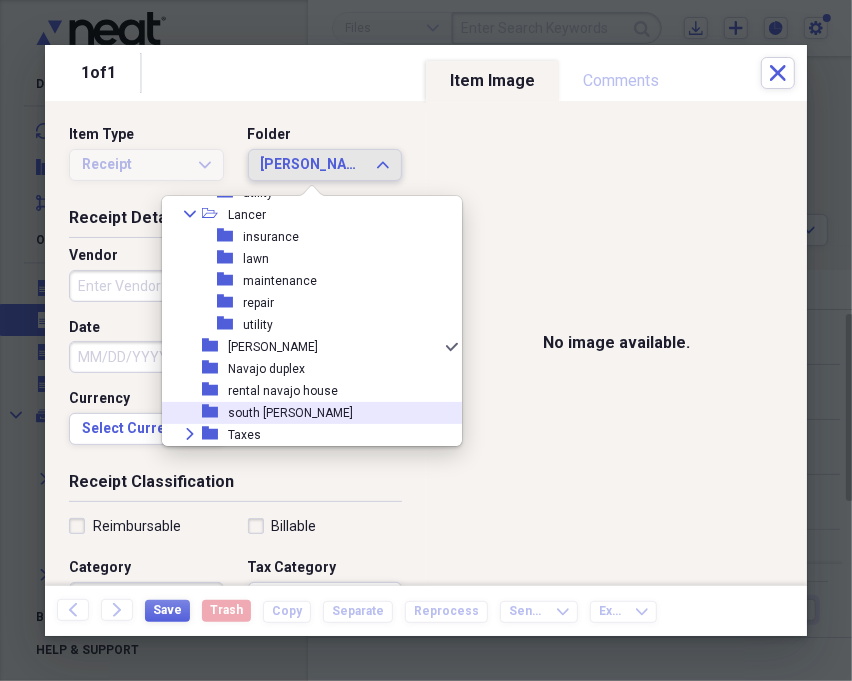 click on "folder south [PERSON_NAME]" at bounding box center (304, 413) 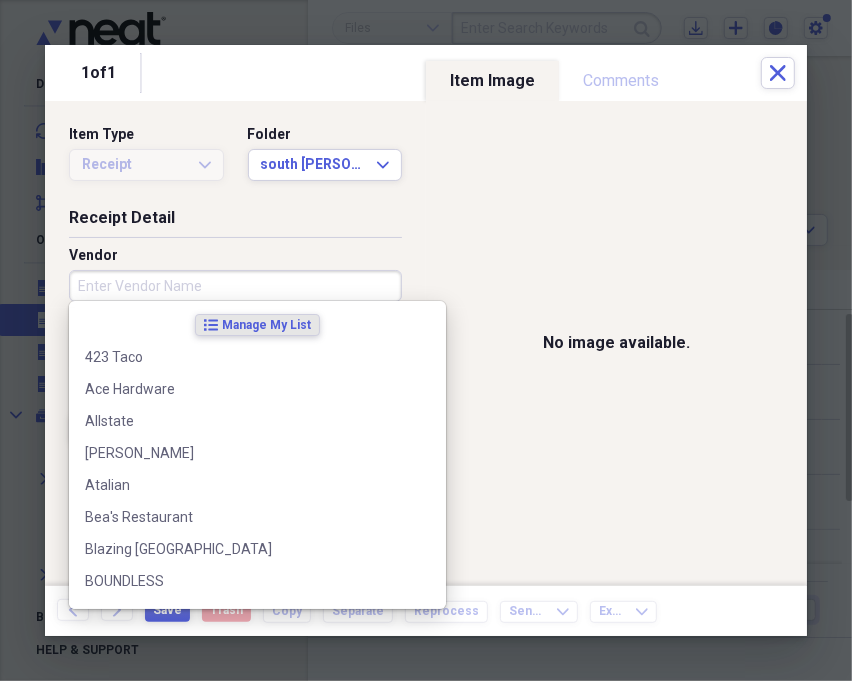 click on "Vendor" at bounding box center [235, 286] 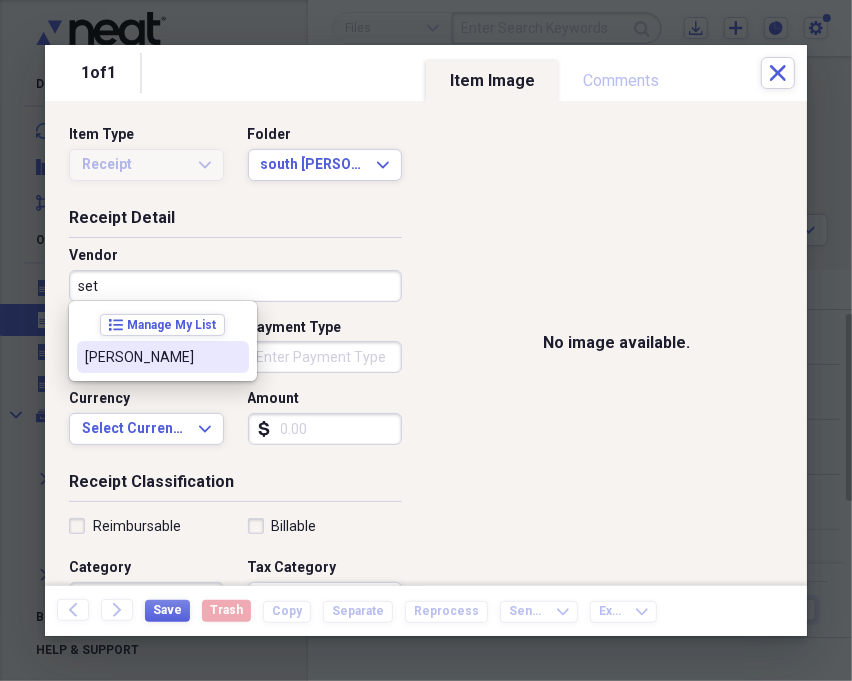 click on "[PERSON_NAME]" at bounding box center (151, 357) 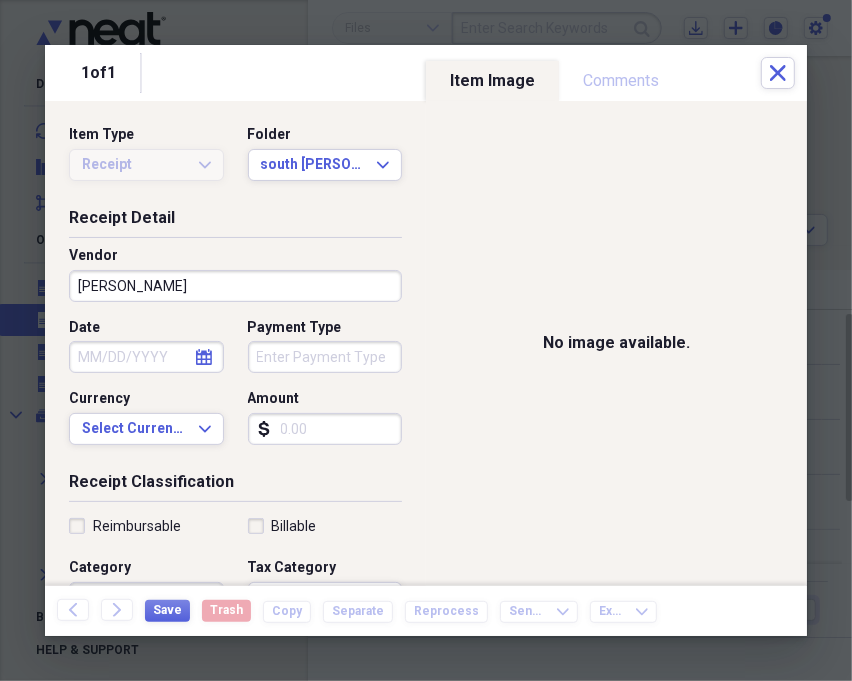 click on "Date" at bounding box center (146, 357) 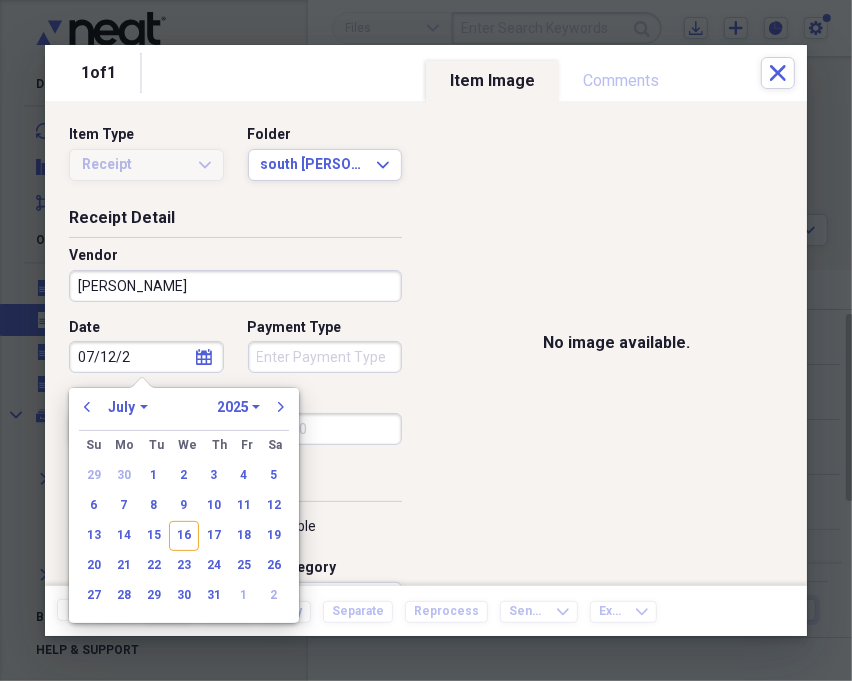 type on "[DATE]" 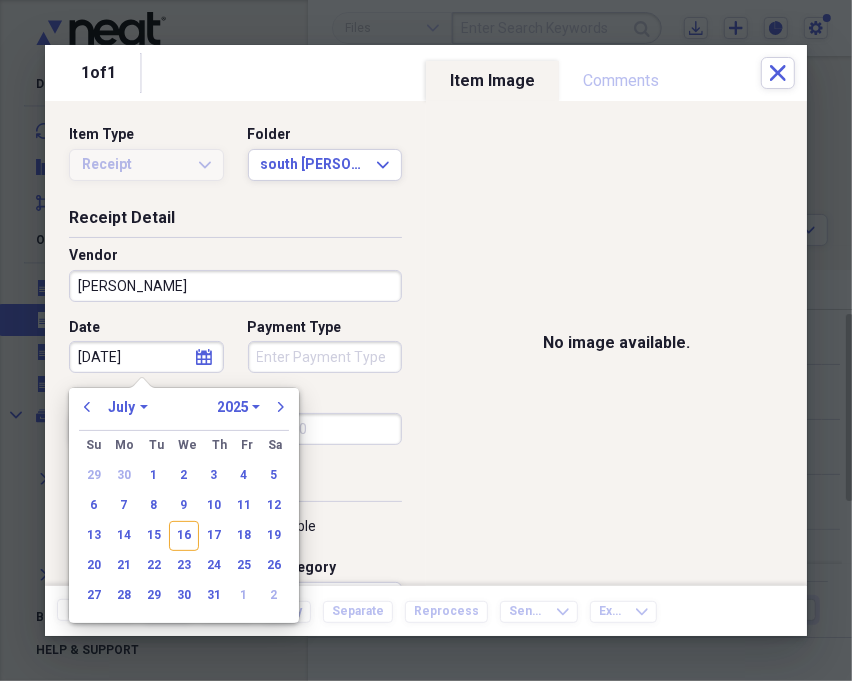 select on "2020" 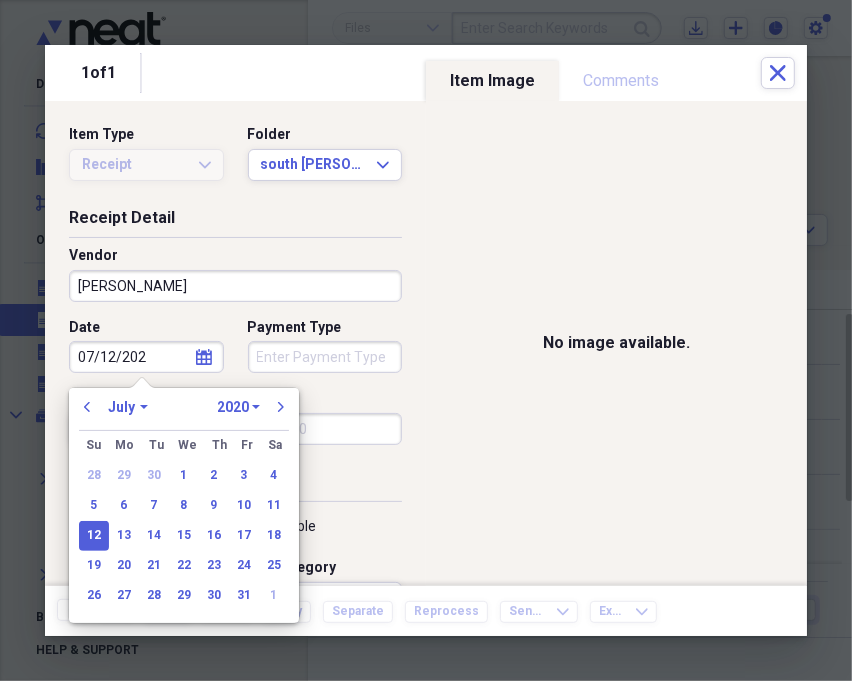 type on "[DATE]" 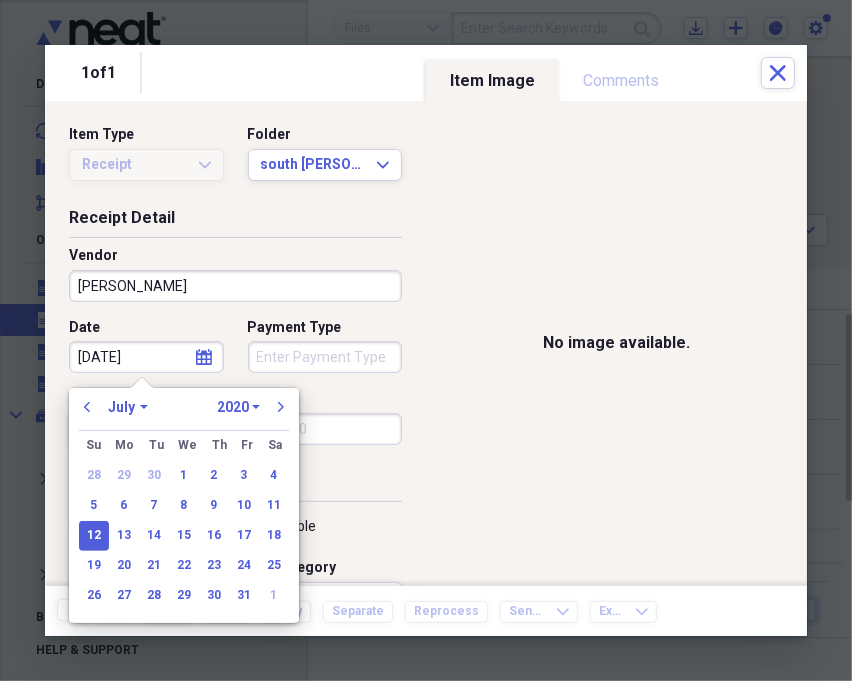 select on "2024" 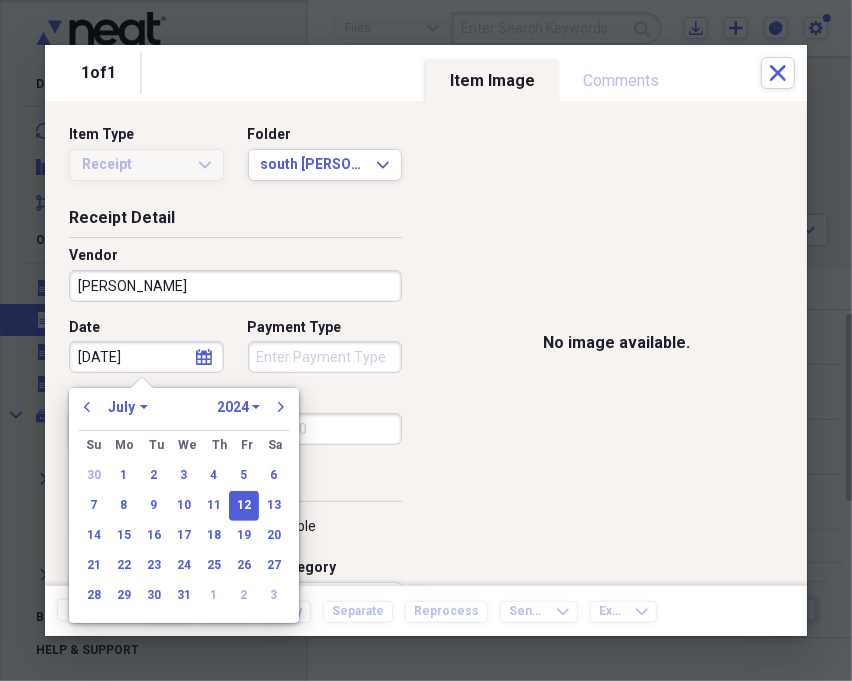 type on "[DATE]" 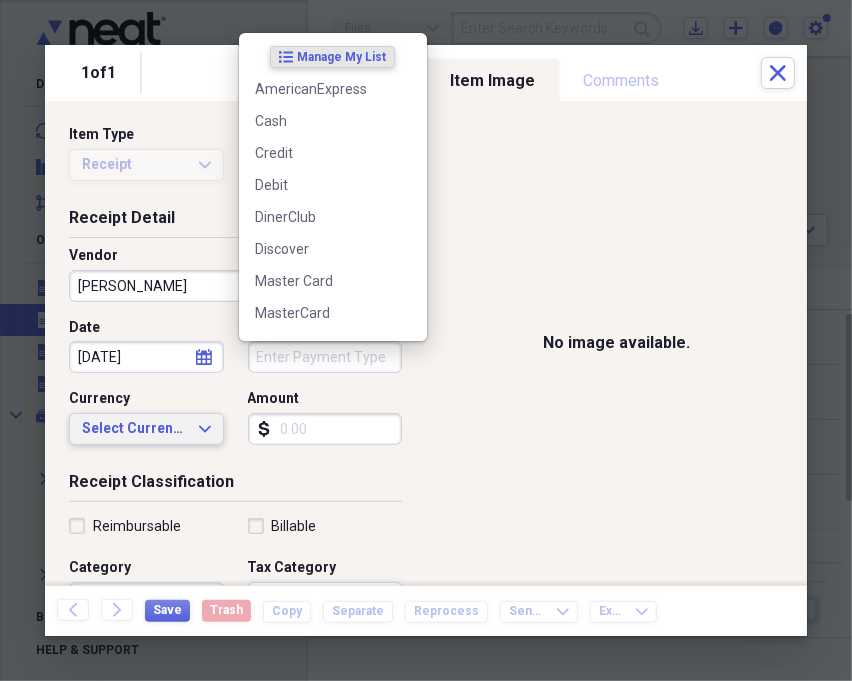 click on "Select Currency" at bounding box center [134, 429] 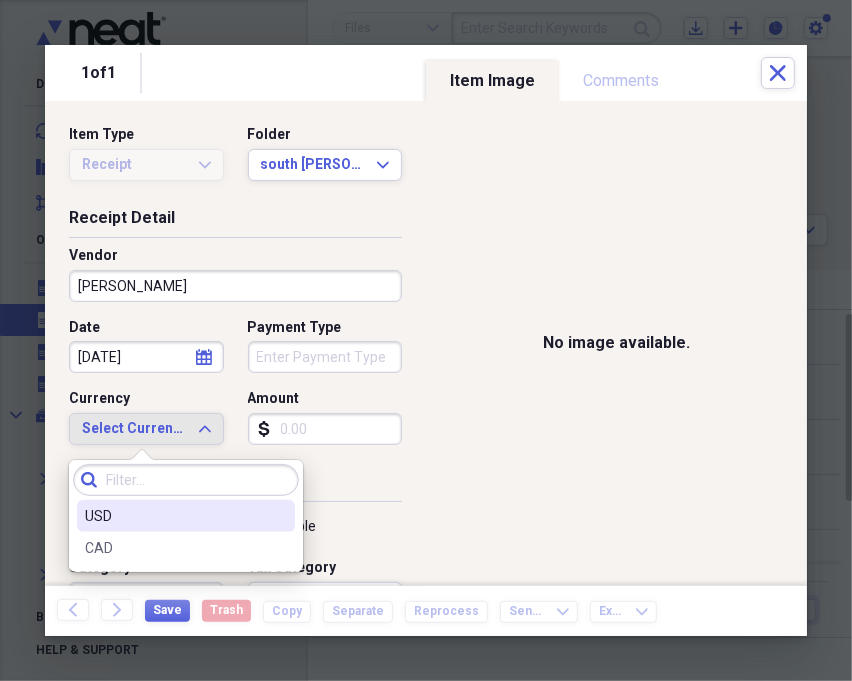 click on "USD" at bounding box center [174, 516] 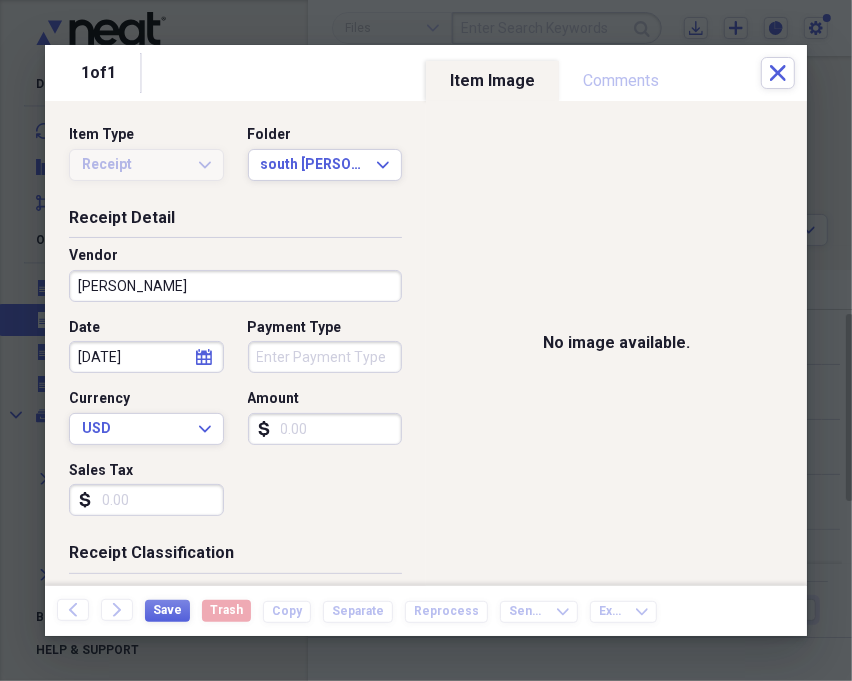 click on "Amount" at bounding box center (325, 429) 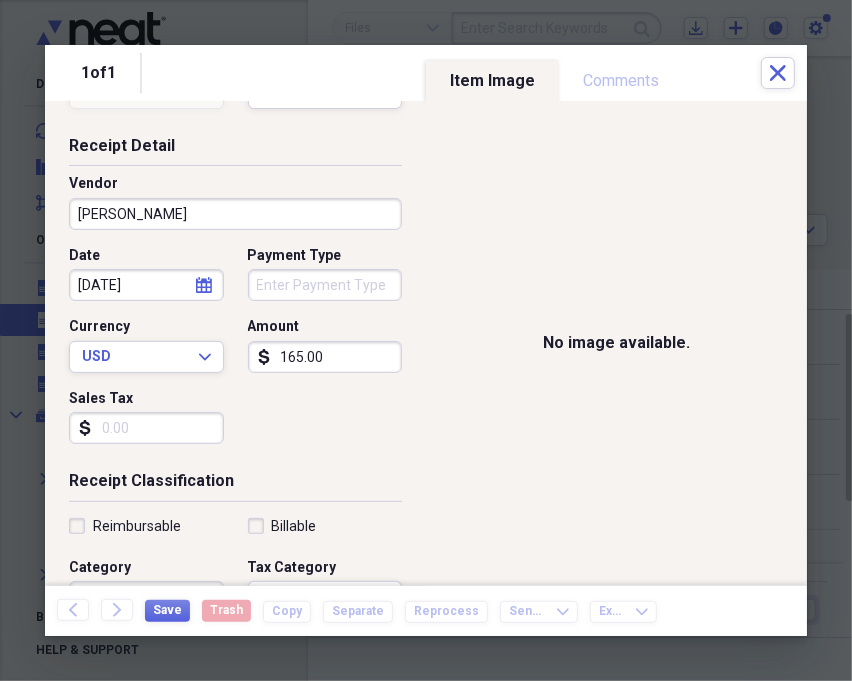 scroll, scrollTop: 111, scrollLeft: 0, axis: vertical 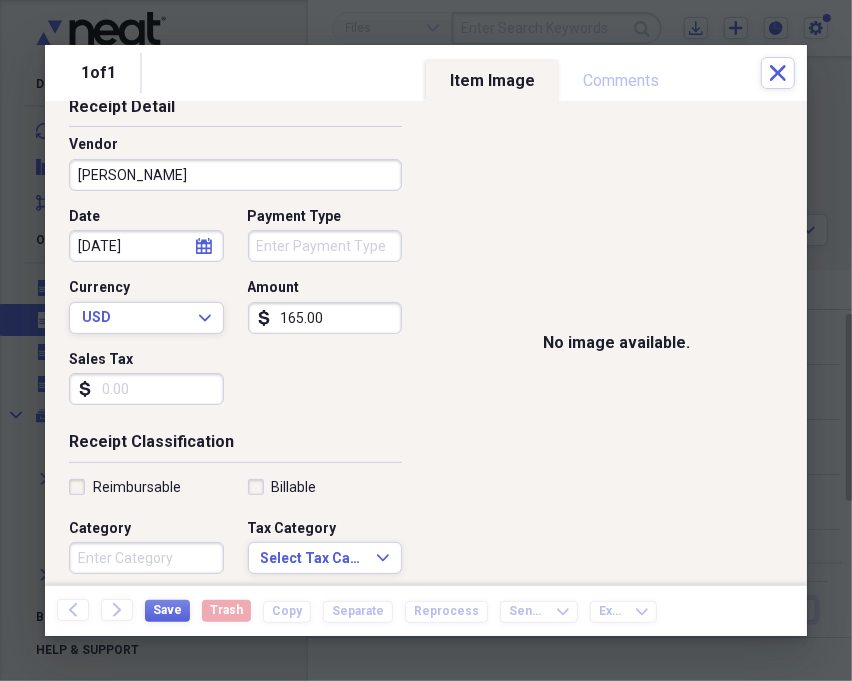 type on "165.00" 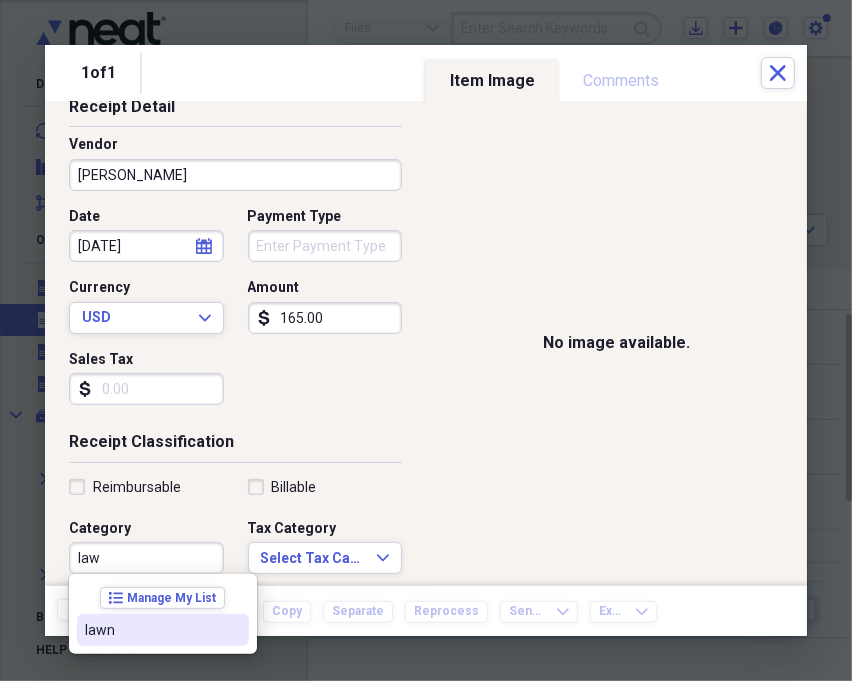 click on "lawn" at bounding box center (151, 630) 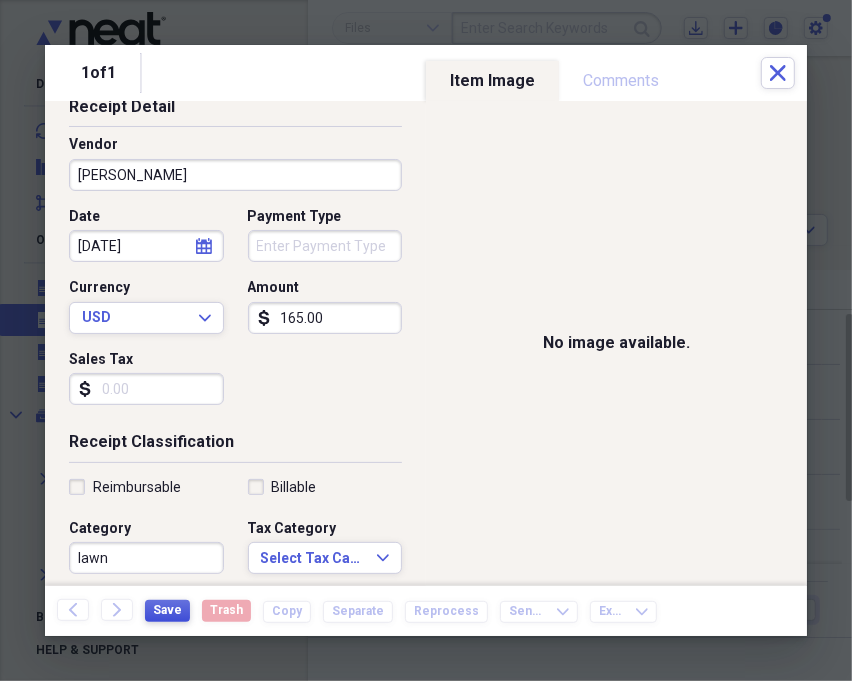 click on "Save" at bounding box center [167, 610] 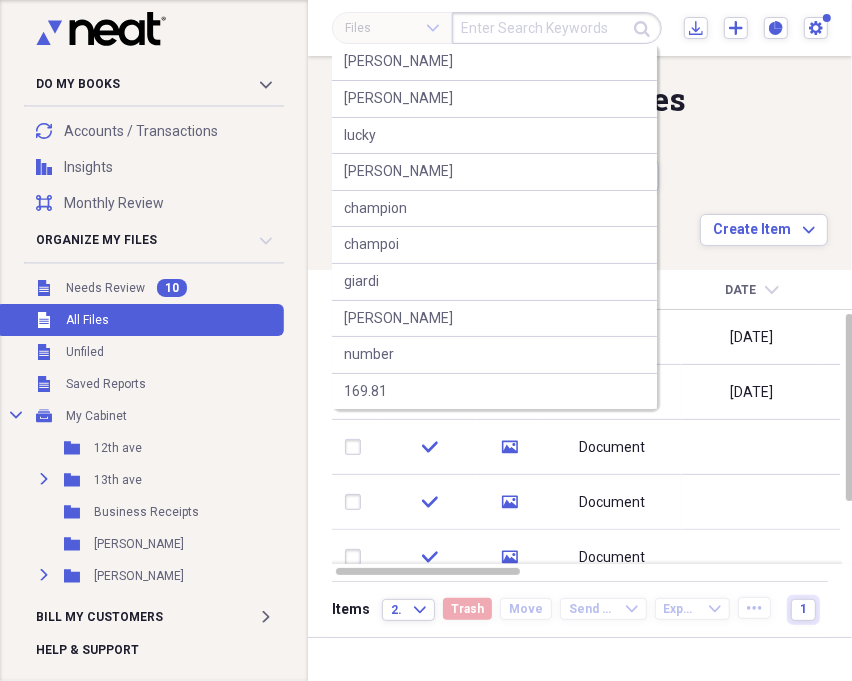 click at bounding box center (557, 28) 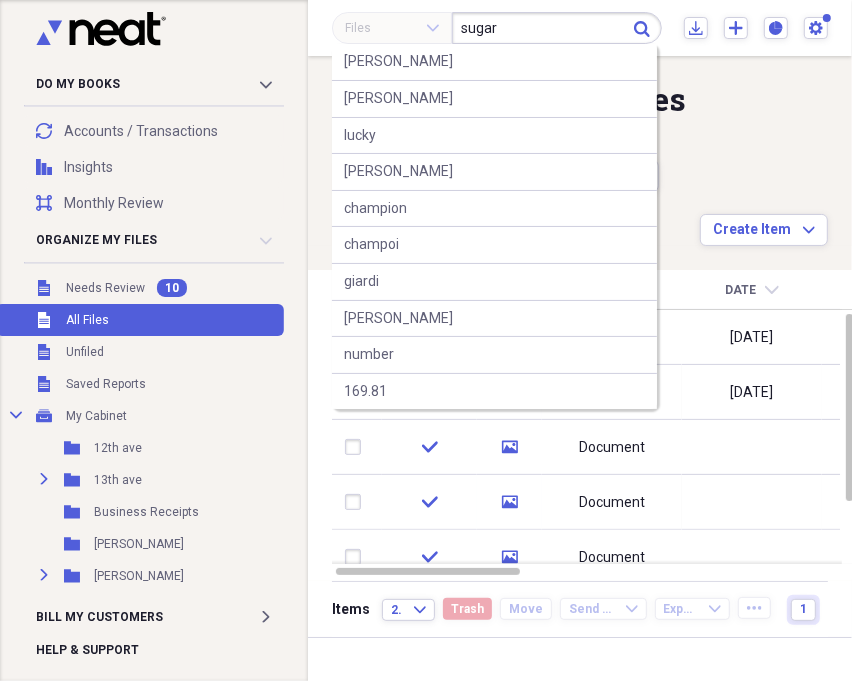 type on "sugar" 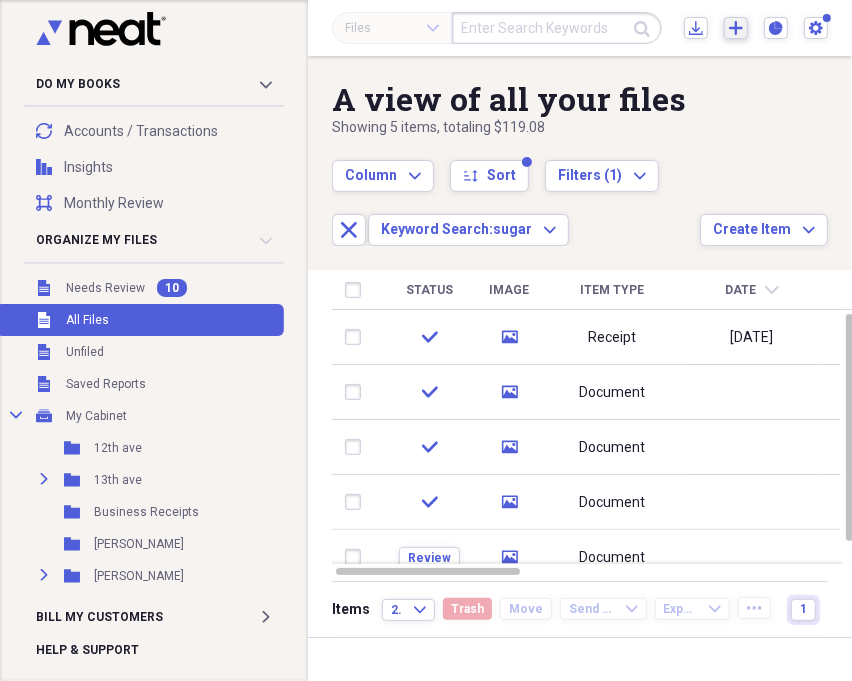 click on "Add" 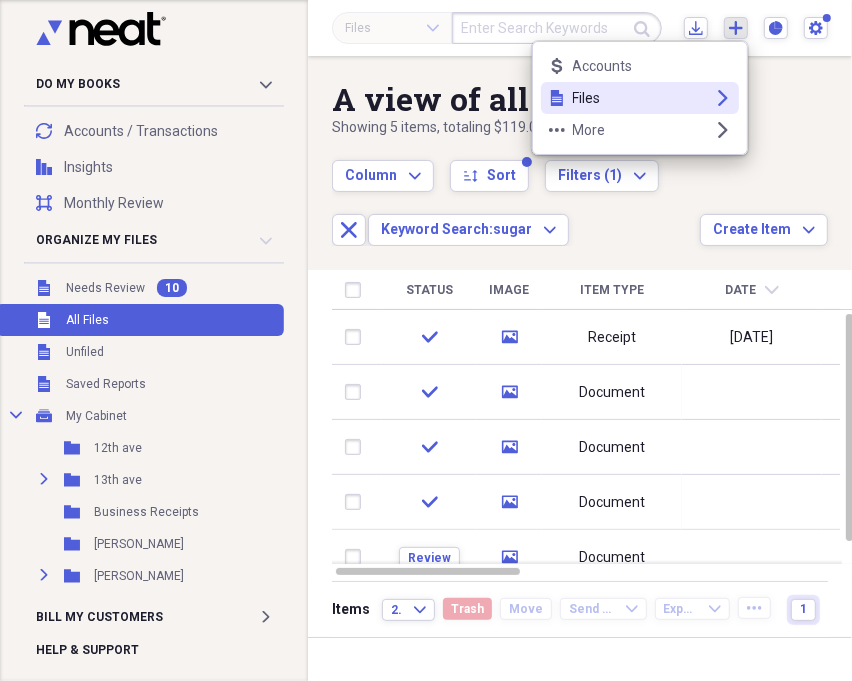 click on "Files" at bounding box center (640, 98) 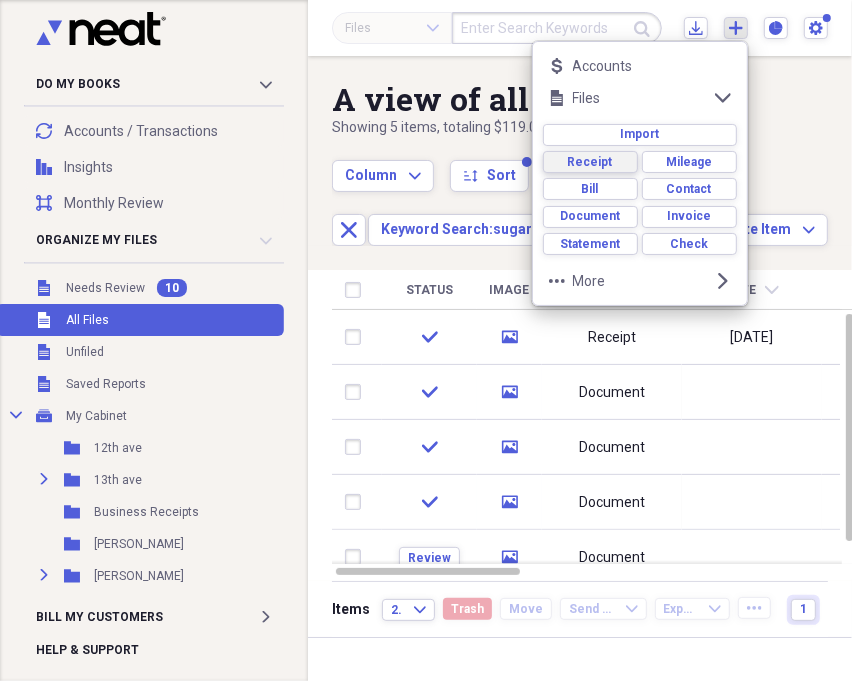 click on "Receipt" at bounding box center (590, 162) 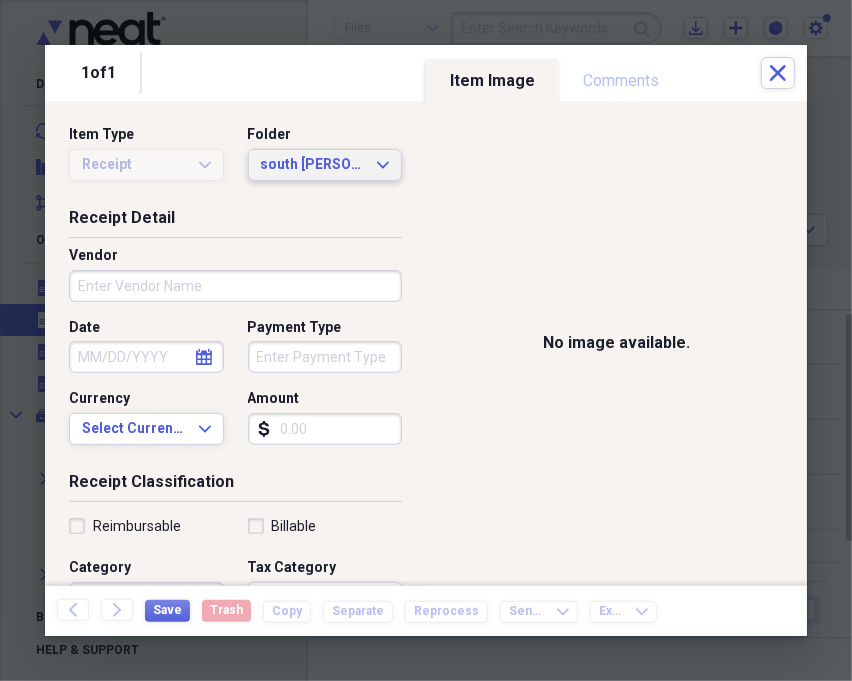 click on "south [PERSON_NAME]" at bounding box center [313, 165] 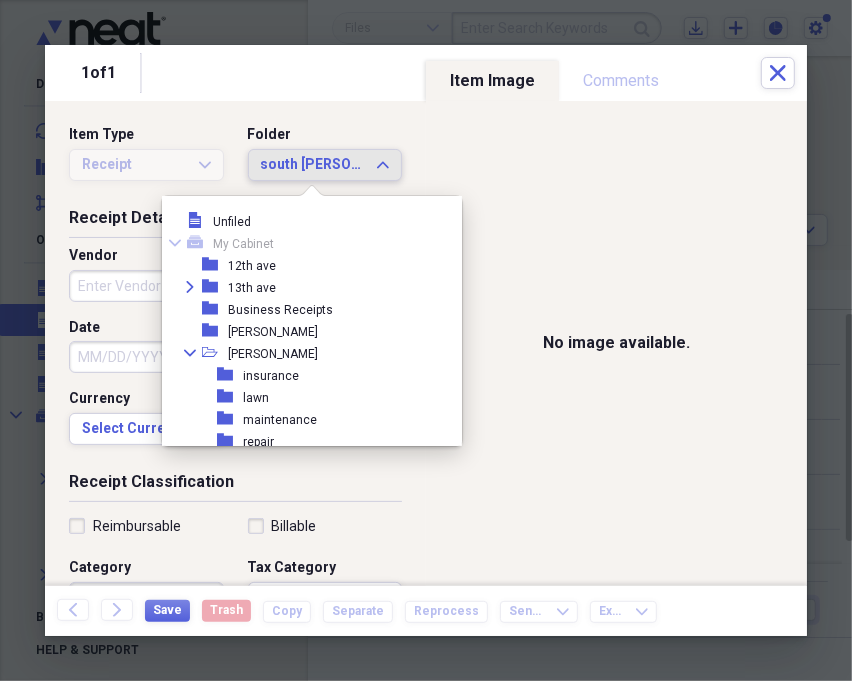 scroll, scrollTop: 271, scrollLeft: 0, axis: vertical 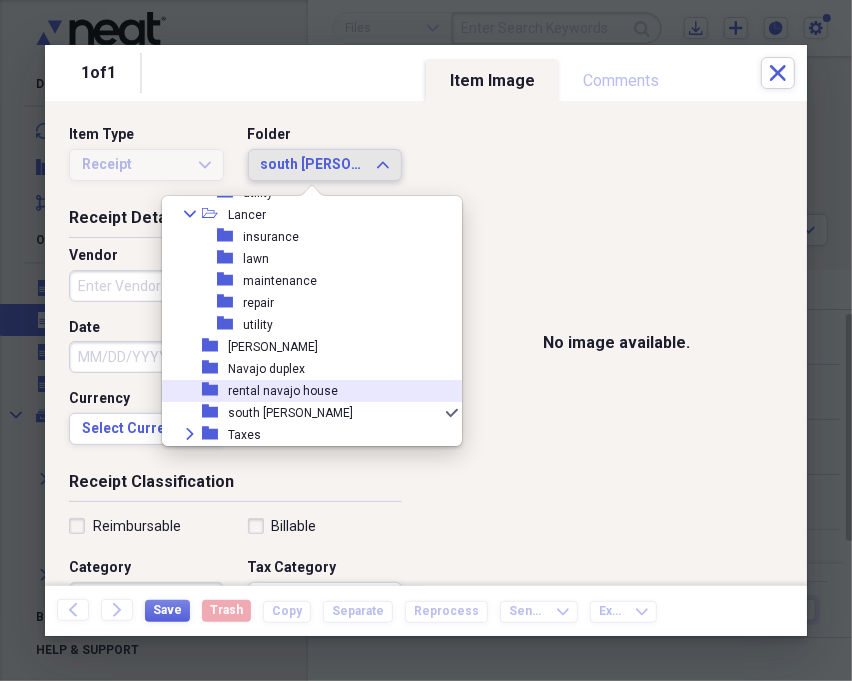 click on "rental navajo house" at bounding box center [283, 391] 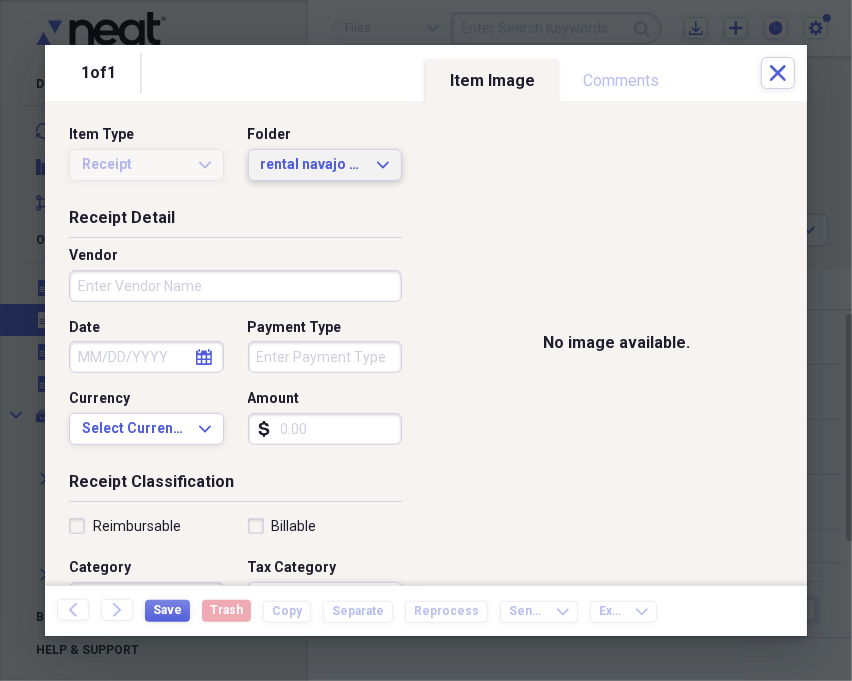 click on "rental navajo house" at bounding box center [313, 165] 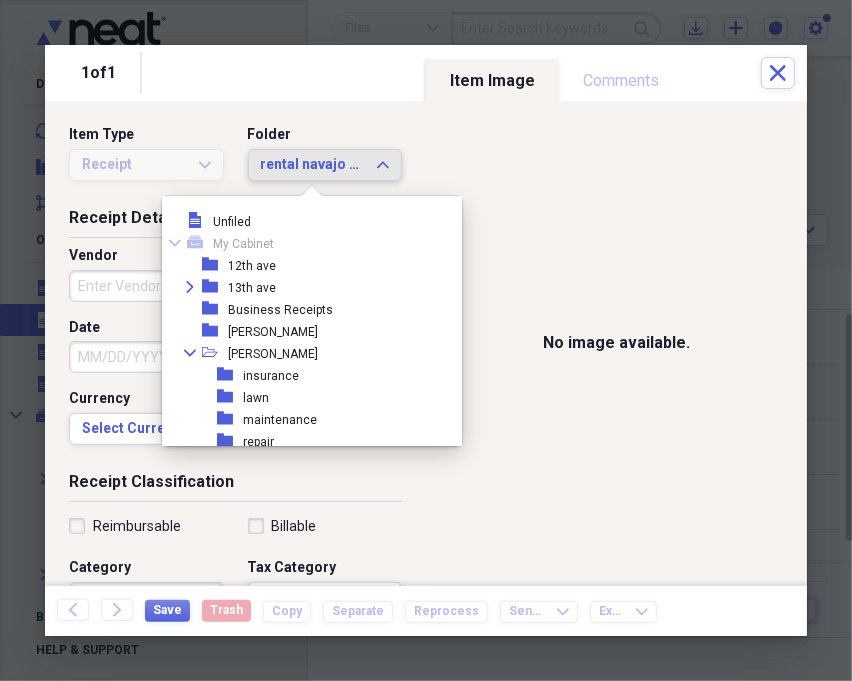 scroll, scrollTop: 271, scrollLeft: 0, axis: vertical 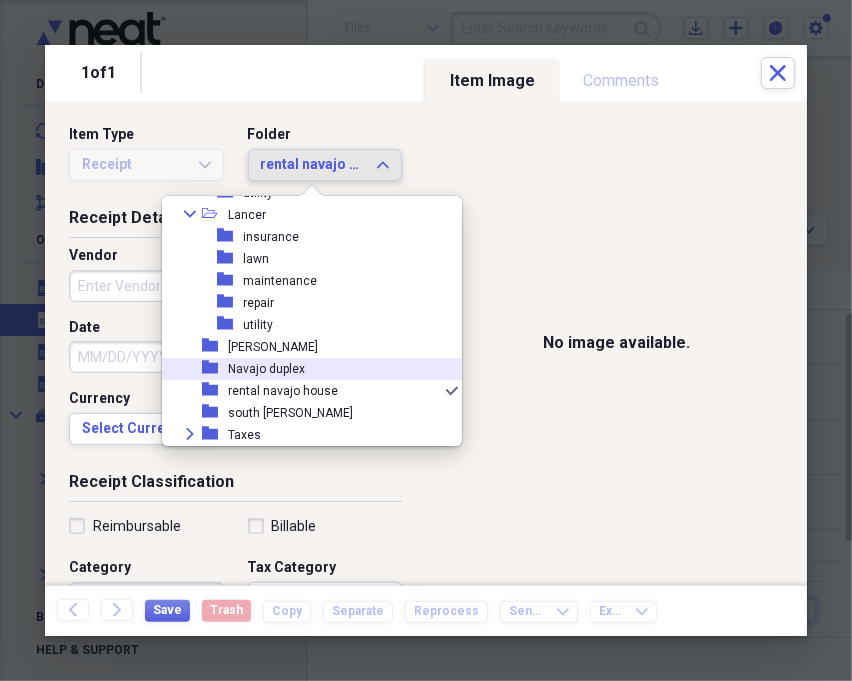 click on "folder Navajo duplex" at bounding box center (304, 369) 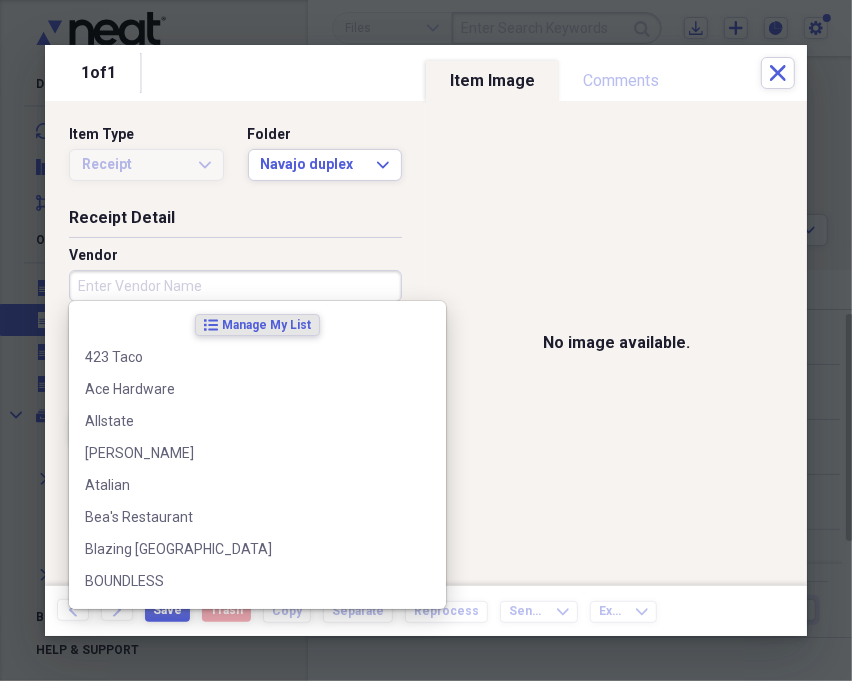 click on "Vendor" at bounding box center [235, 286] 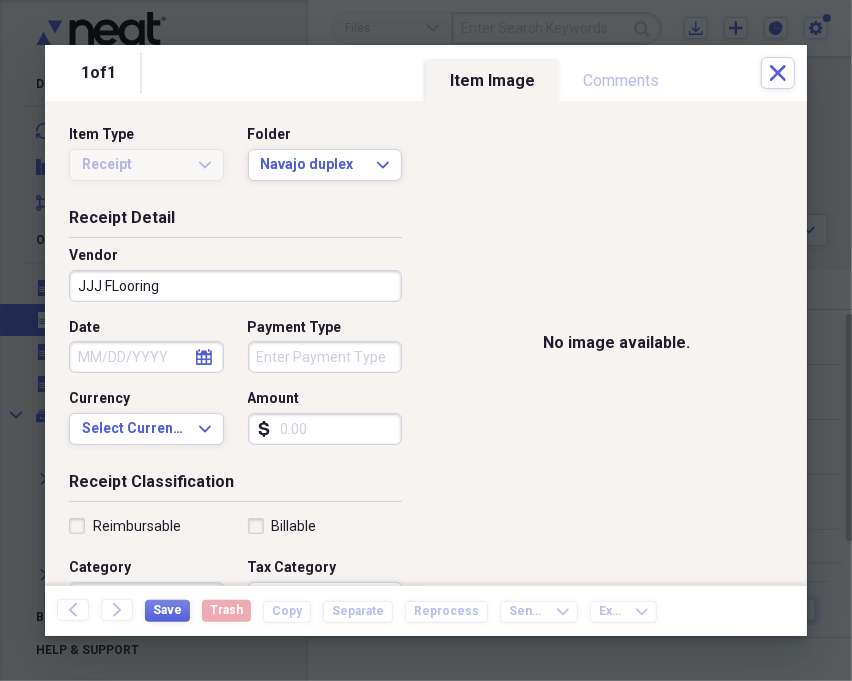 type on "JJJ FLooring" 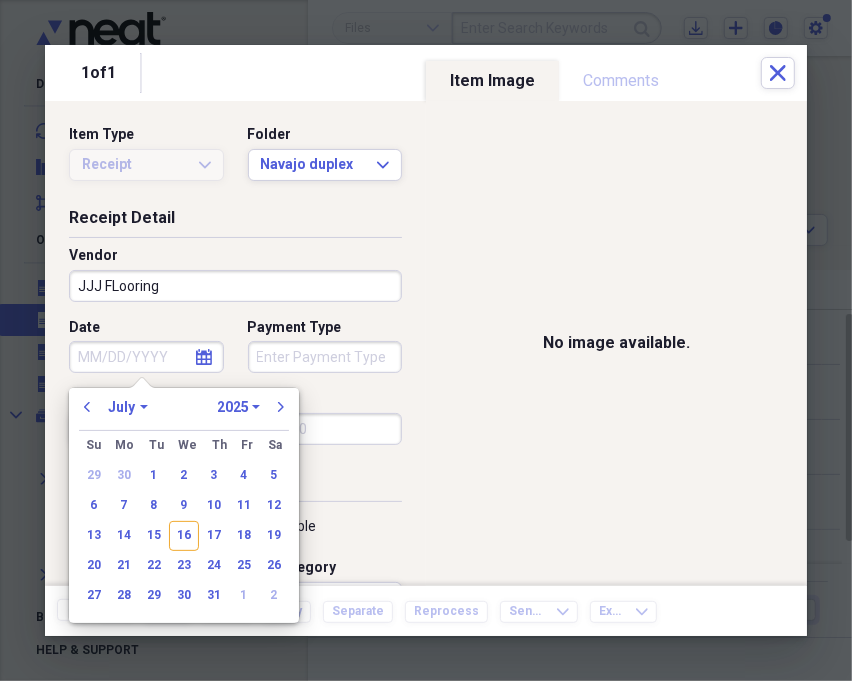 click on "Date" at bounding box center [146, 357] 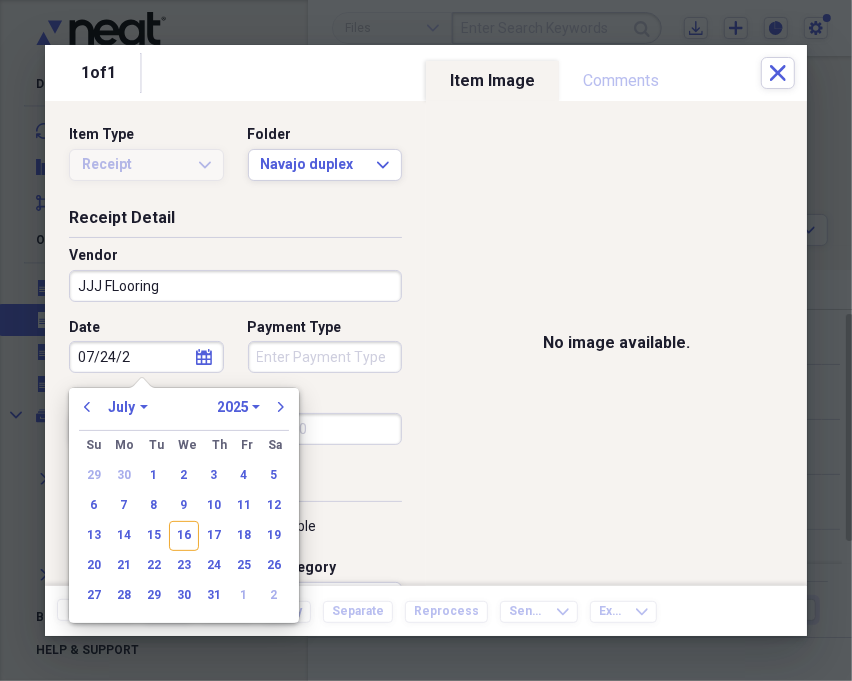 type on "[DATE]" 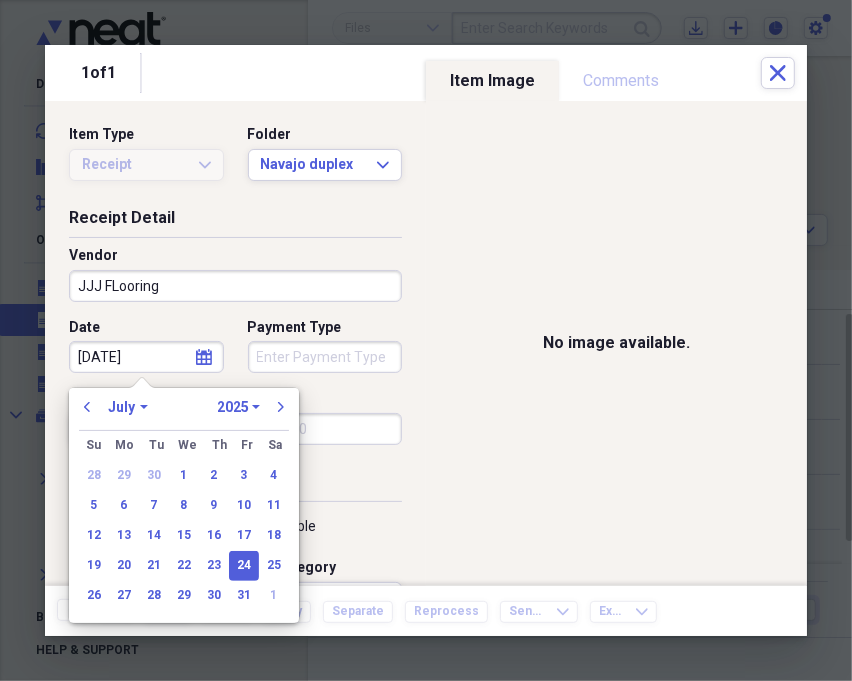 select on "2020" 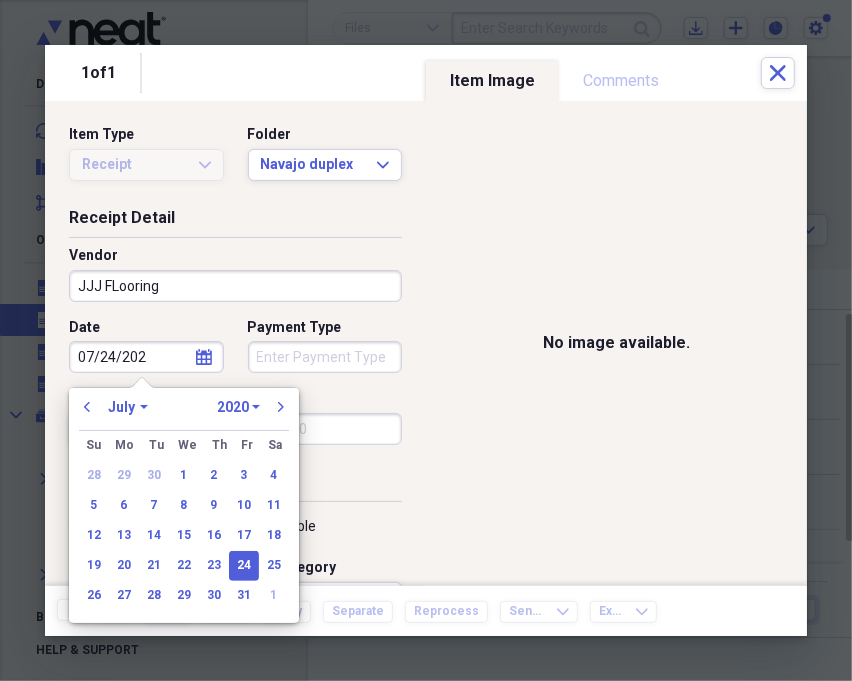 type on "[DATE]" 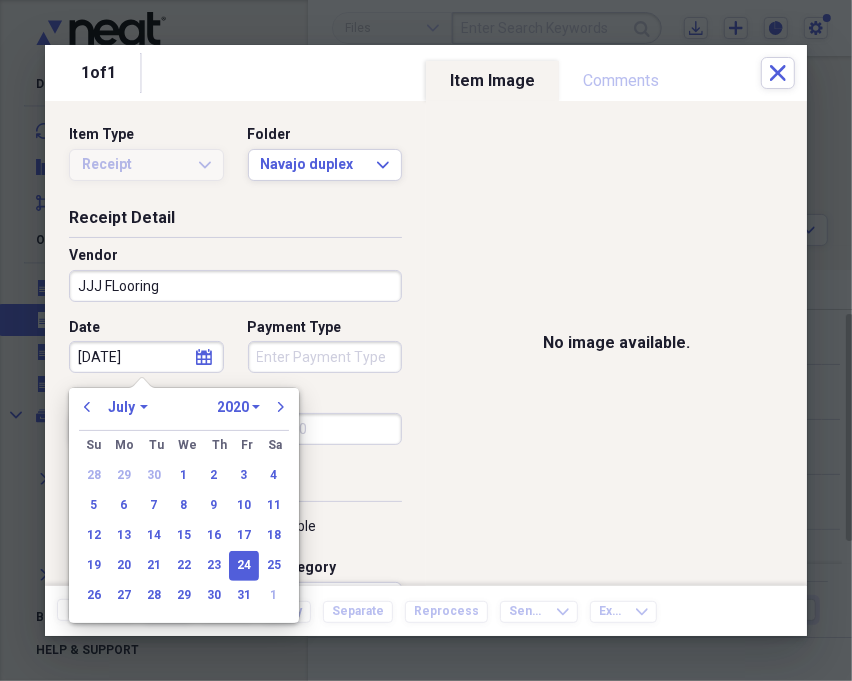 select on "2024" 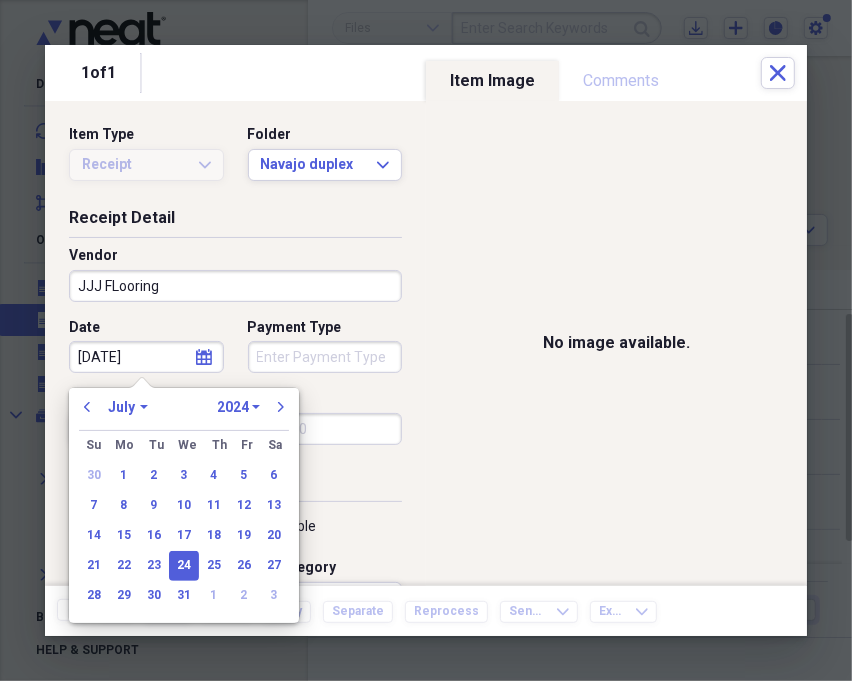 type on "[DATE]" 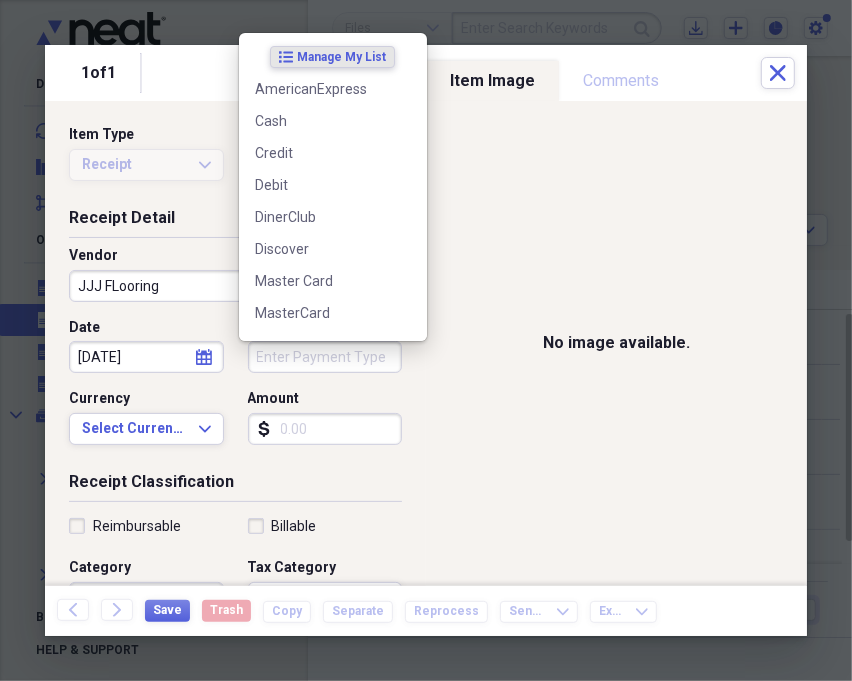 click on "Payment Type" at bounding box center [325, 357] 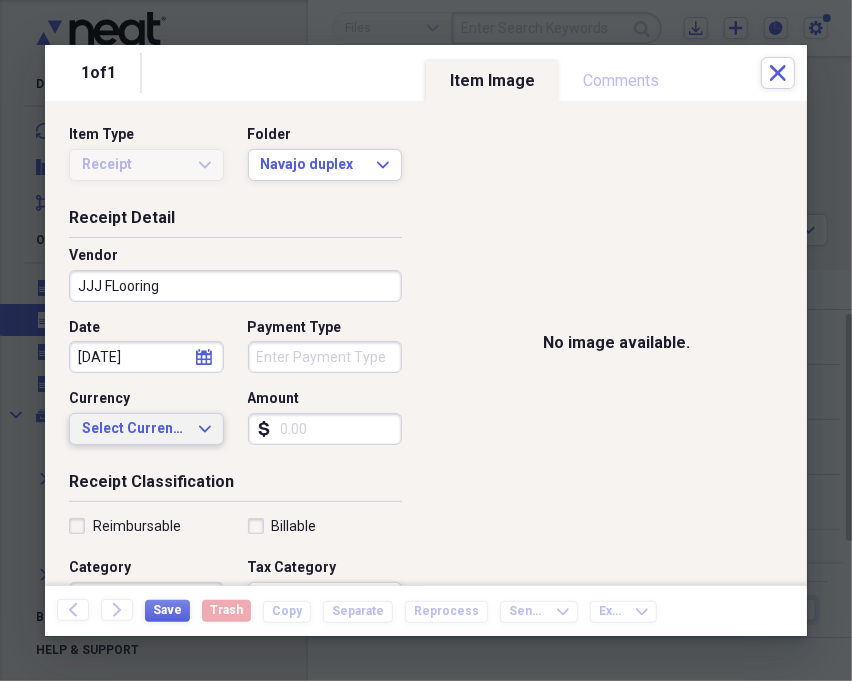 click on "Select Currency" at bounding box center (134, 429) 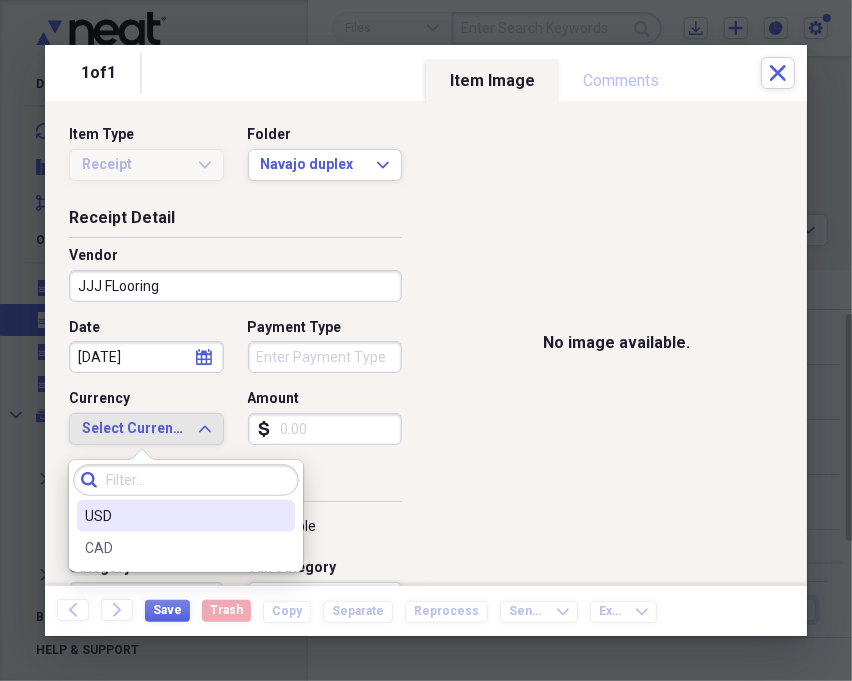 click on "USD" at bounding box center [174, 516] 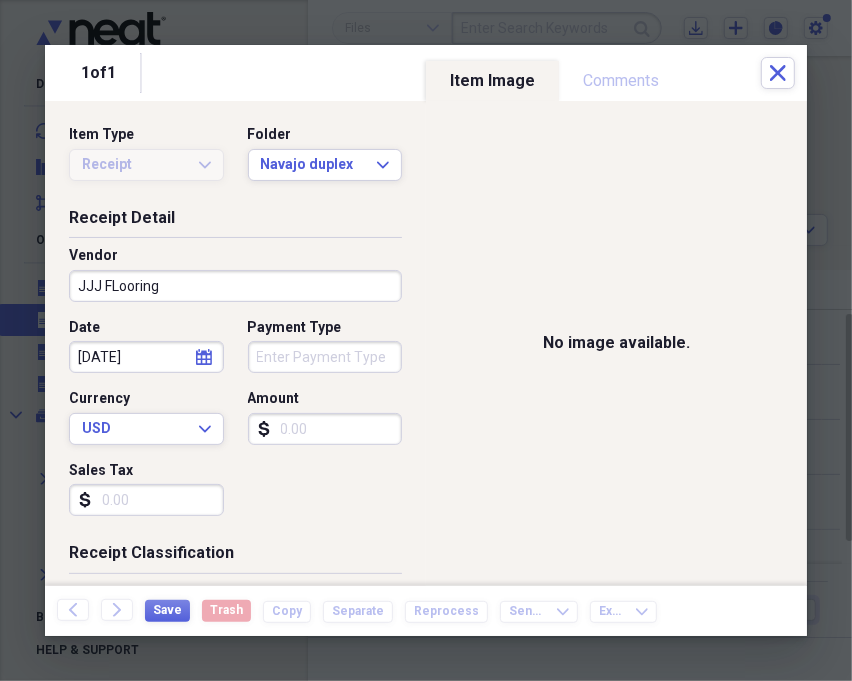 click on "Amount" at bounding box center (325, 429) 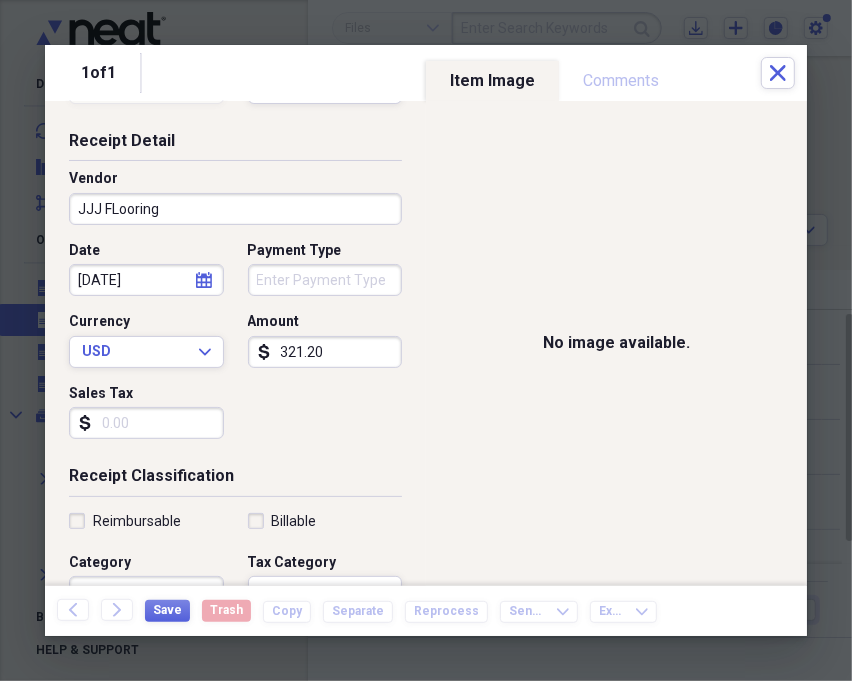 scroll, scrollTop: 111, scrollLeft: 0, axis: vertical 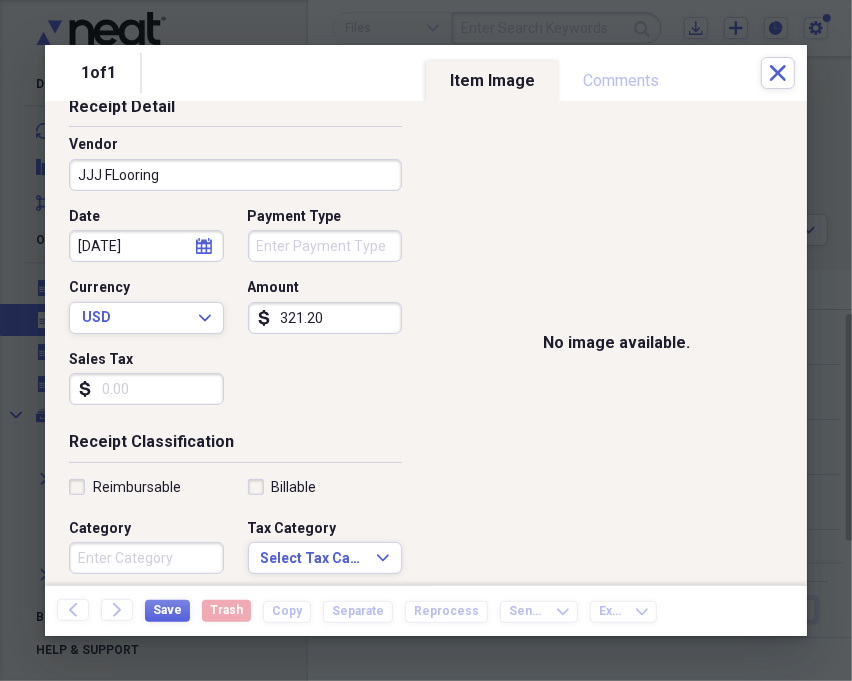 type on "321.20" 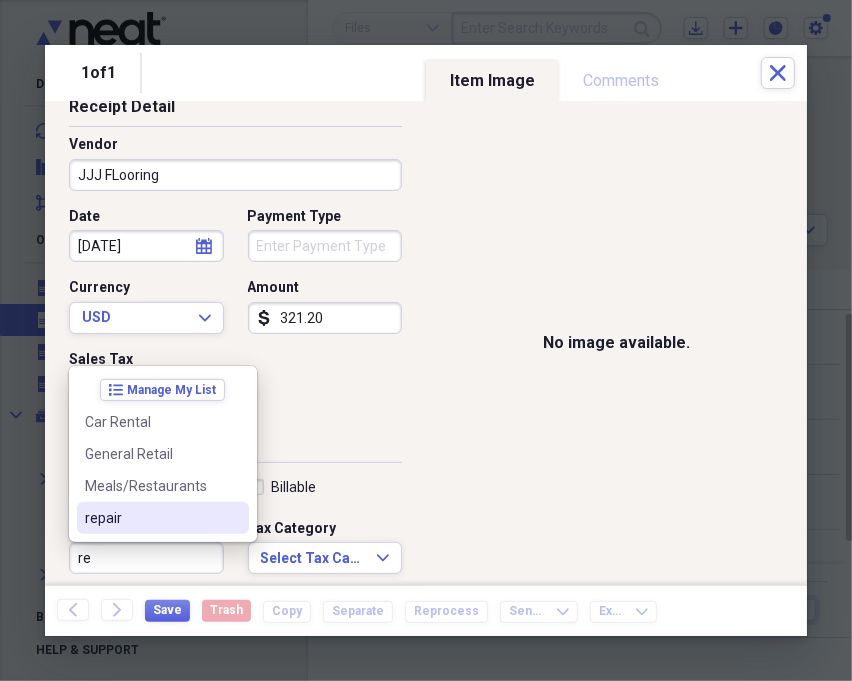 click on "repair" at bounding box center [151, 518] 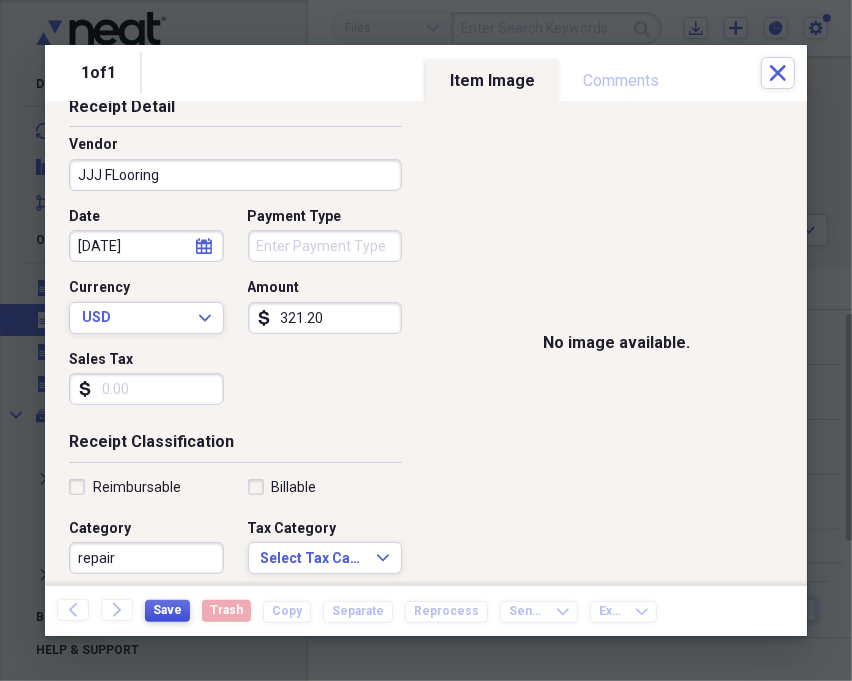 click on "Save" at bounding box center [167, 610] 